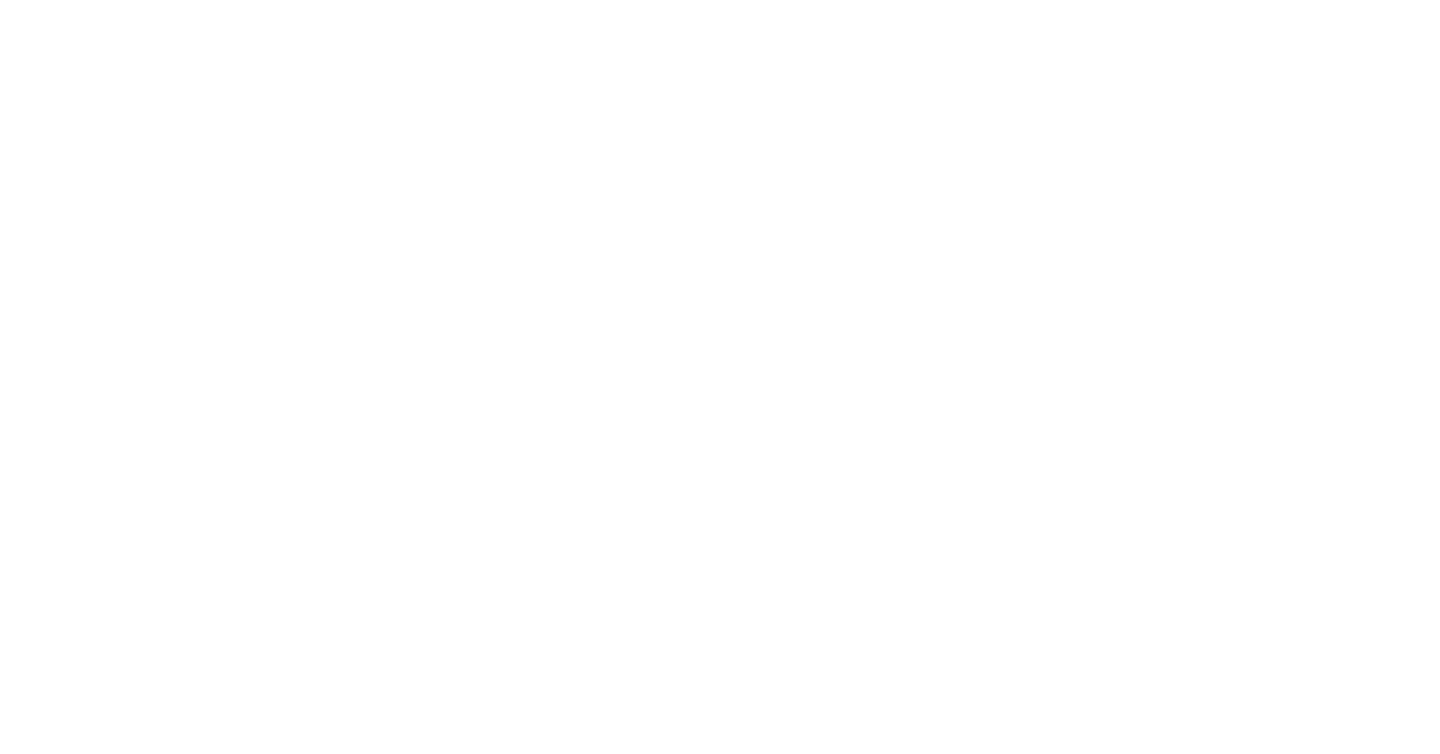 scroll, scrollTop: 0, scrollLeft: 0, axis: both 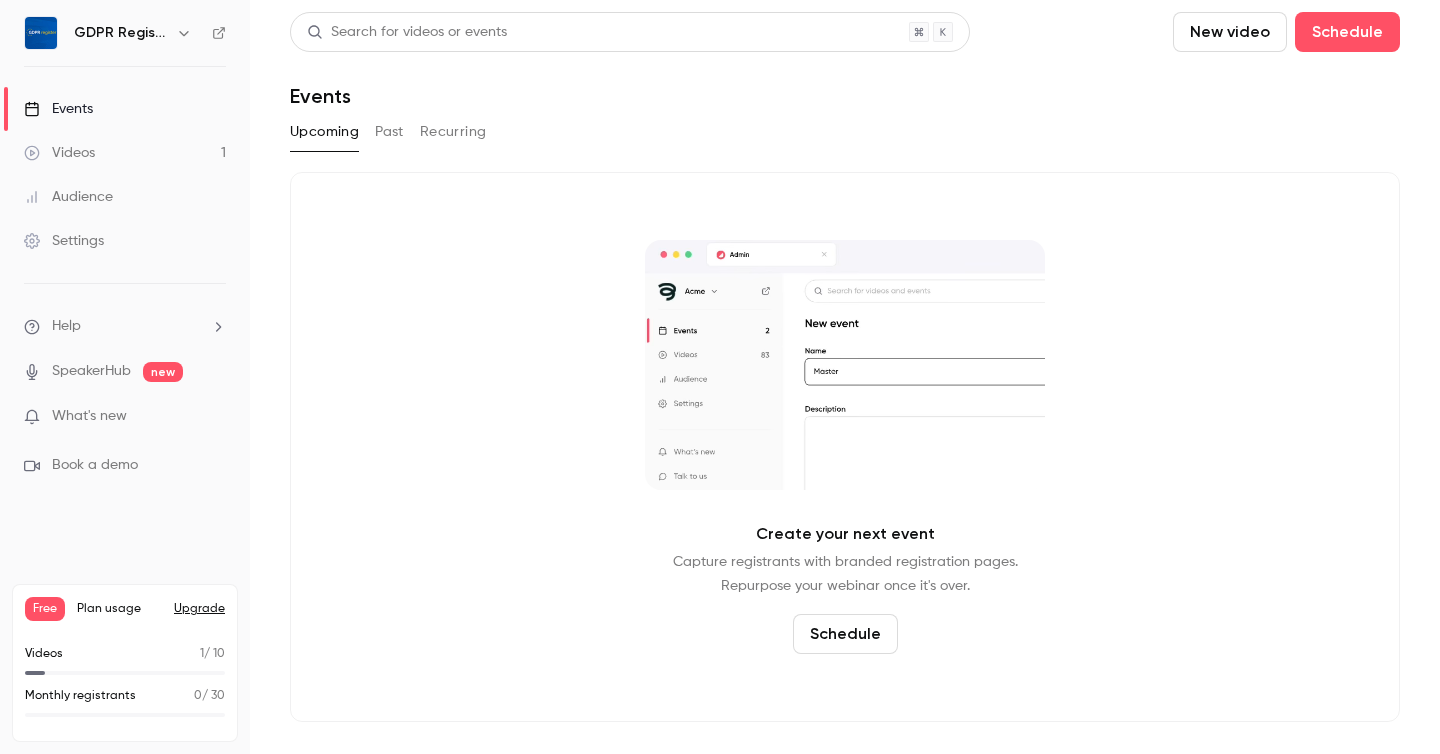 click on "Videos" at bounding box center (59, 153) 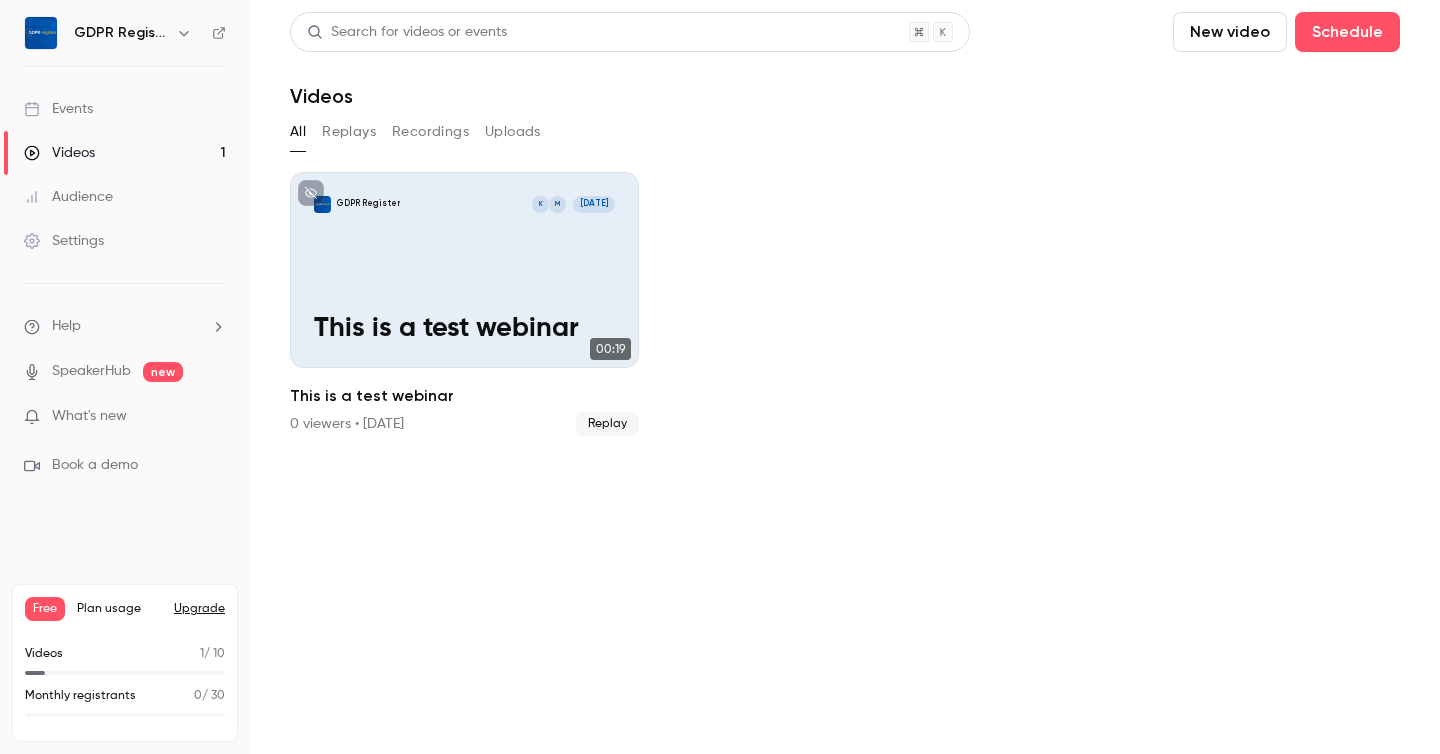 click on "Audience" at bounding box center [68, 197] 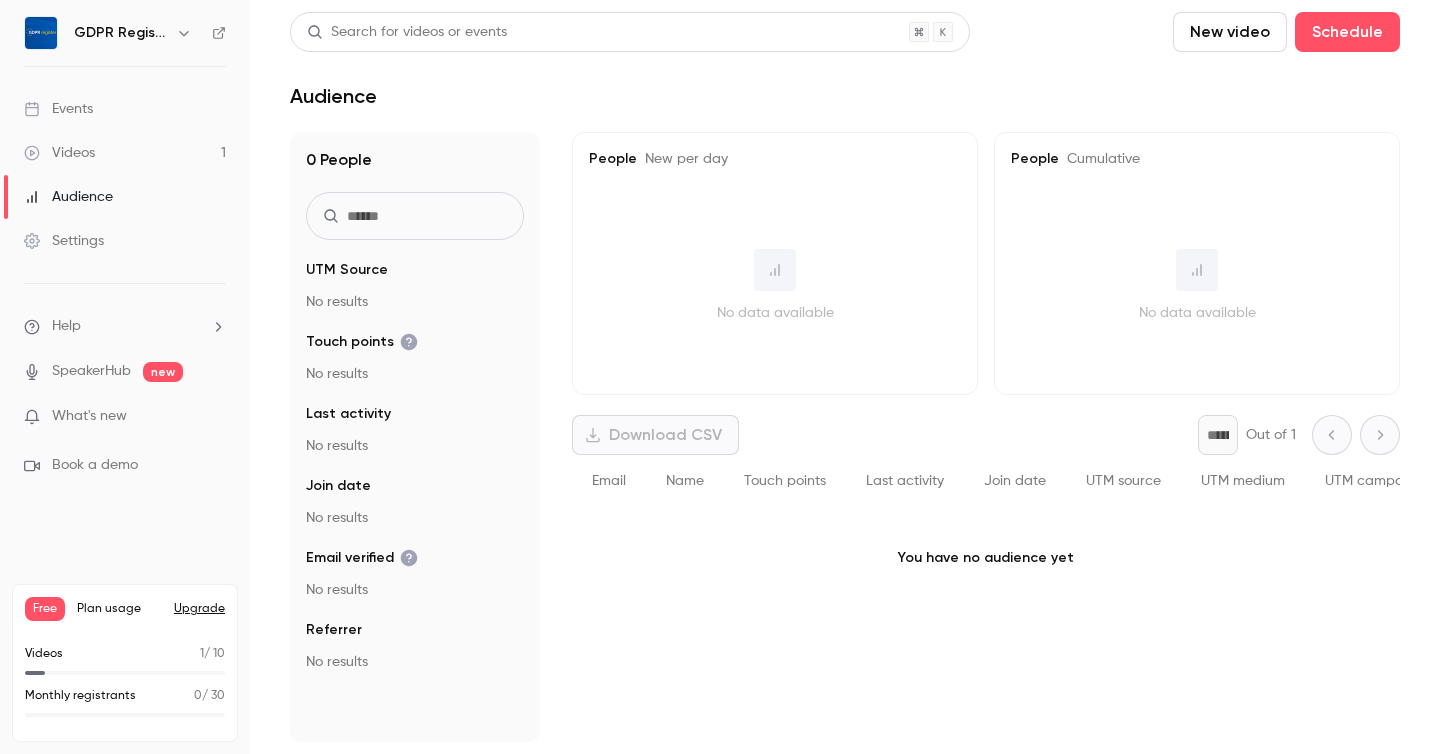 click on "Events" at bounding box center (58, 109) 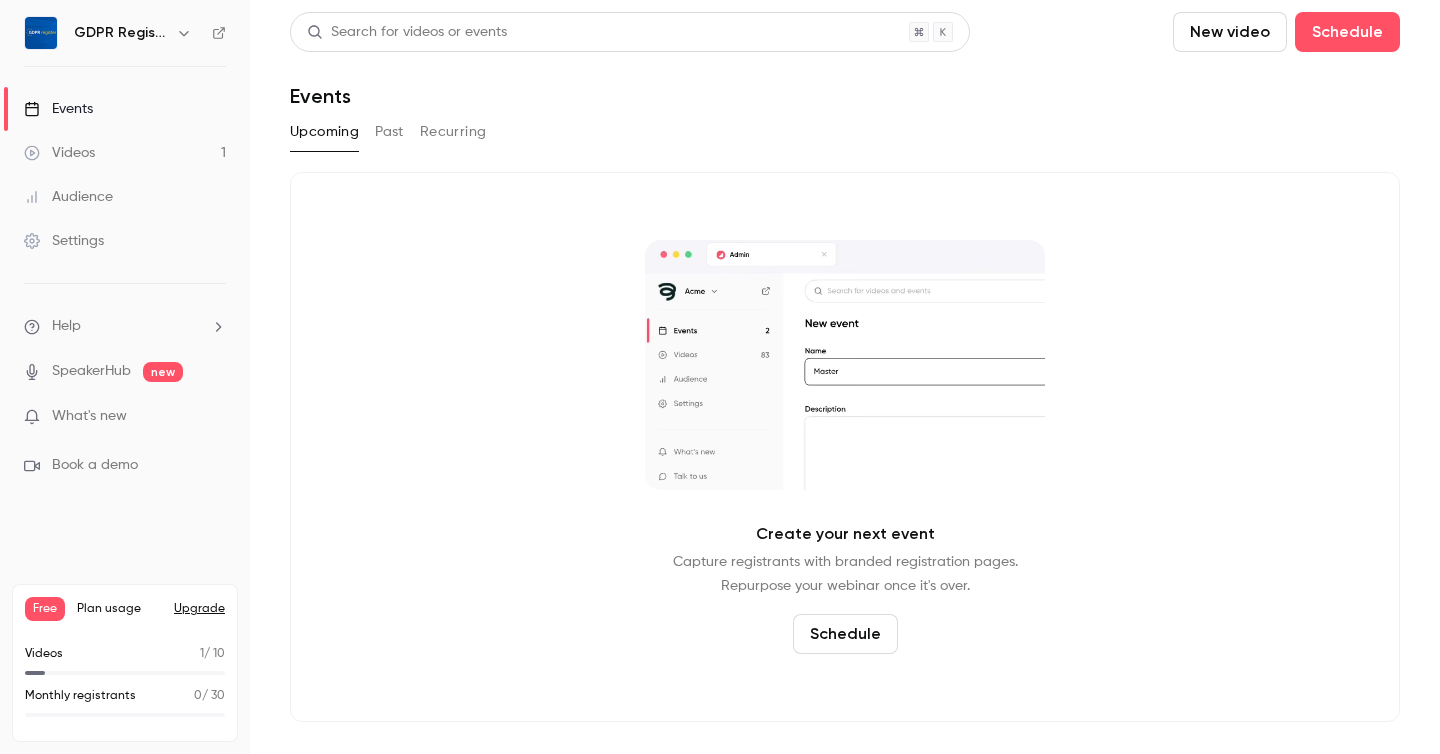 click on "What's new" at bounding box center (89, 416) 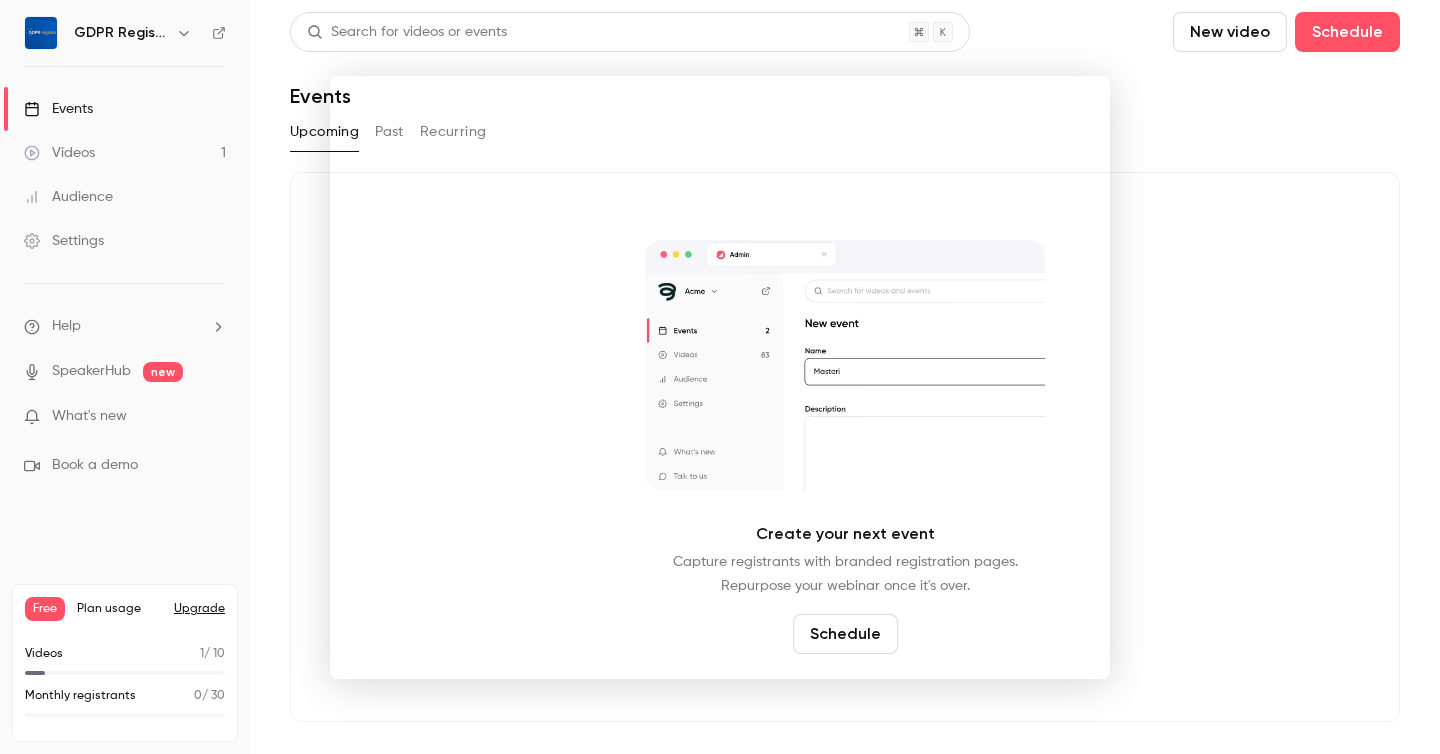 click at bounding box center (720, 377) 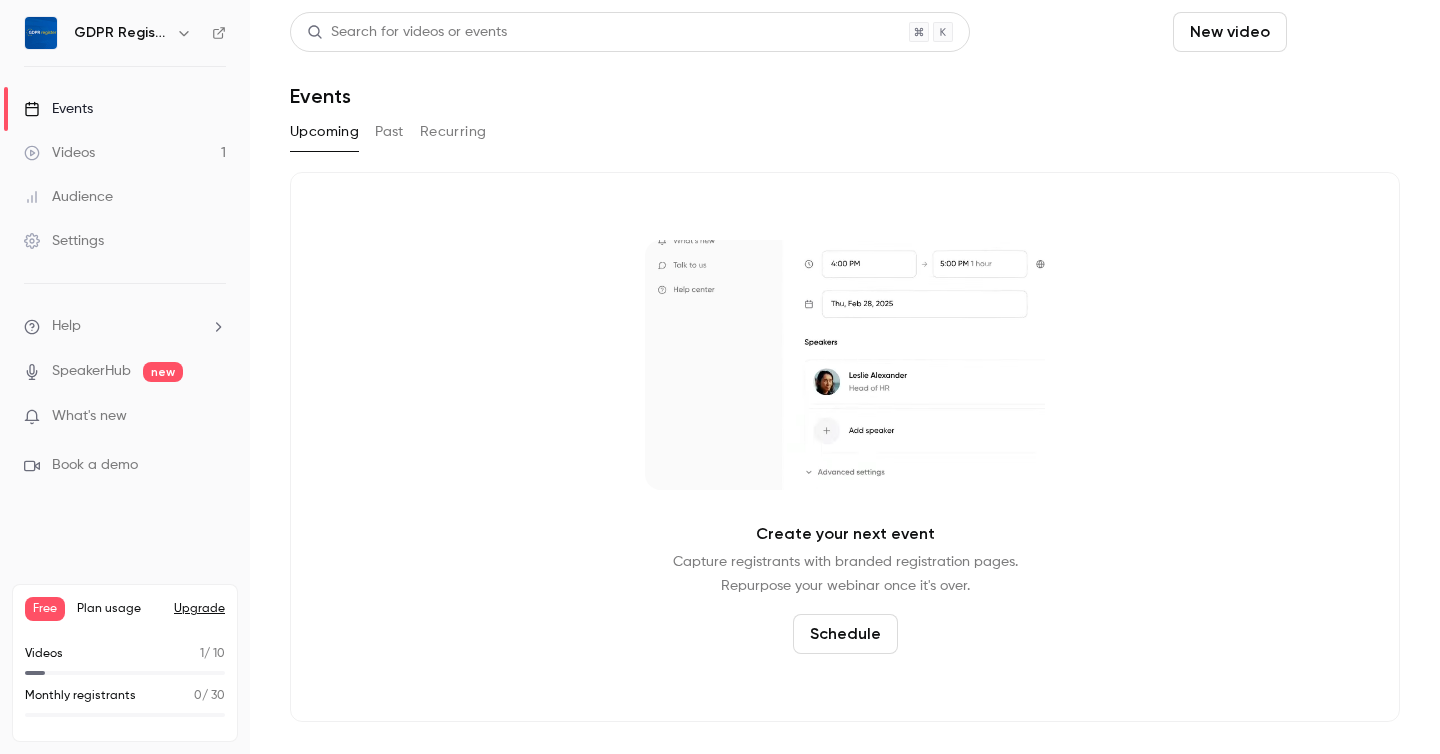 click on "Schedule" at bounding box center (1347, 32) 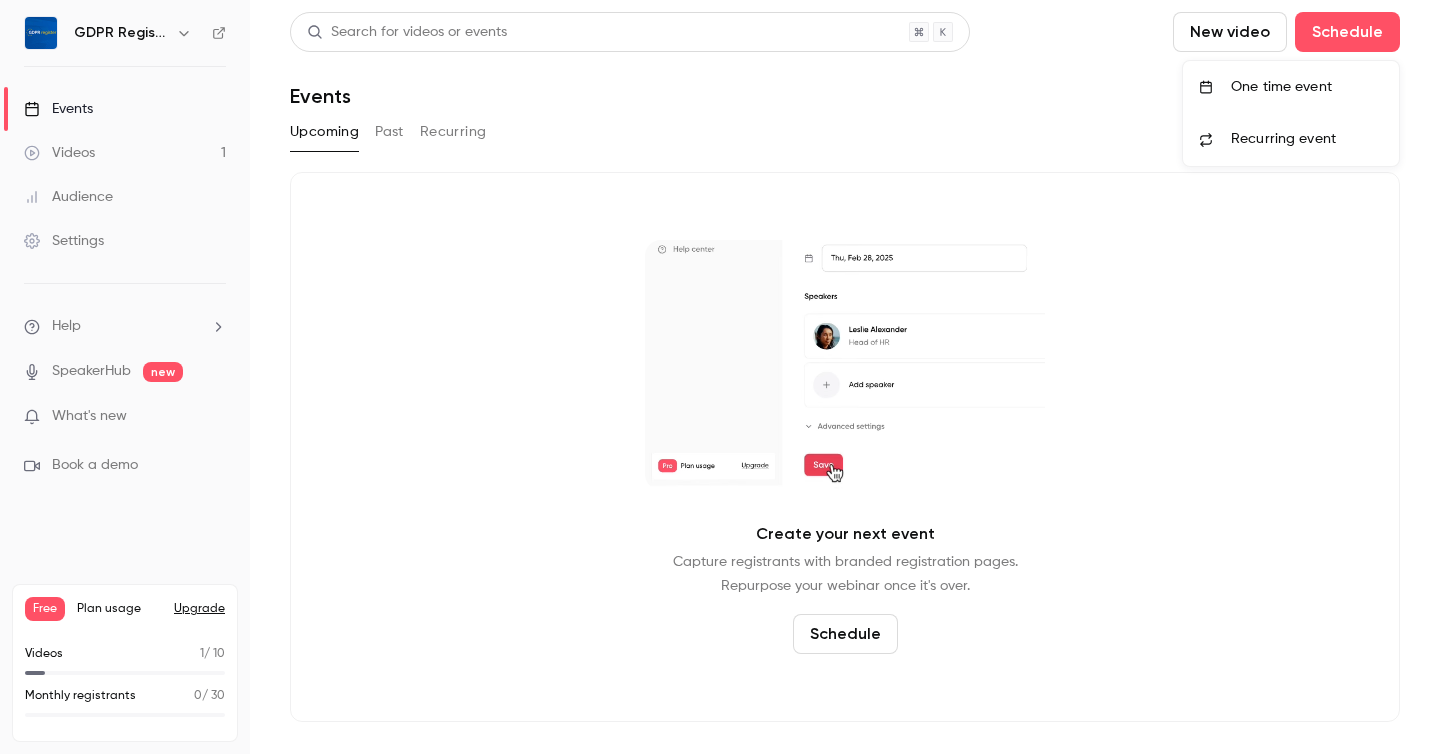 click on "One time event" at bounding box center (1307, 87) 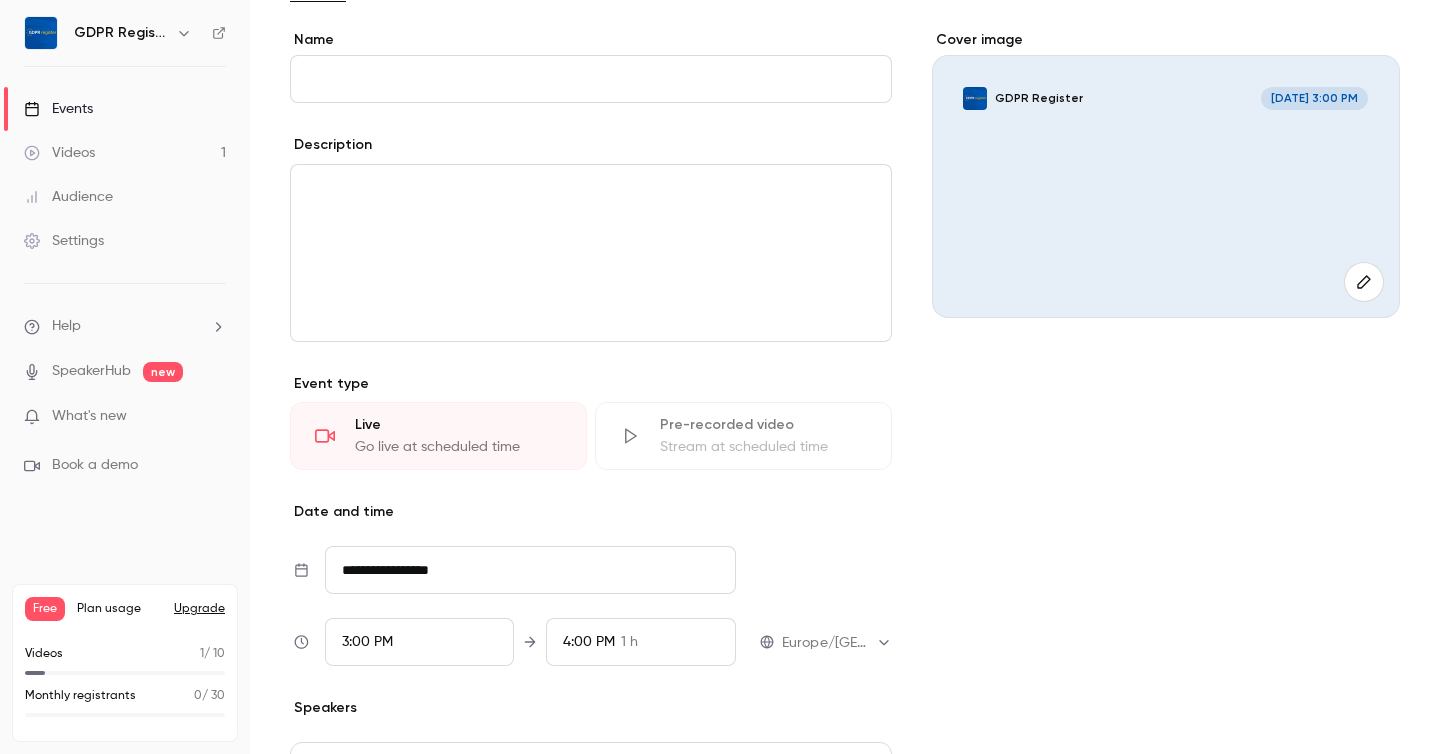scroll, scrollTop: 0, scrollLeft: 0, axis: both 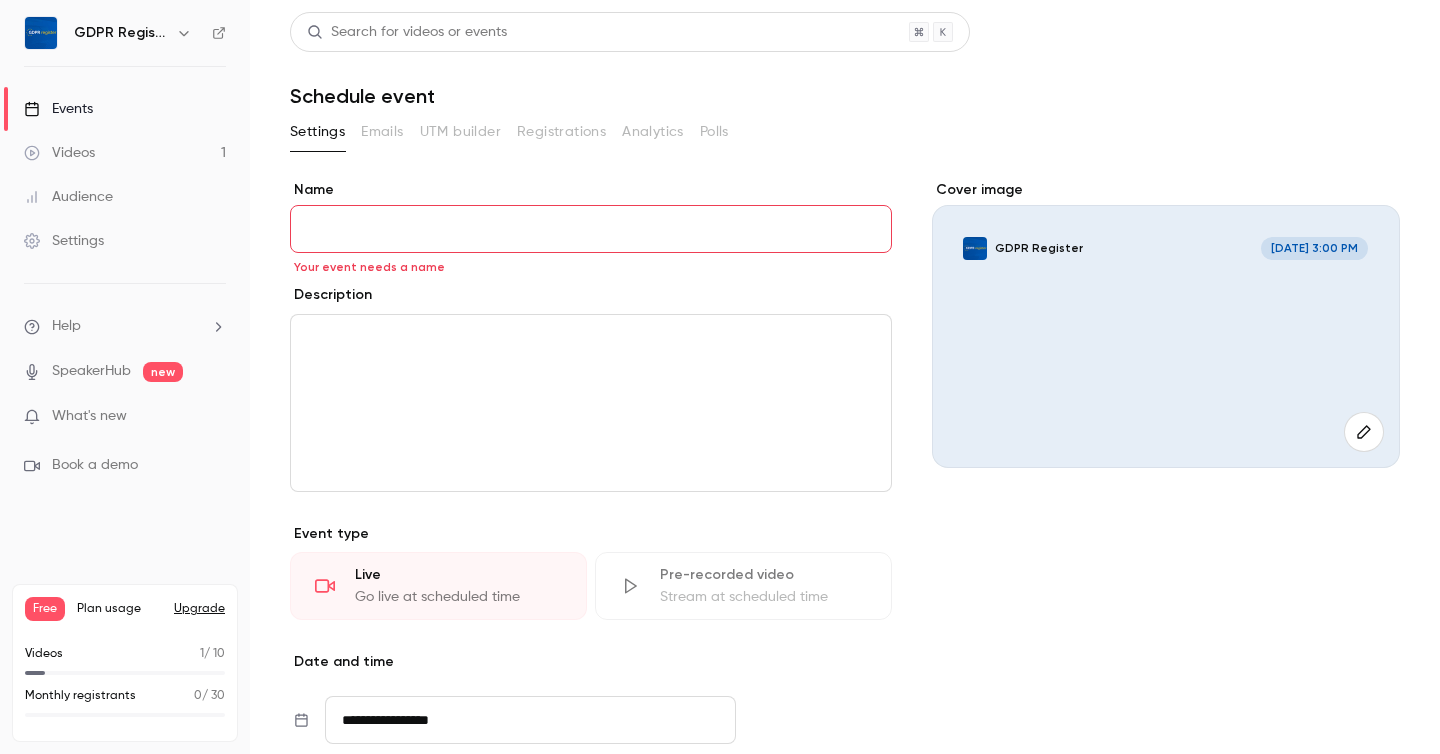 click on "Name" at bounding box center [591, 229] 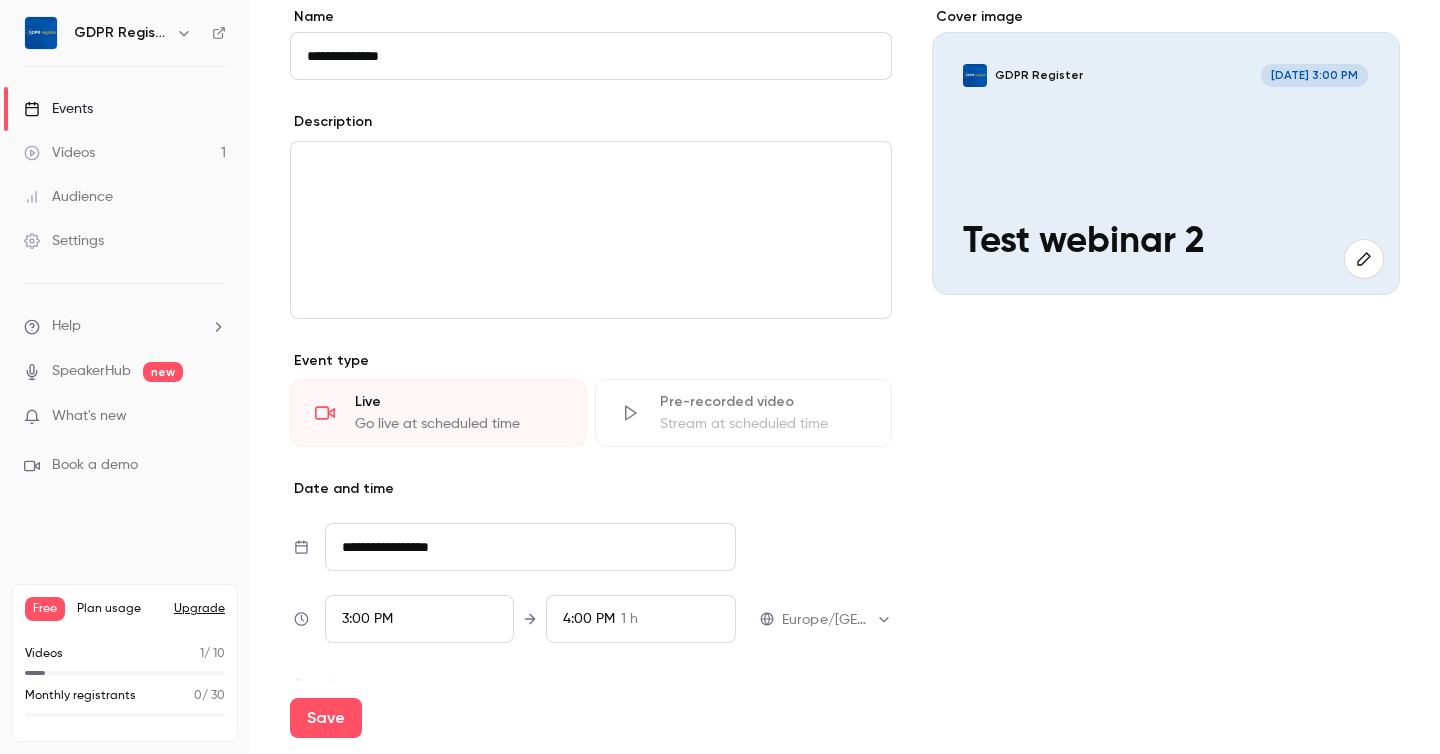 scroll, scrollTop: 169, scrollLeft: 0, axis: vertical 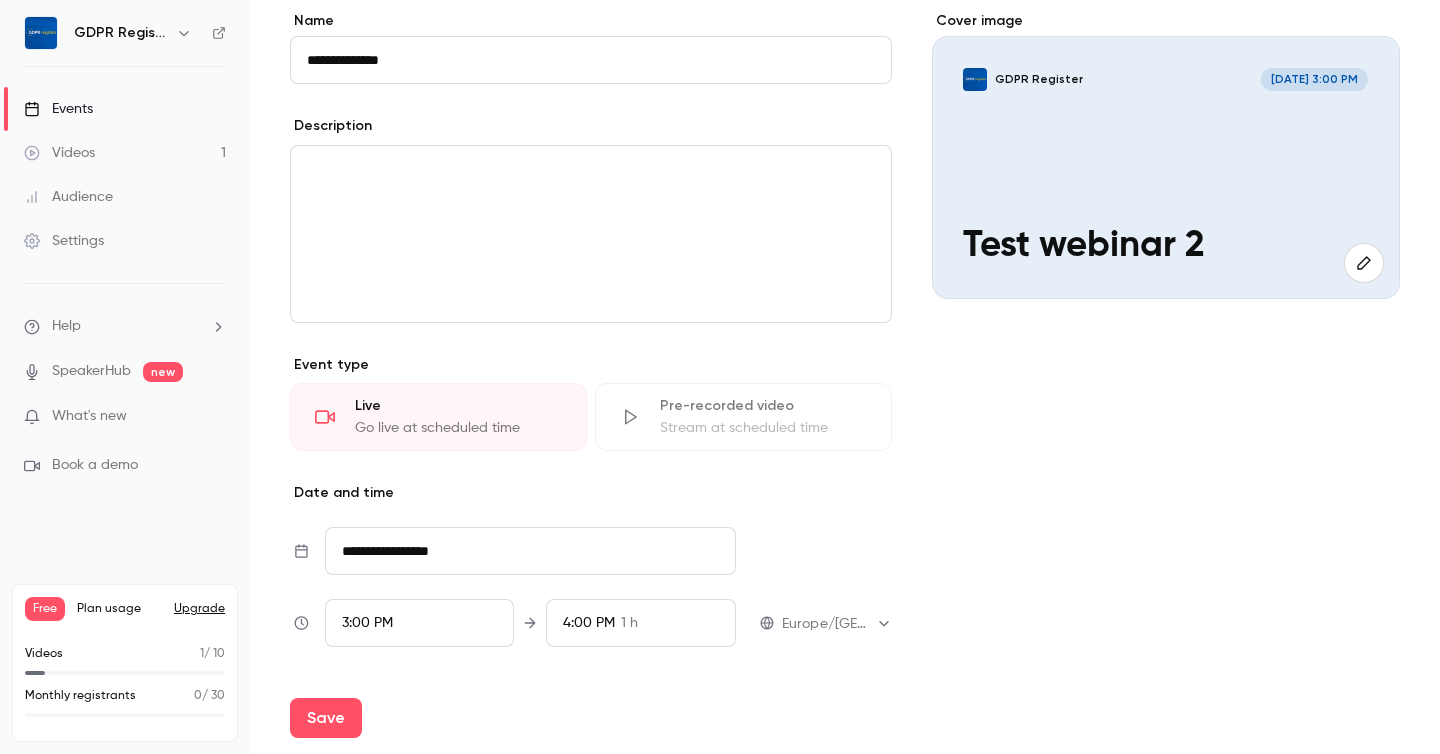 type on "**********" 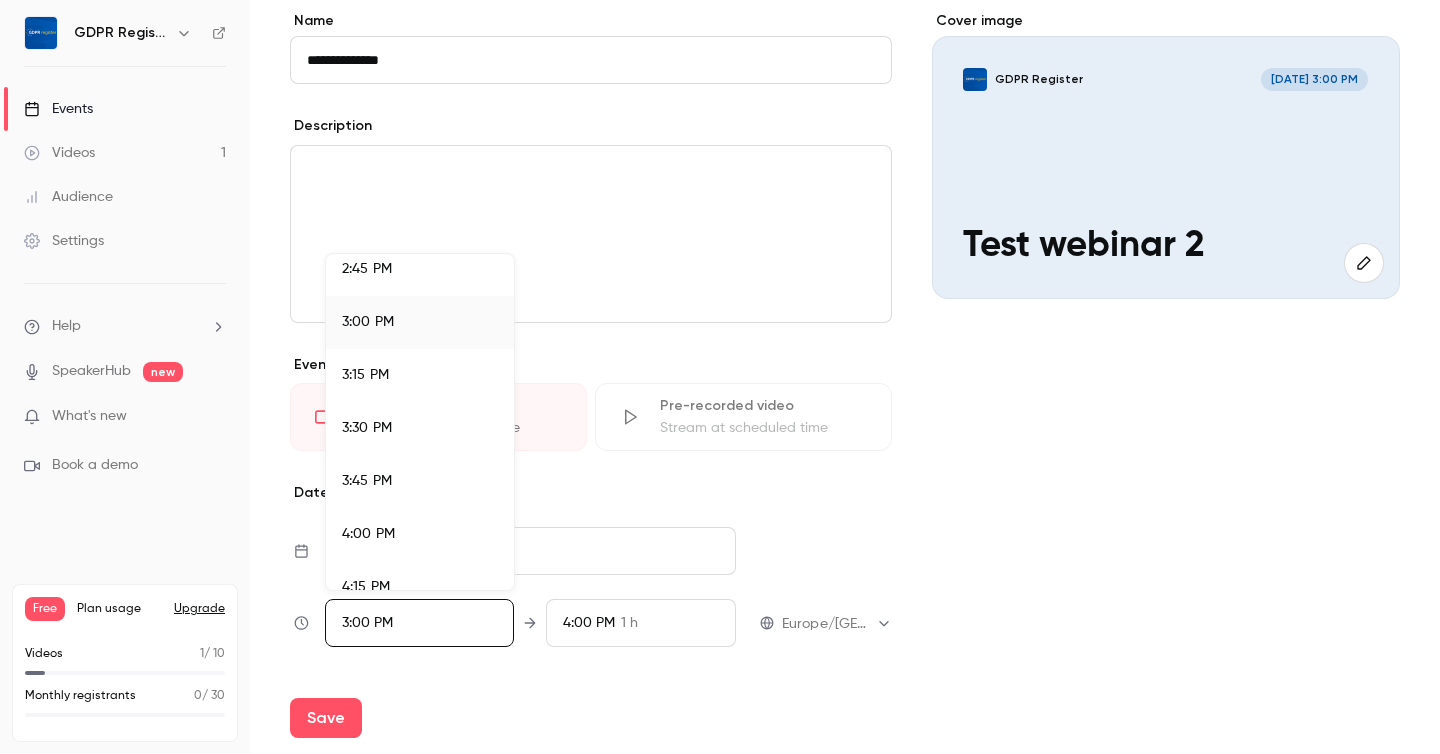 scroll, scrollTop: 3139, scrollLeft: 0, axis: vertical 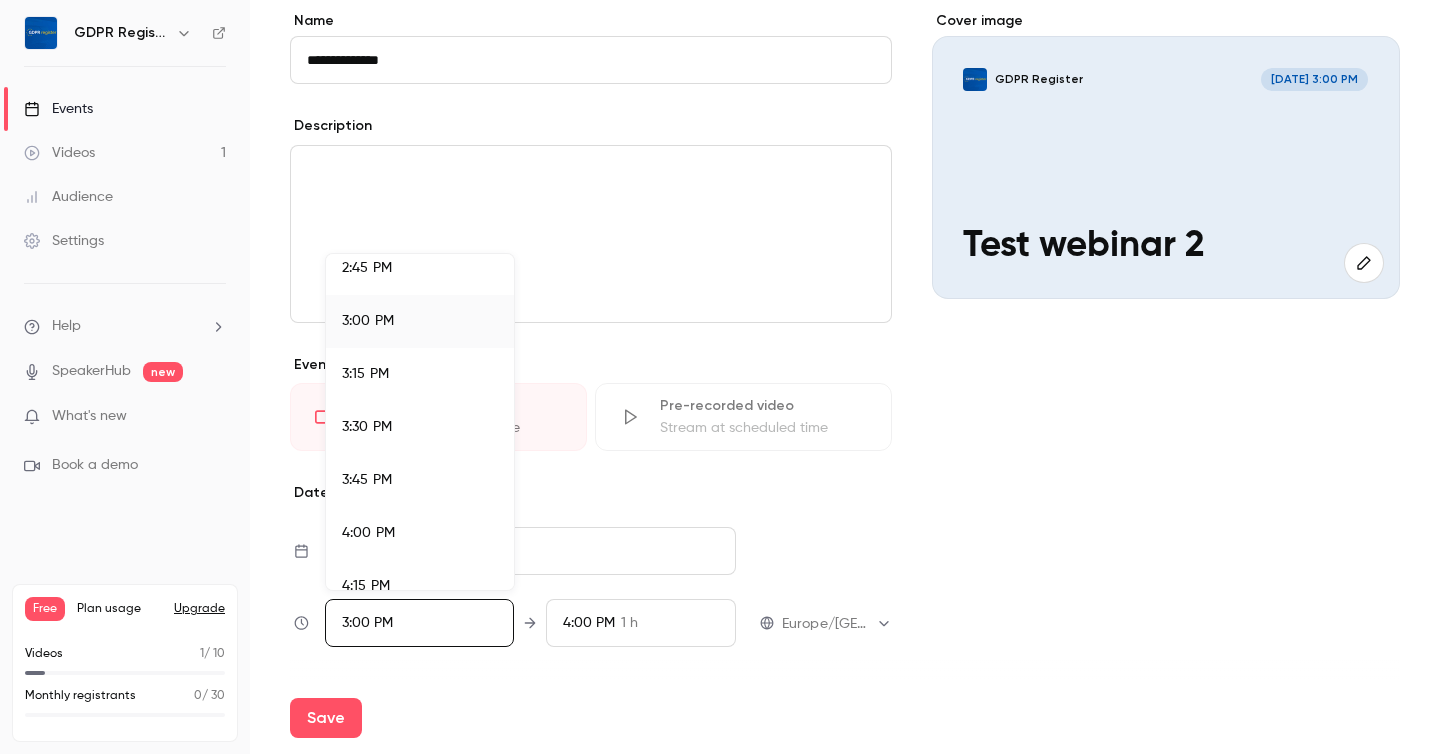 click on "4:00 PM" at bounding box center [368, 533] 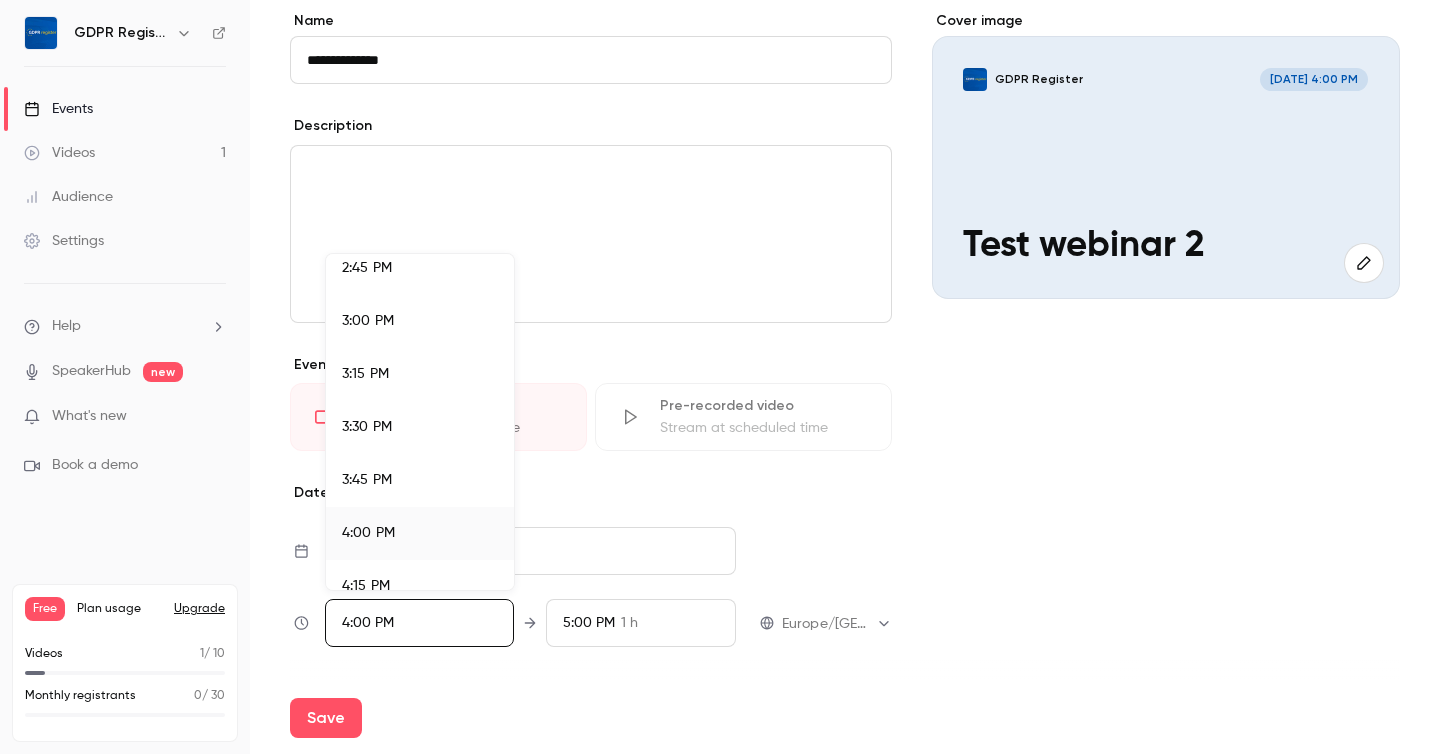 click at bounding box center (720, 377) 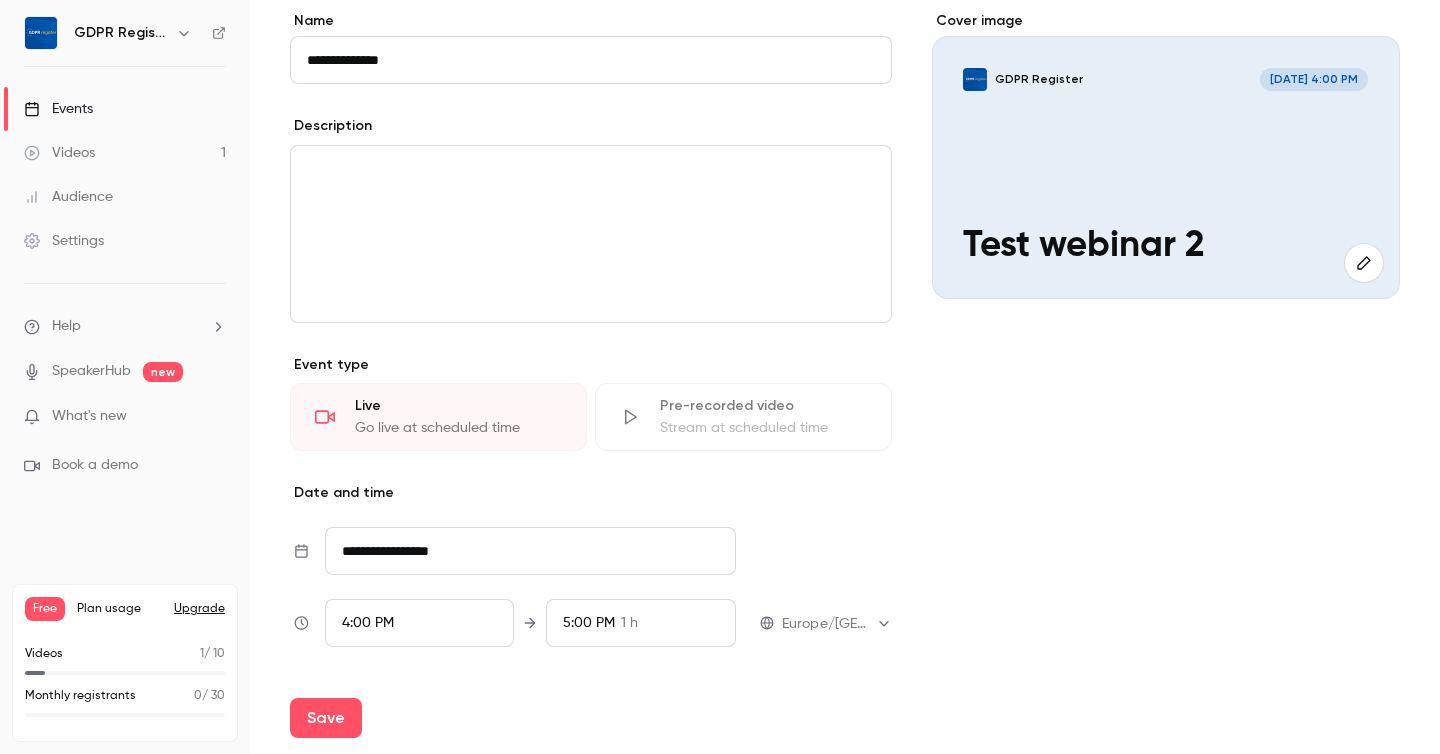 click at bounding box center (591, 234) 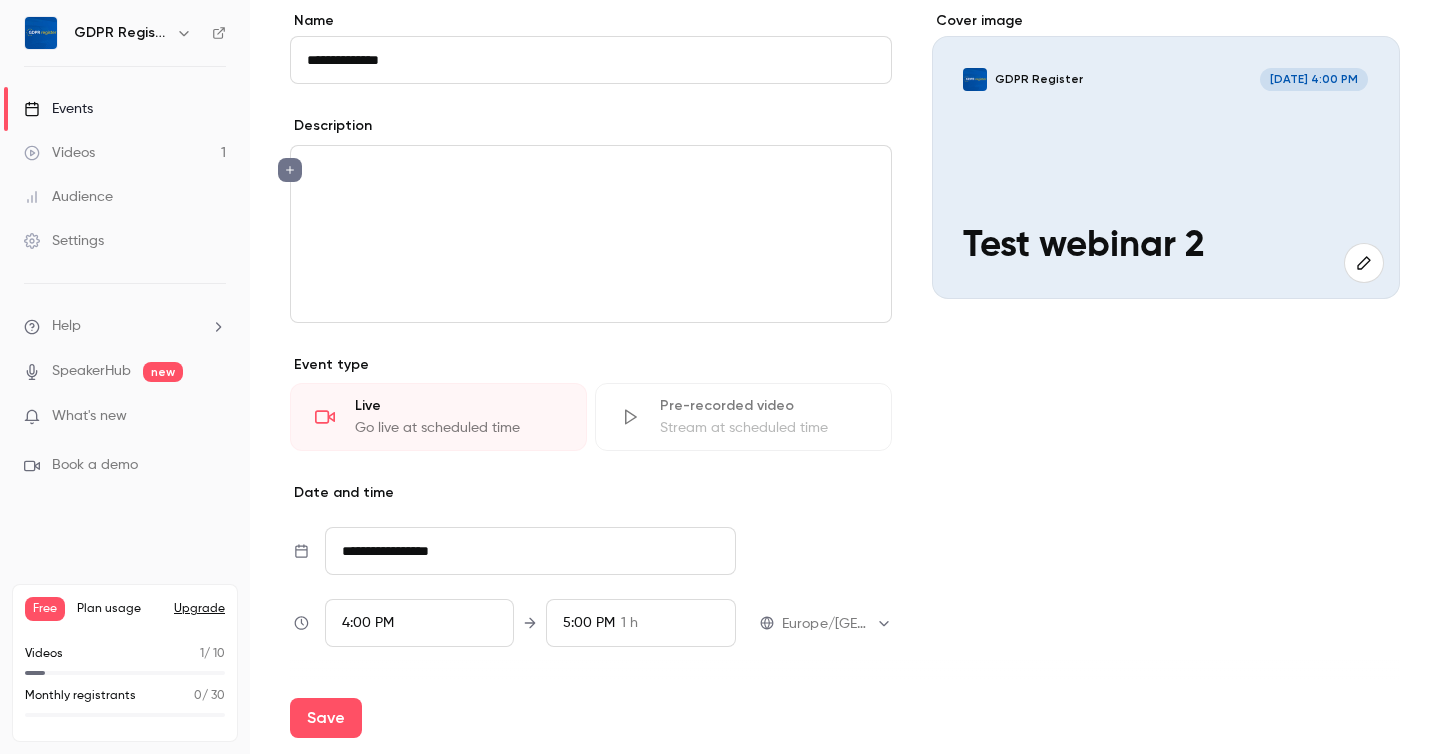 type 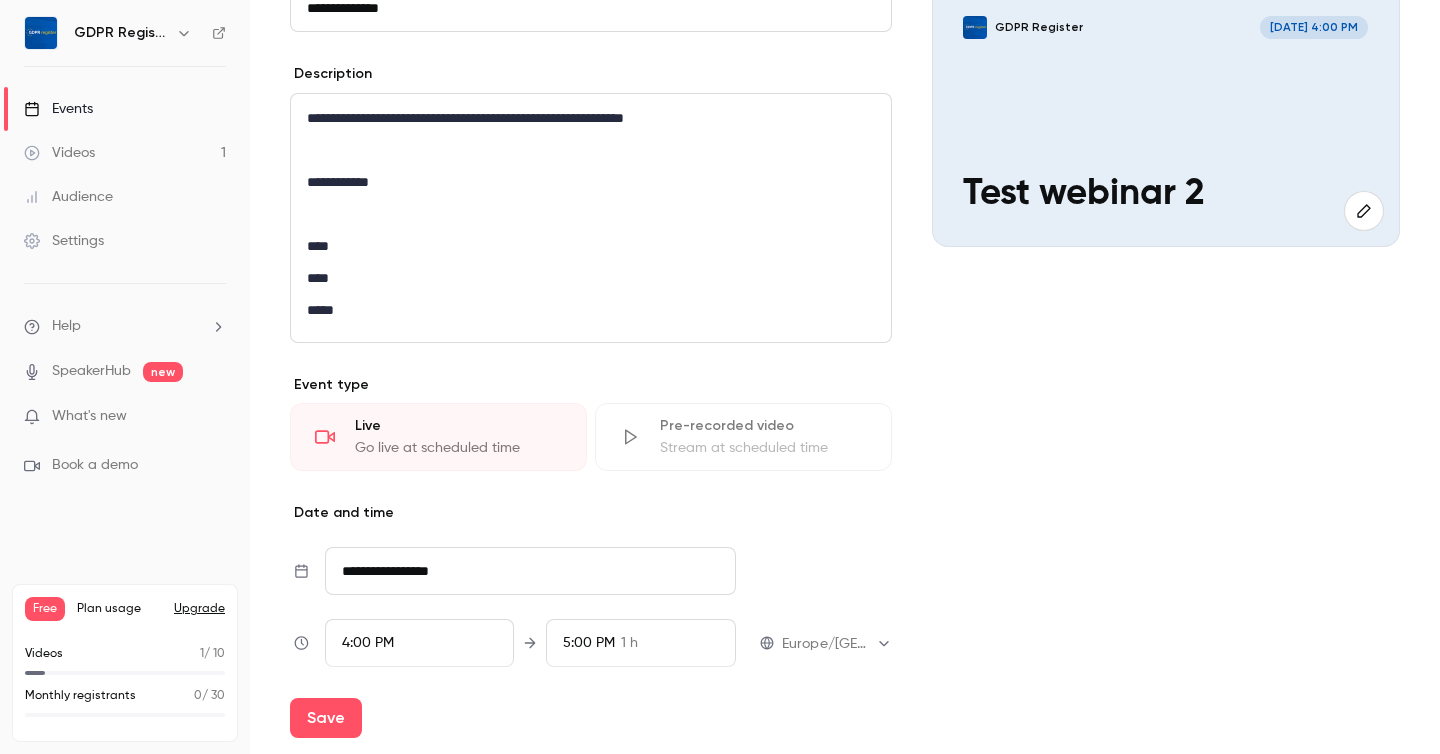scroll, scrollTop: 452, scrollLeft: 0, axis: vertical 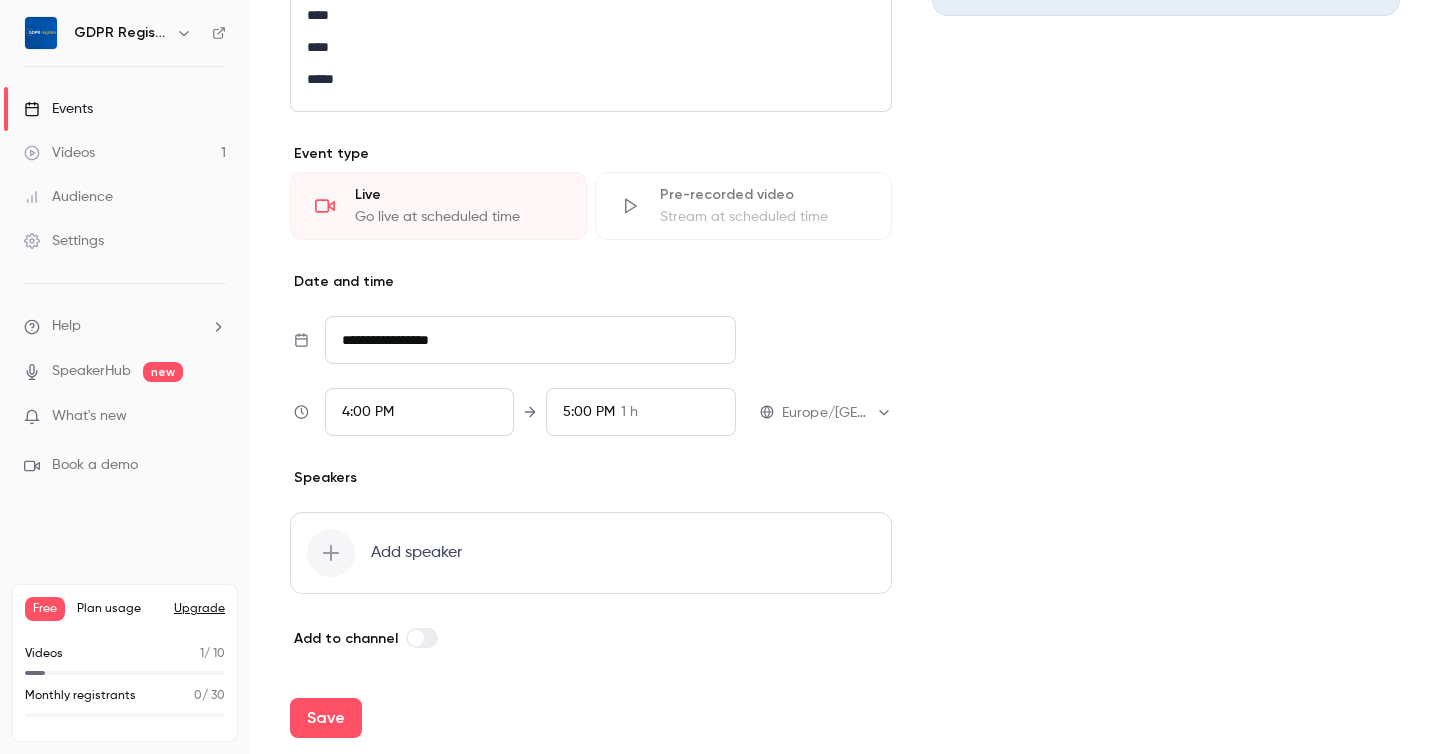click 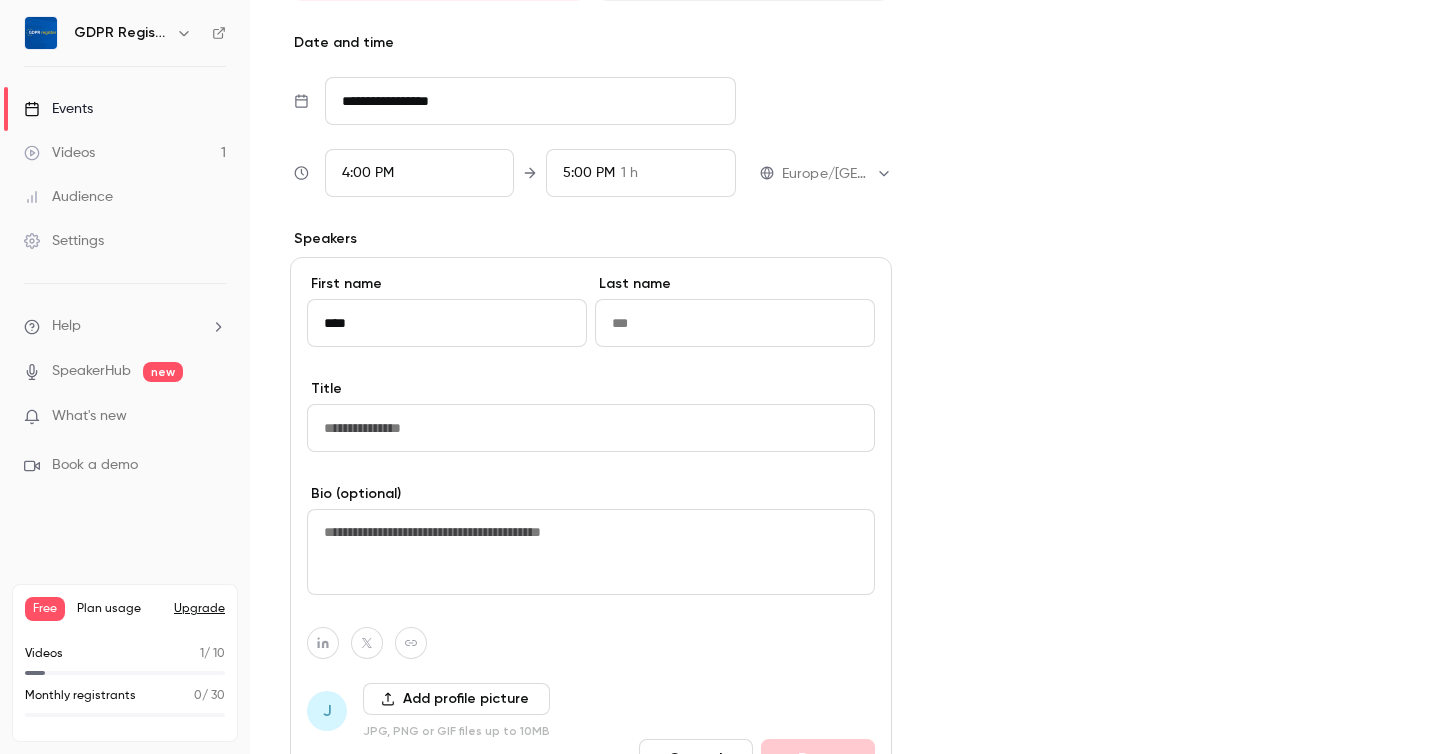 scroll, scrollTop: 692, scrollLeft: 0, axis: vertical 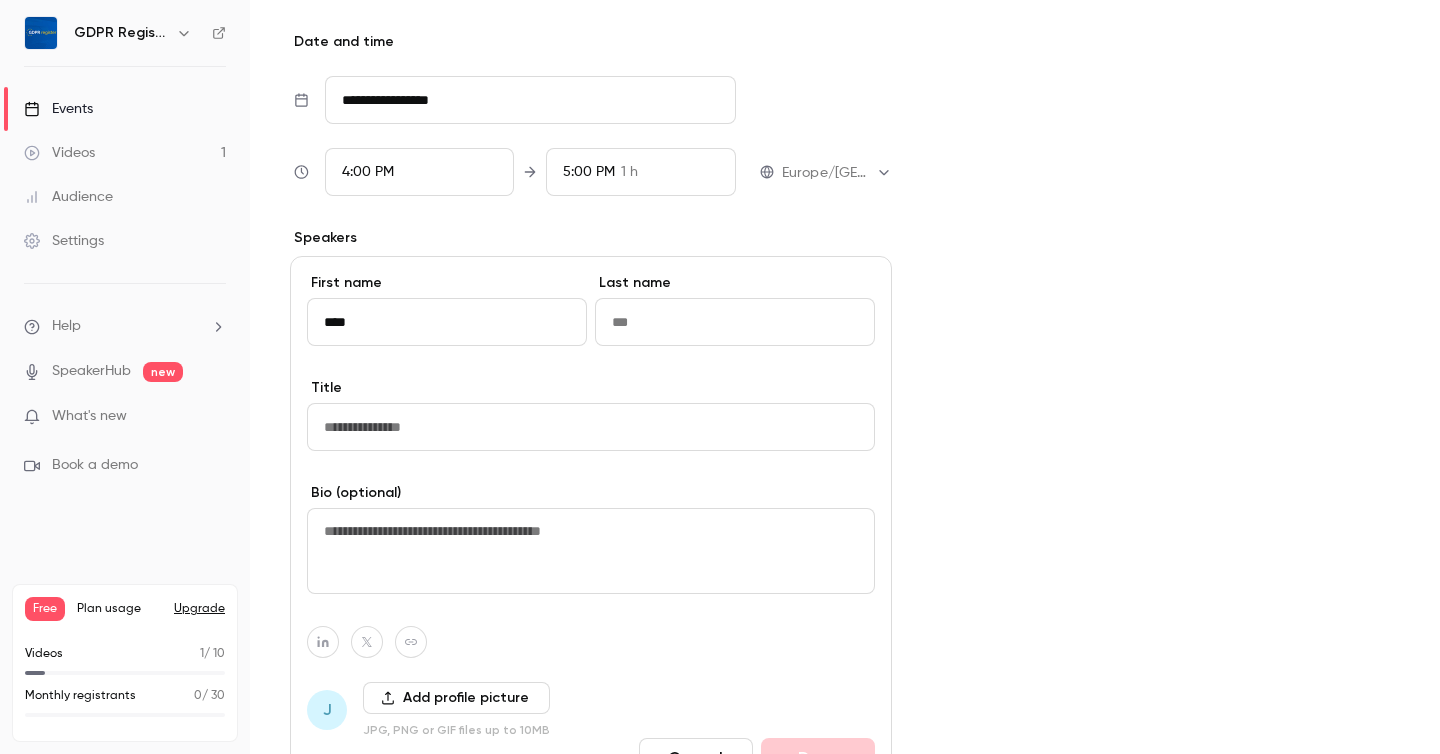 type on "****" 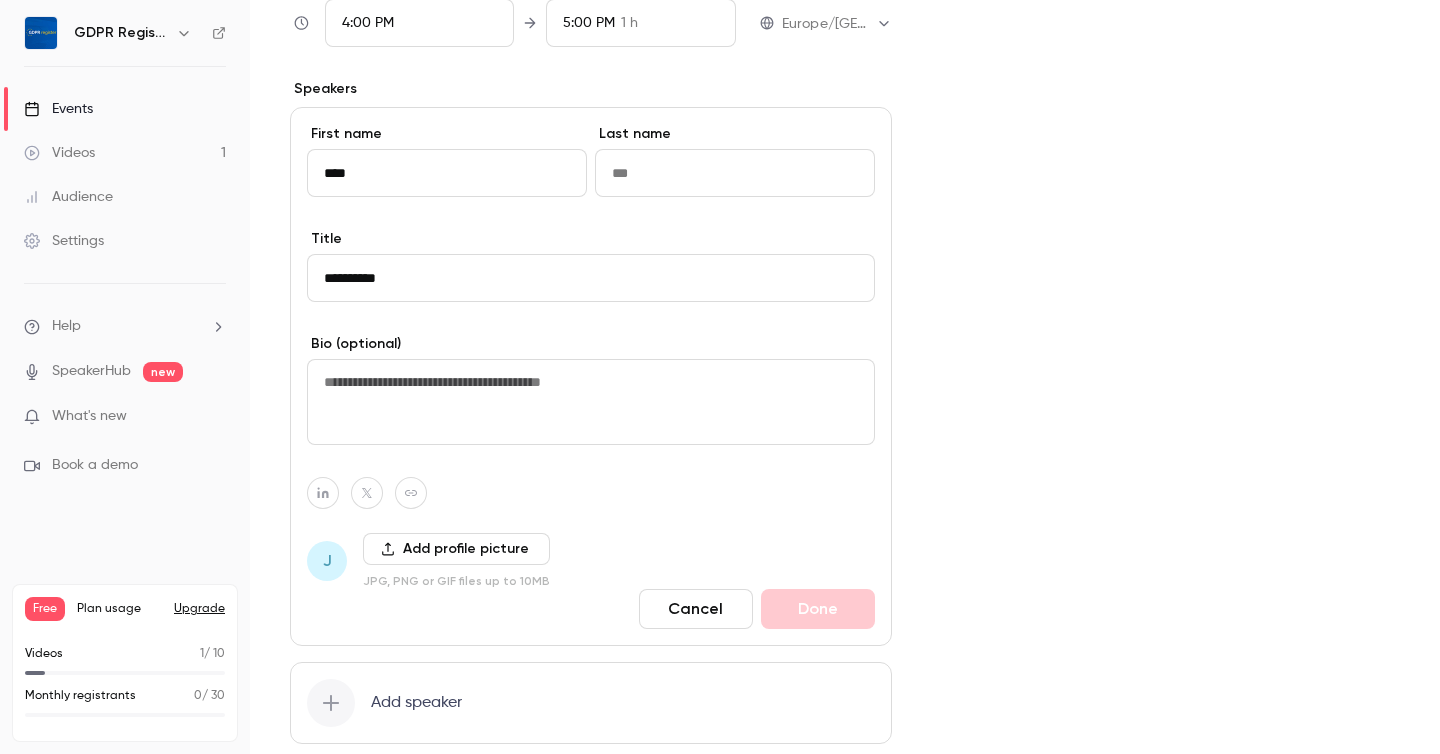 scroll, scrollTop: 866, scrollLeft: 0, axis: vertical 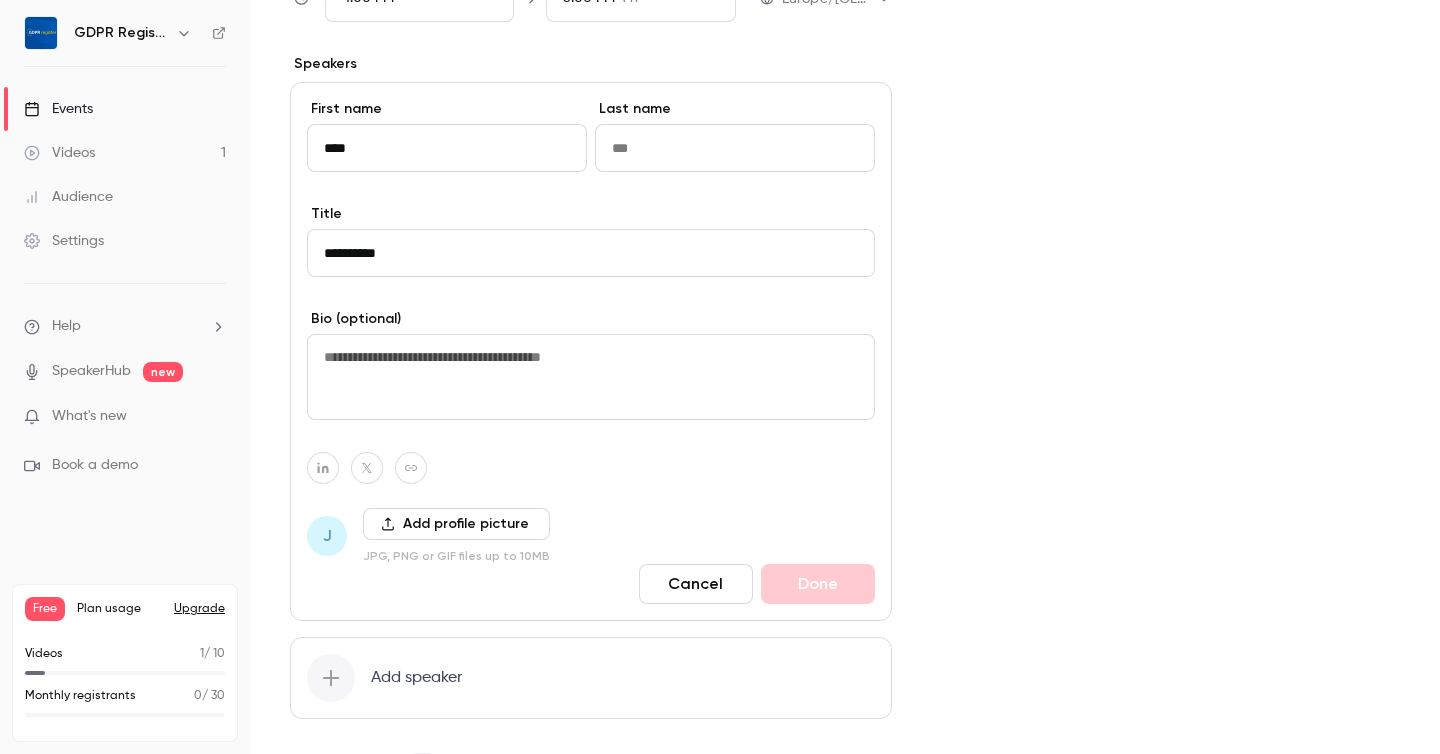 type on "**********" 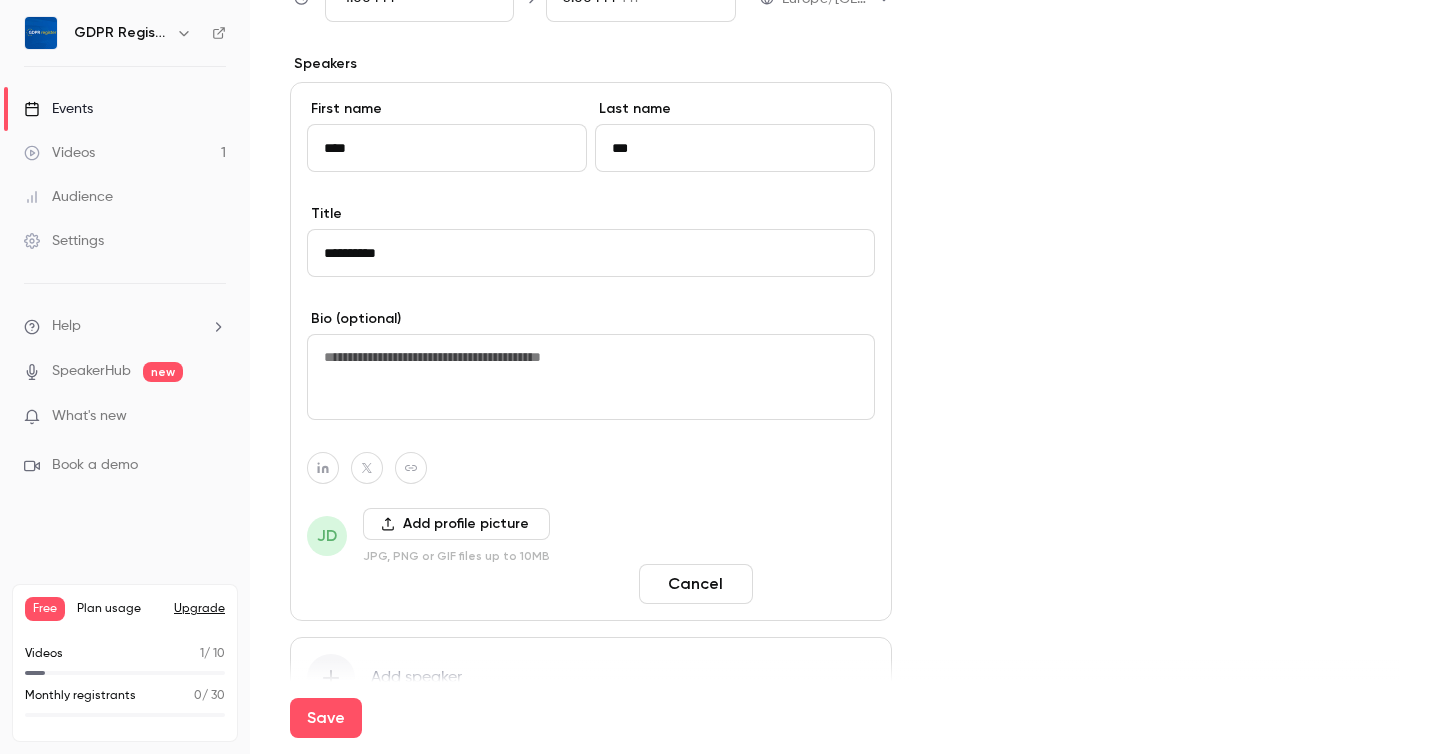 type on "***" 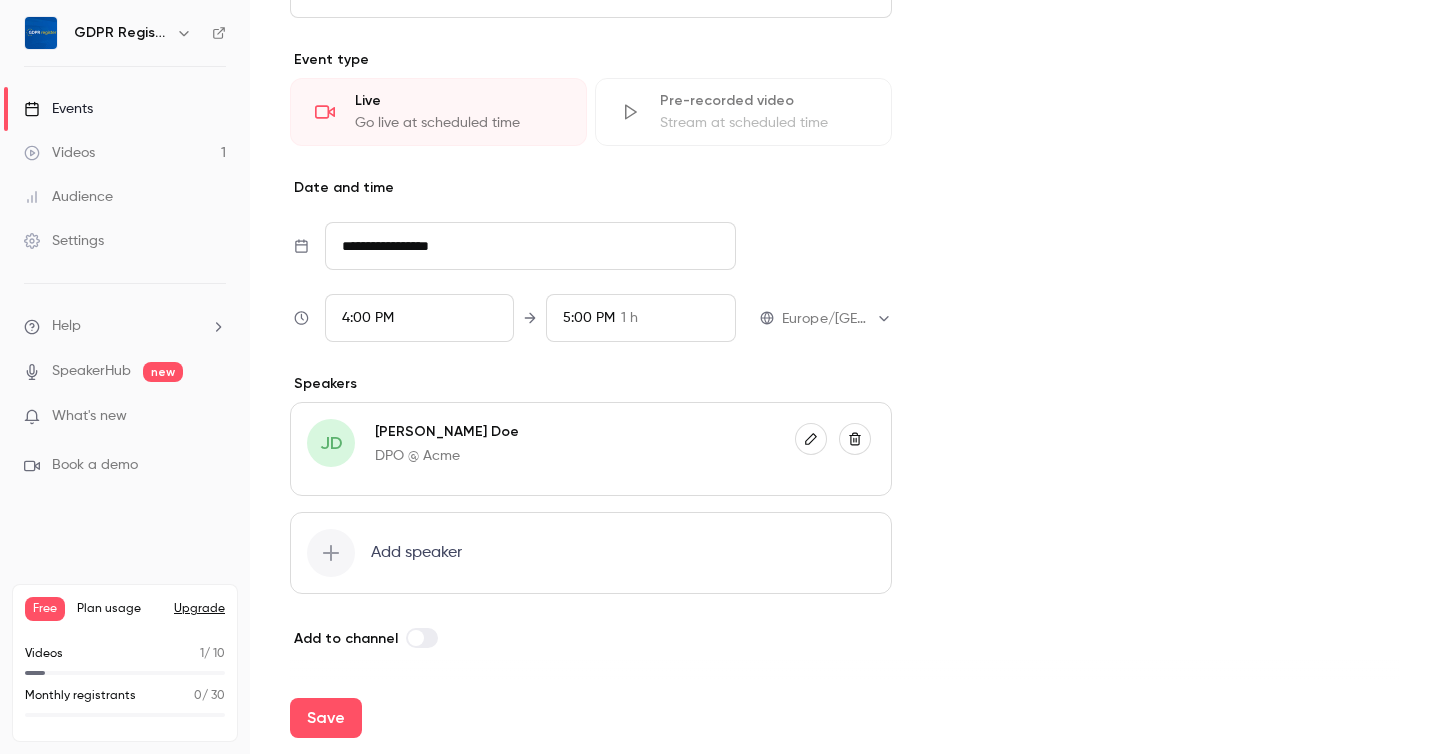 scroll, scrollTop: 546, scrollLeft: 0, axis: vertical 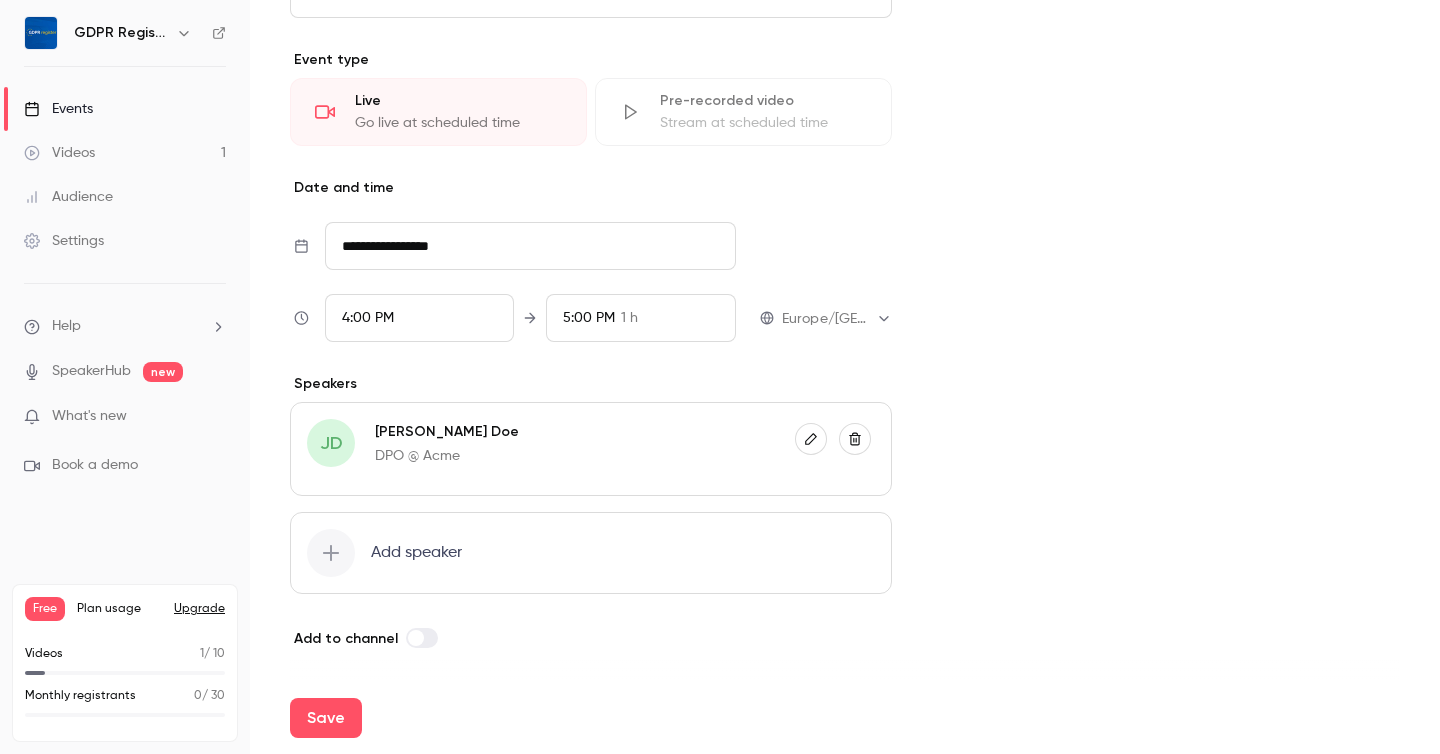 click on "Add speaker" at bounding box center [416, 553] 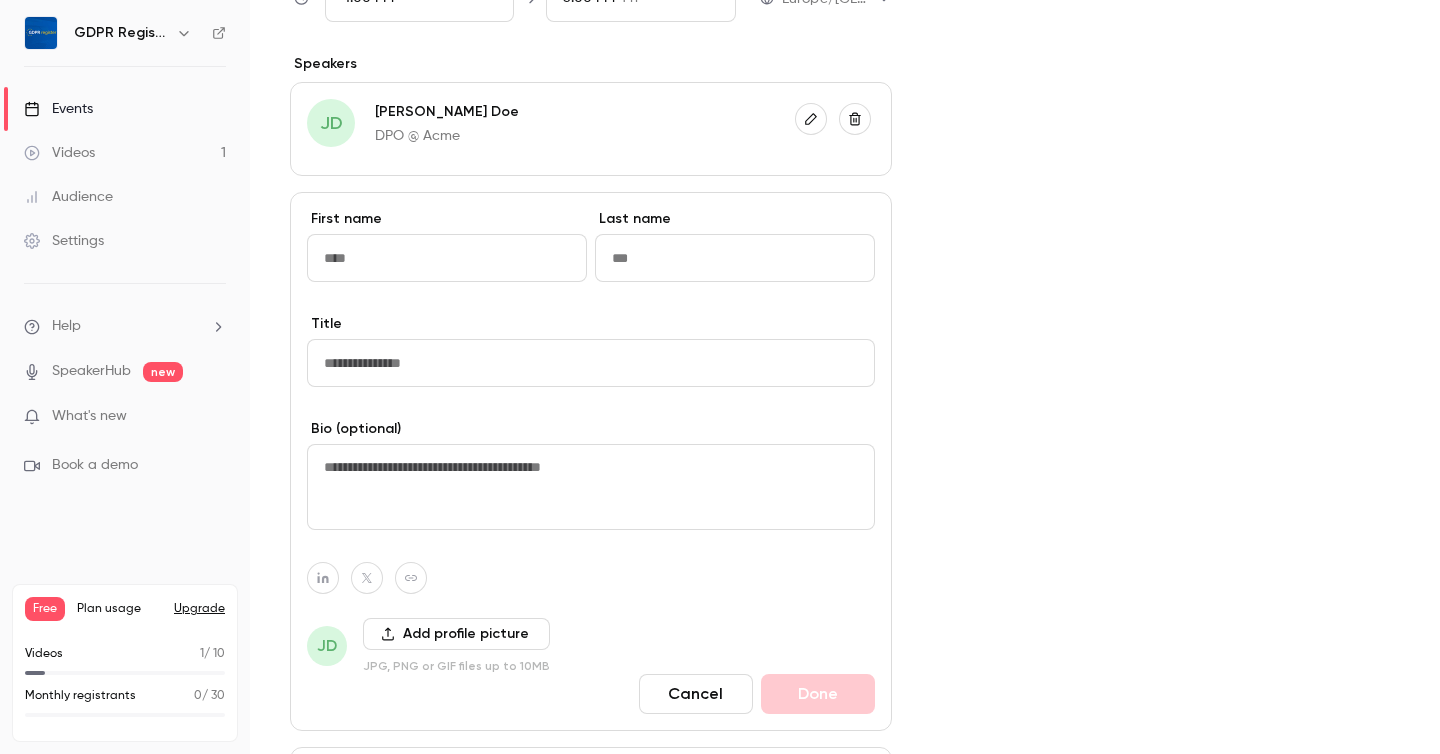click at bounding box center [447, 258] 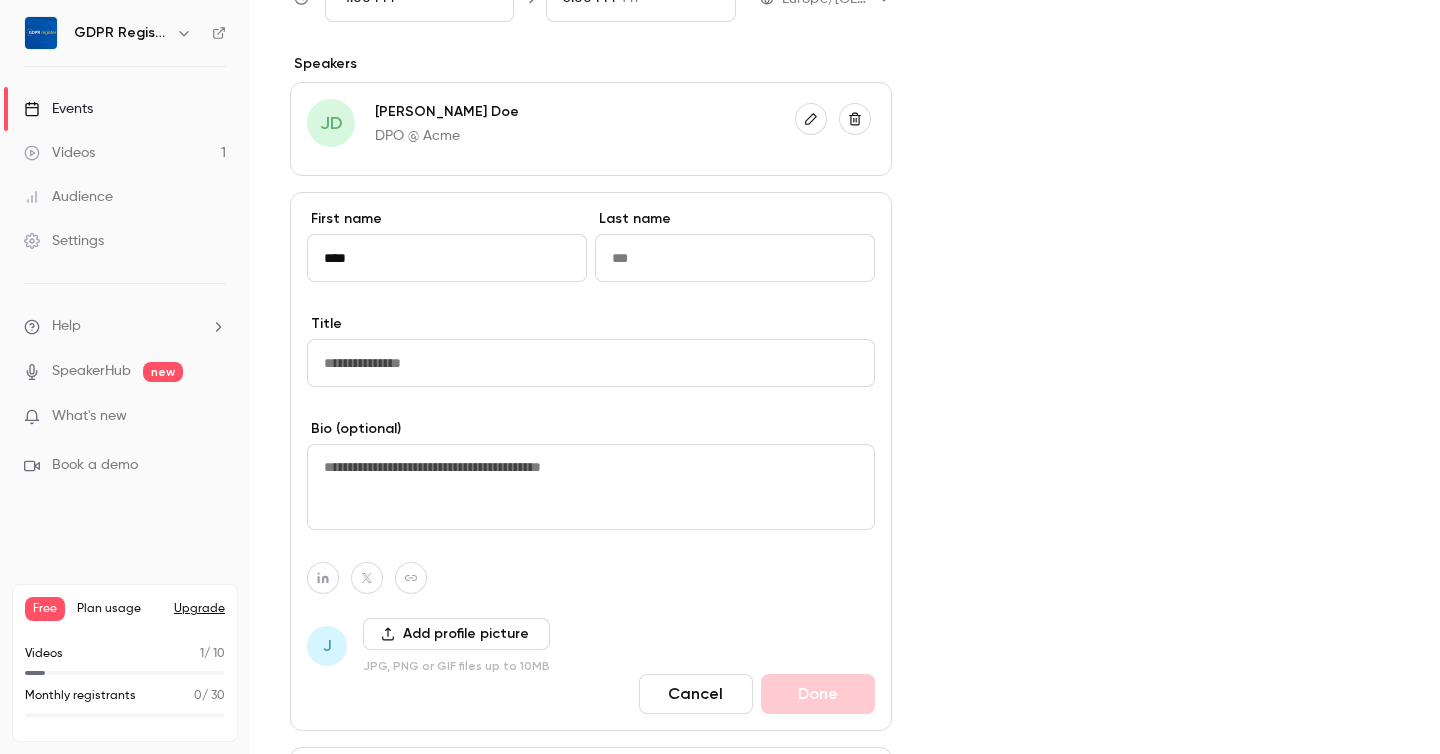 type on "****" 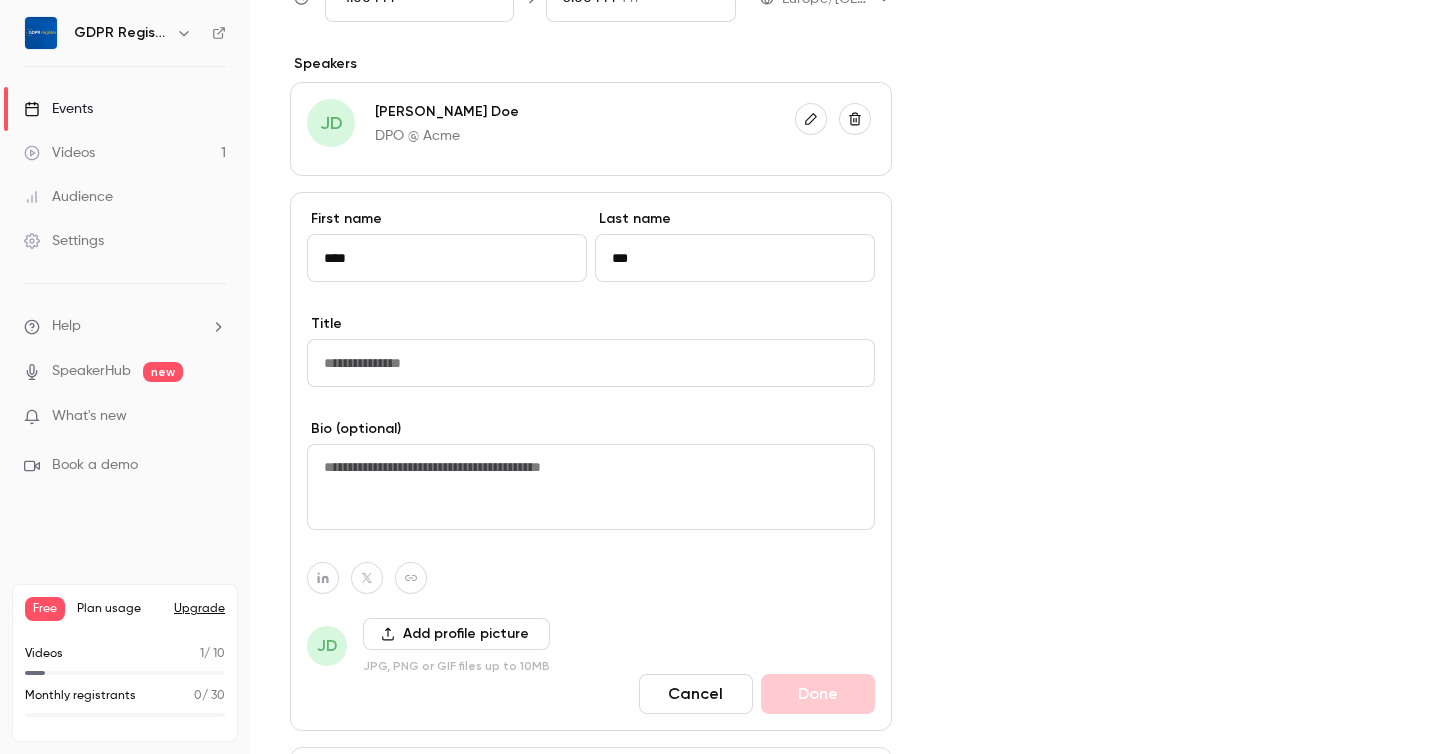 type on "***" 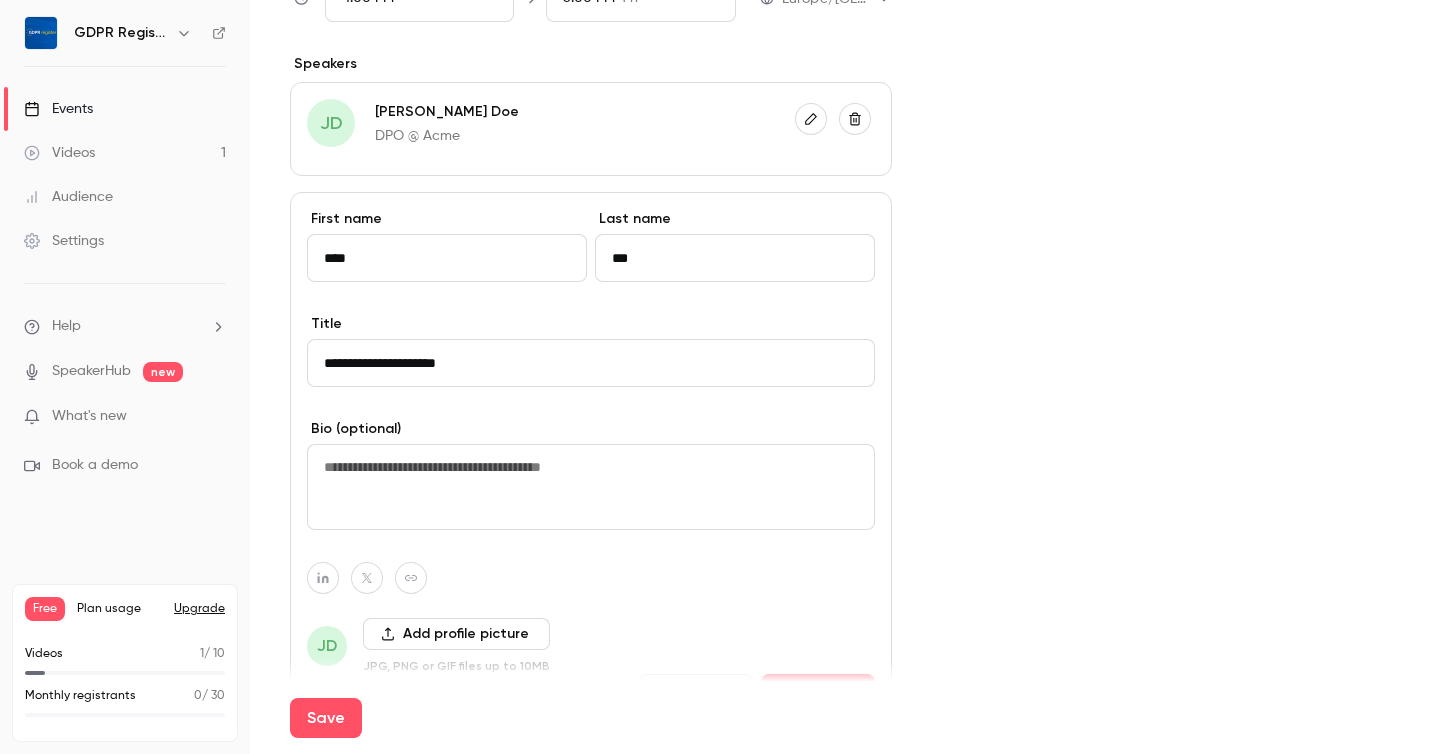 click on "**********" at bounding box center (591, 363) 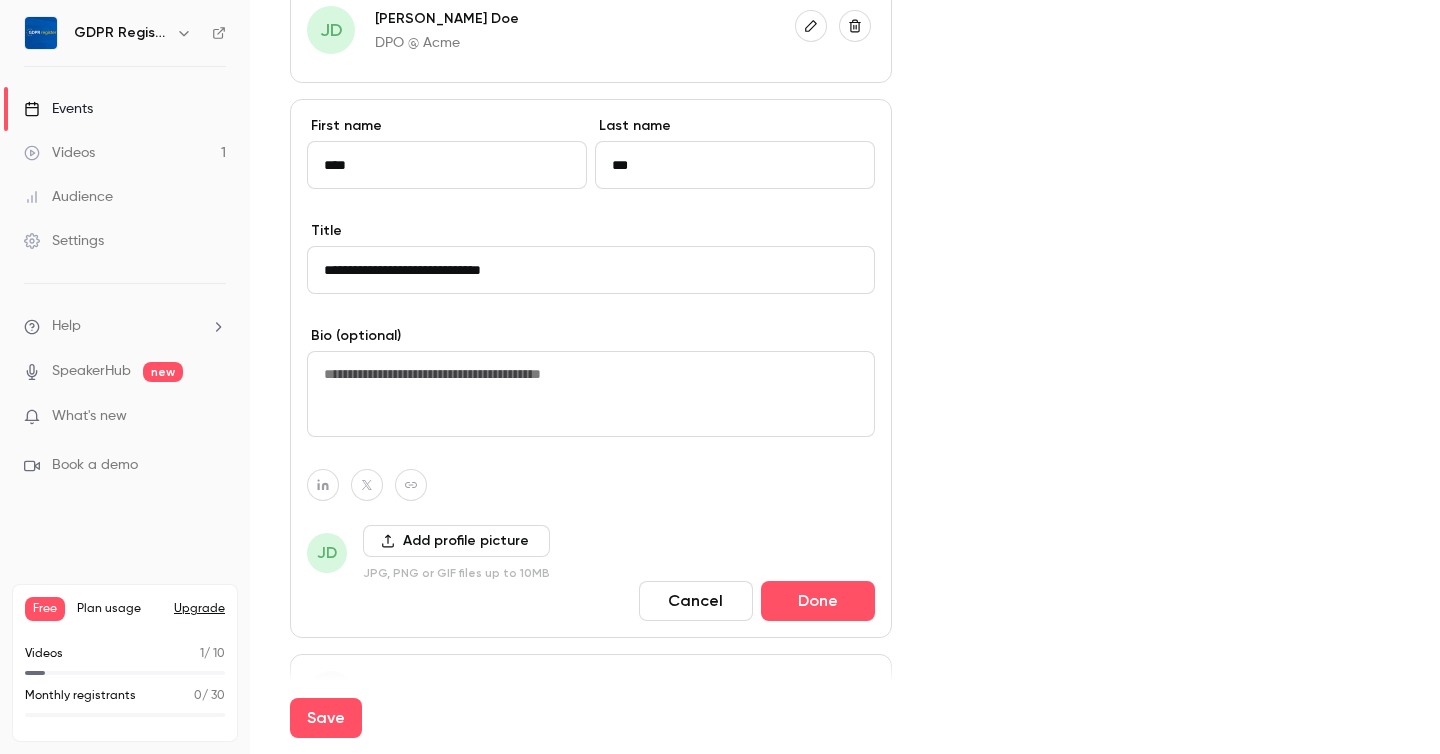 scroll, scrollTop: 1101, scrollLeft: 0, axis: vertical 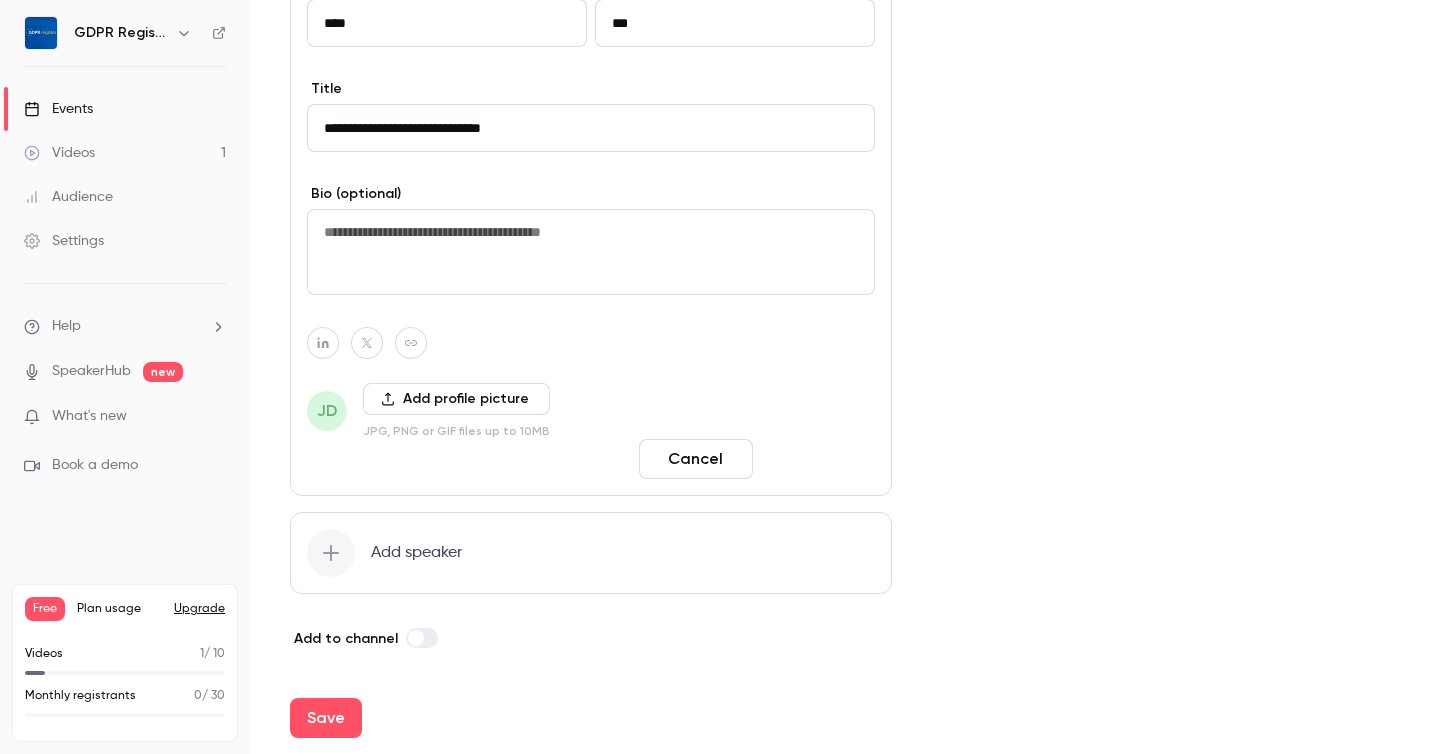 type on "**********" 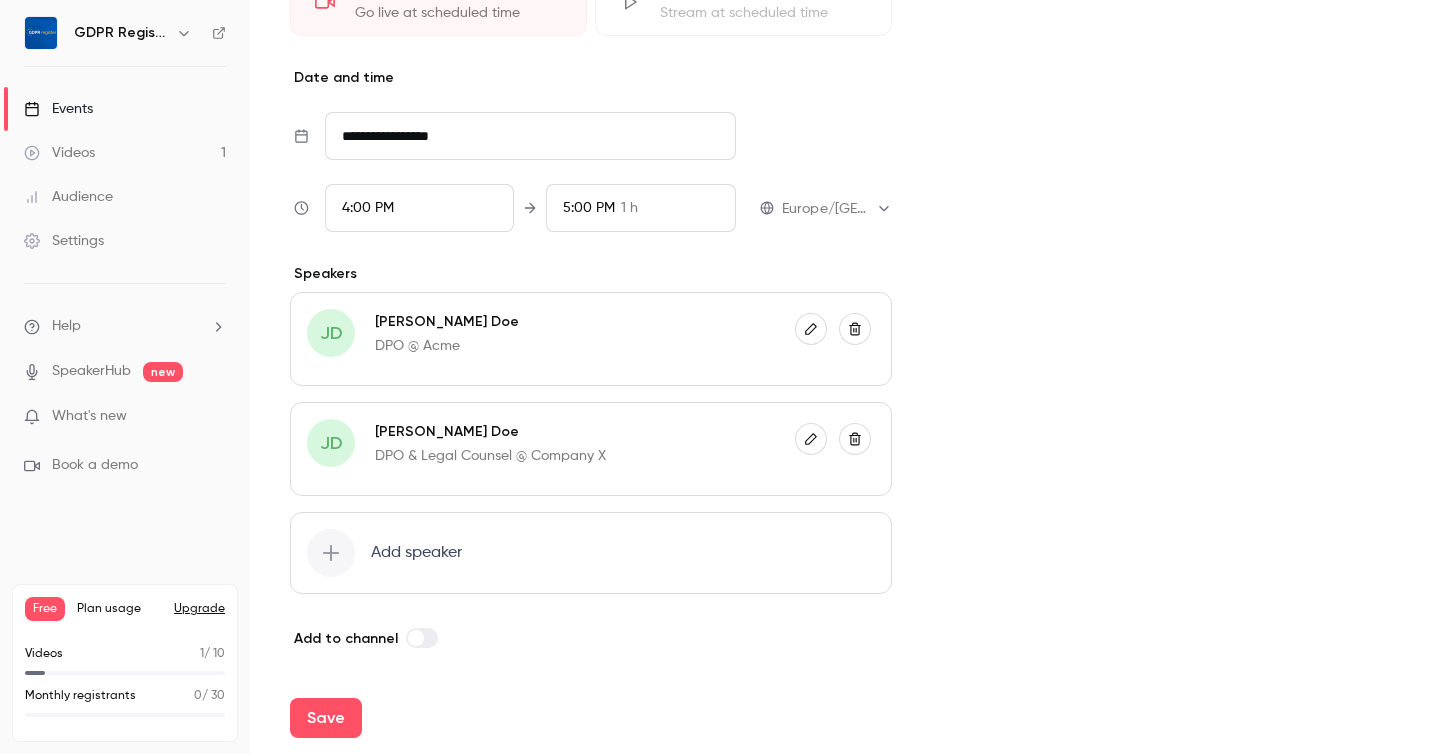 click on "Add speaker" at bounding box center (591, 553) 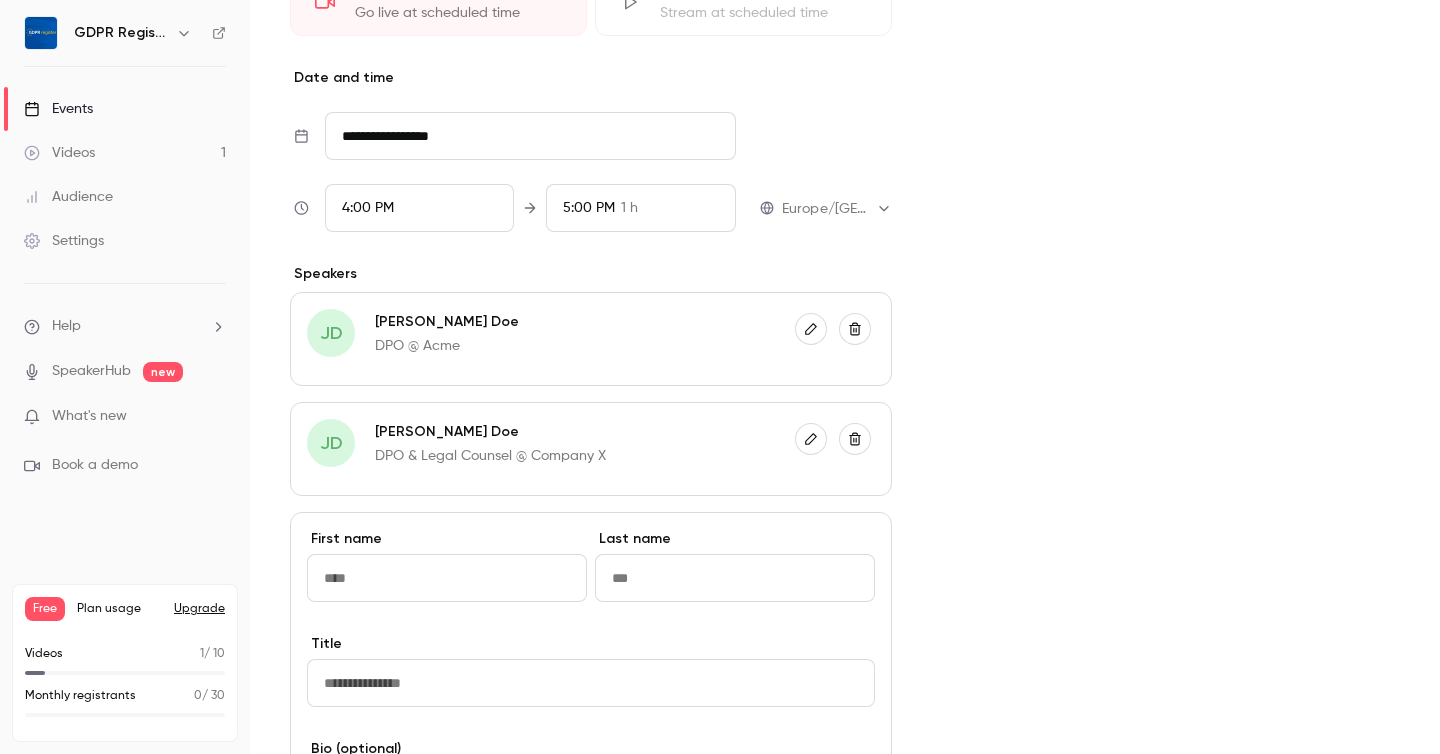 scroll, scrollTop: 1101, scrollLeft: 0, axis: vertical 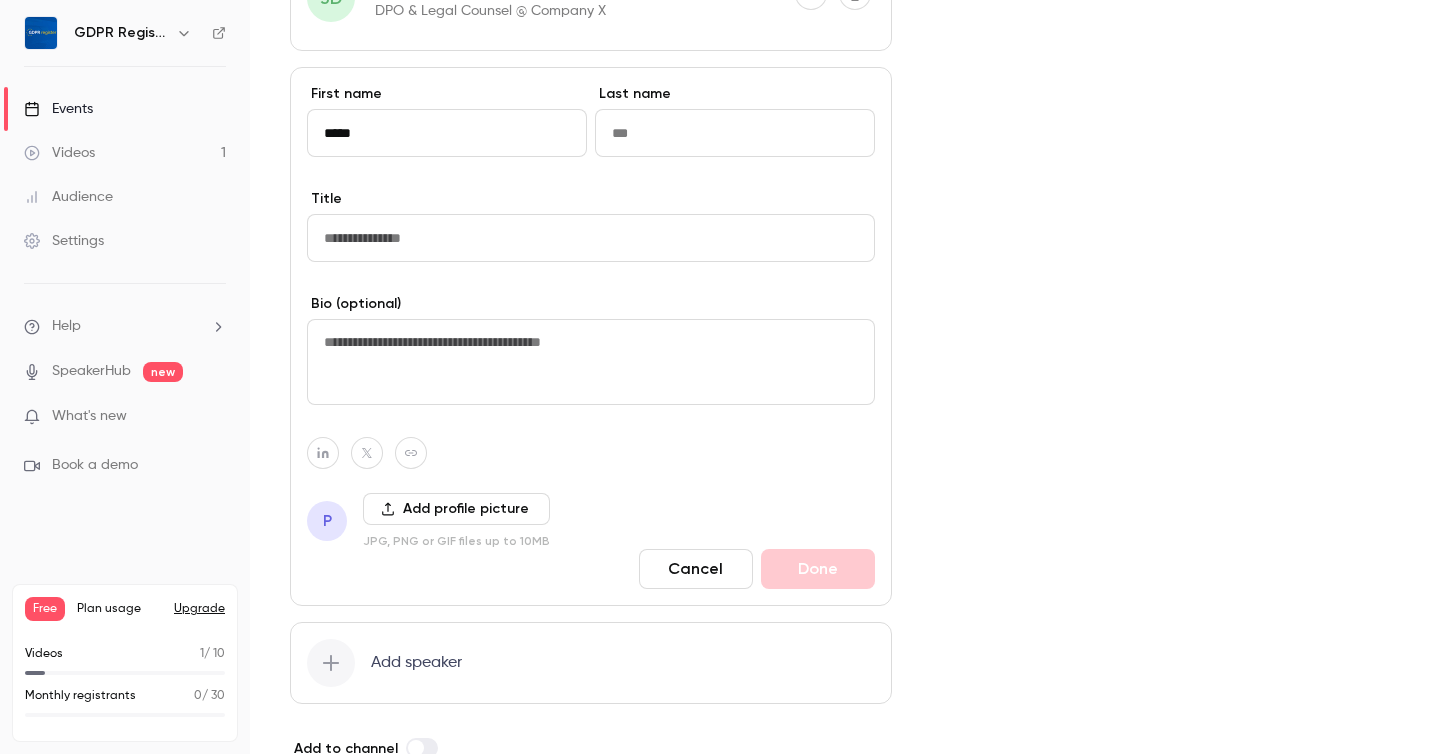 type on "*****" 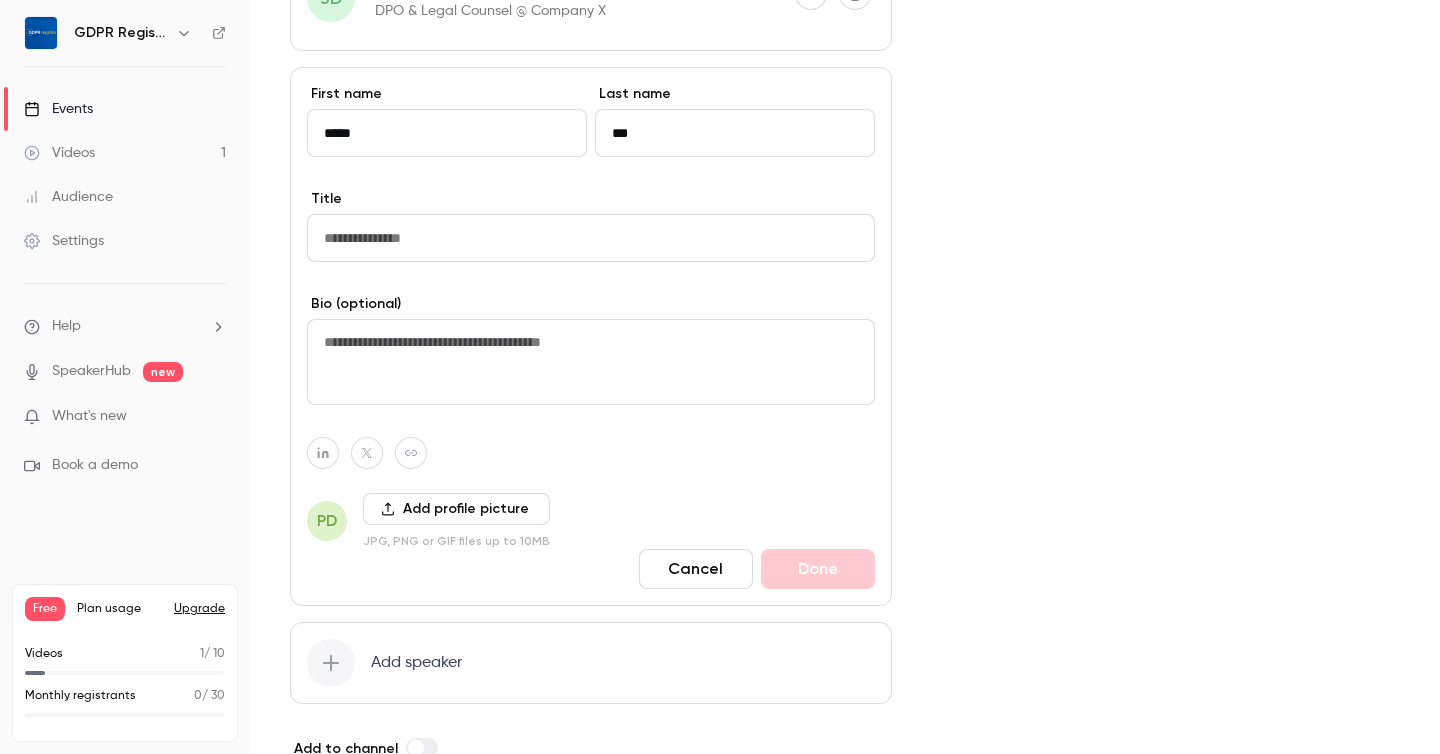 type on "***" 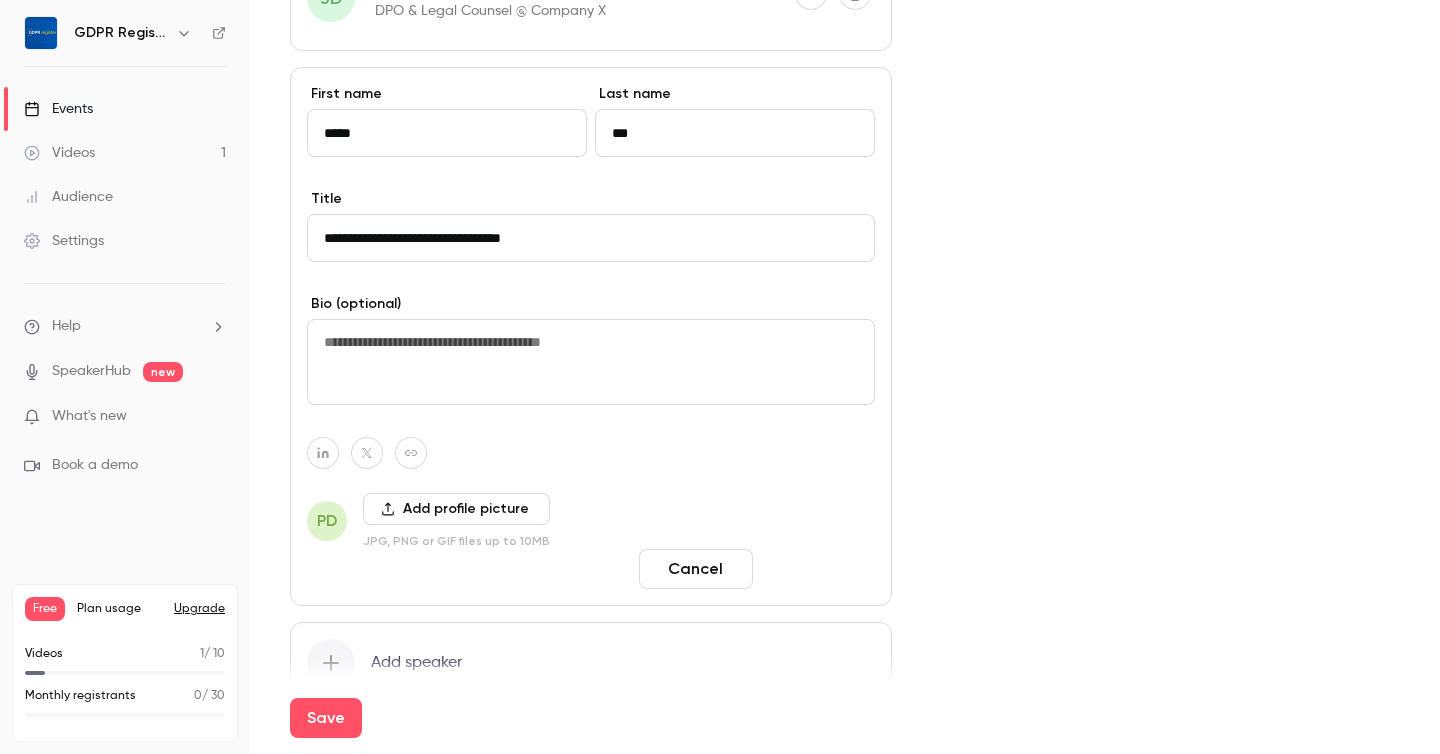 type on "**********" 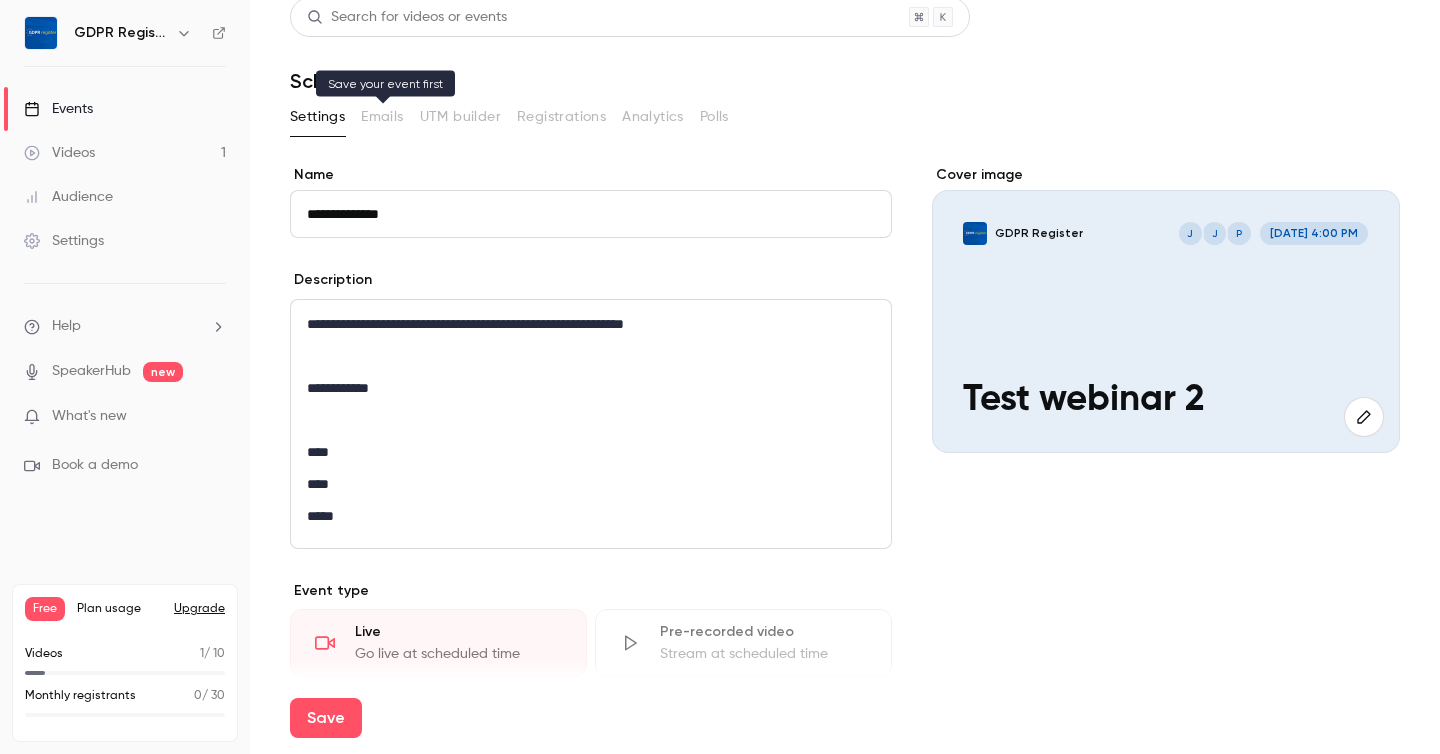scroll, scrollTop: 533, scrollLeft: 0, axis: vertical 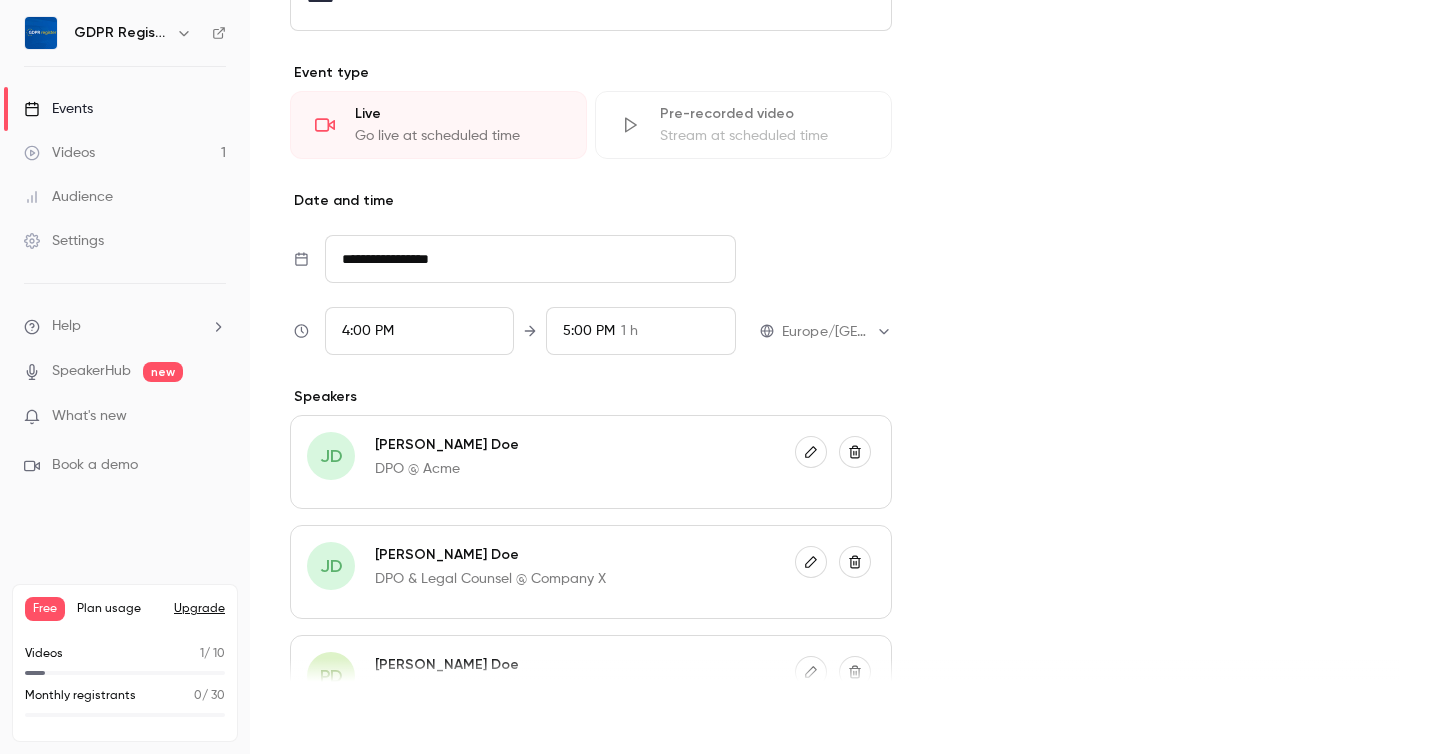 click on "Save" at bounding box center (326, 718) 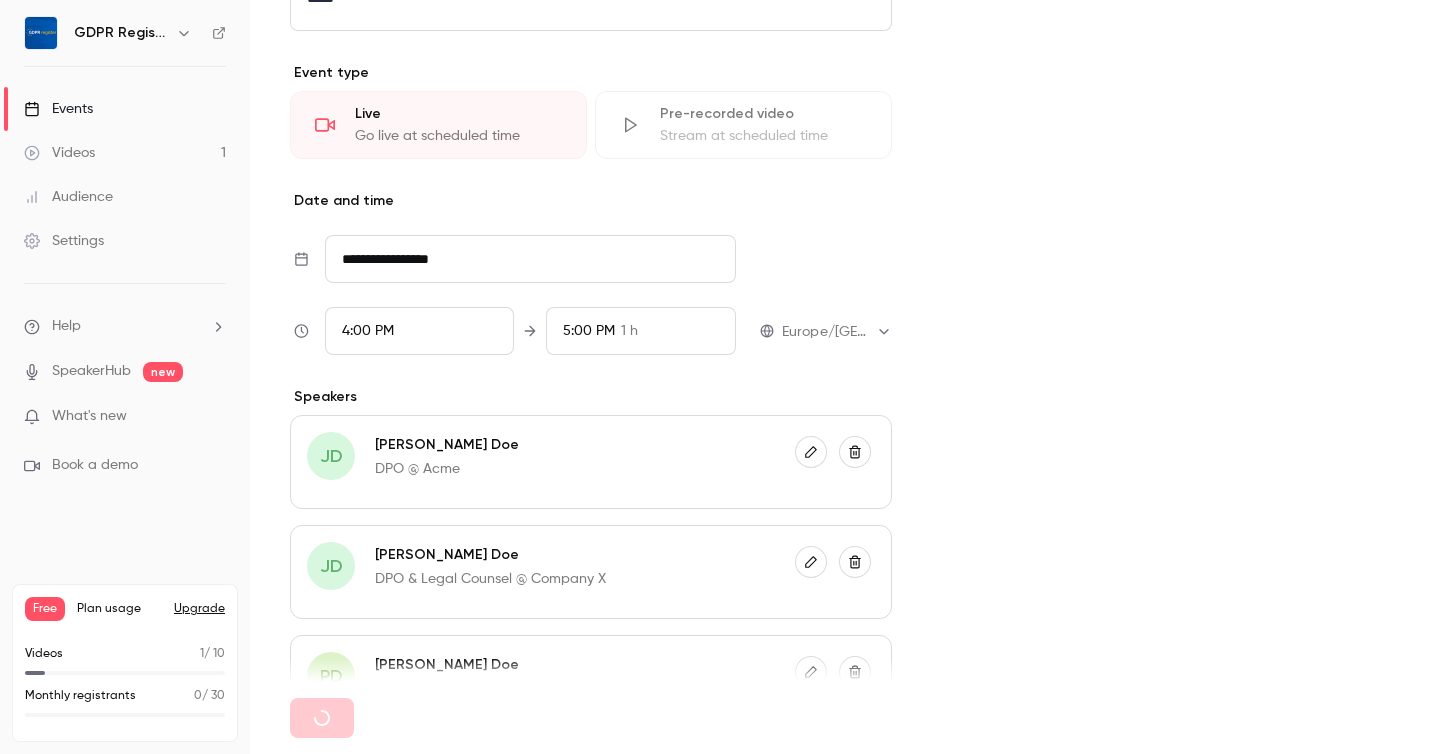 type 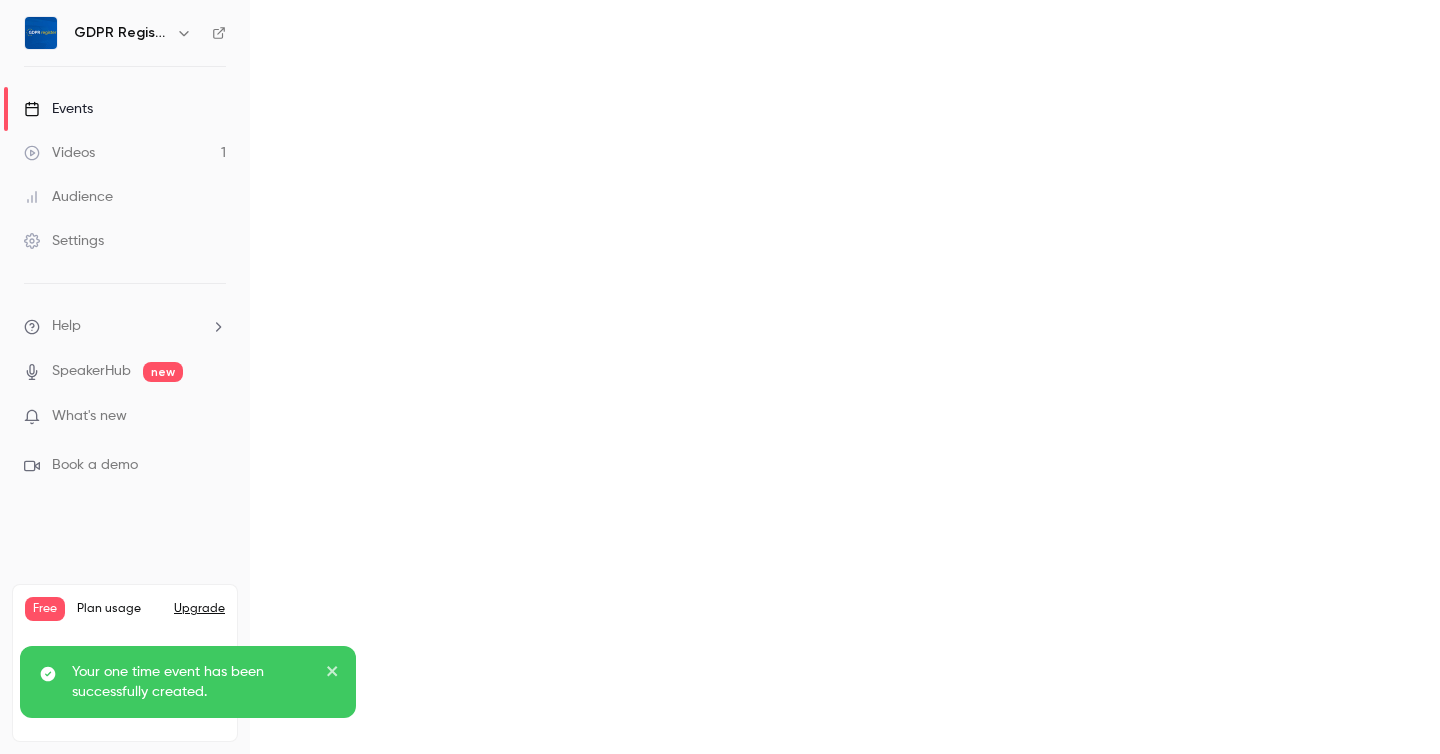 scroll, scrollTop: 0, scrollLeft: 0, axis: both 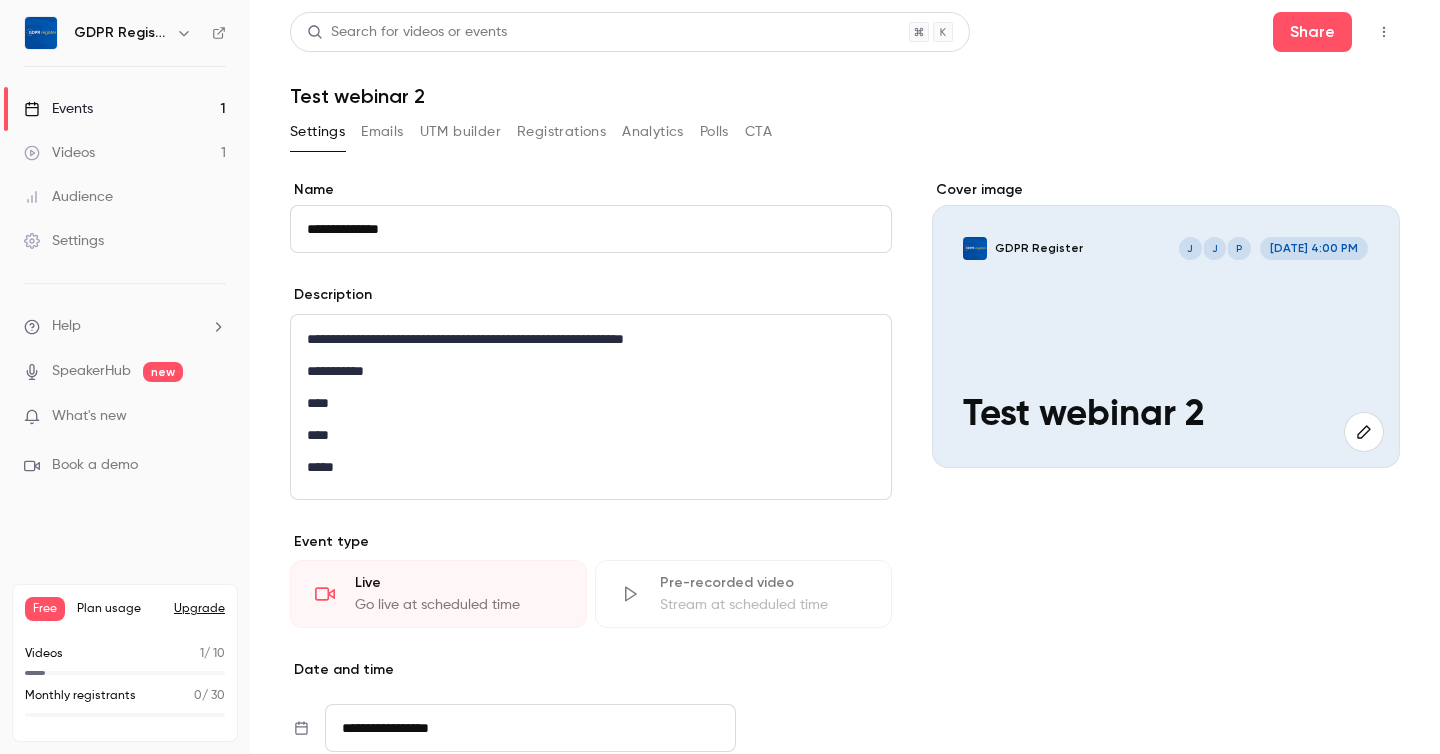 click on "Emails" at bounding box center (382, 132) 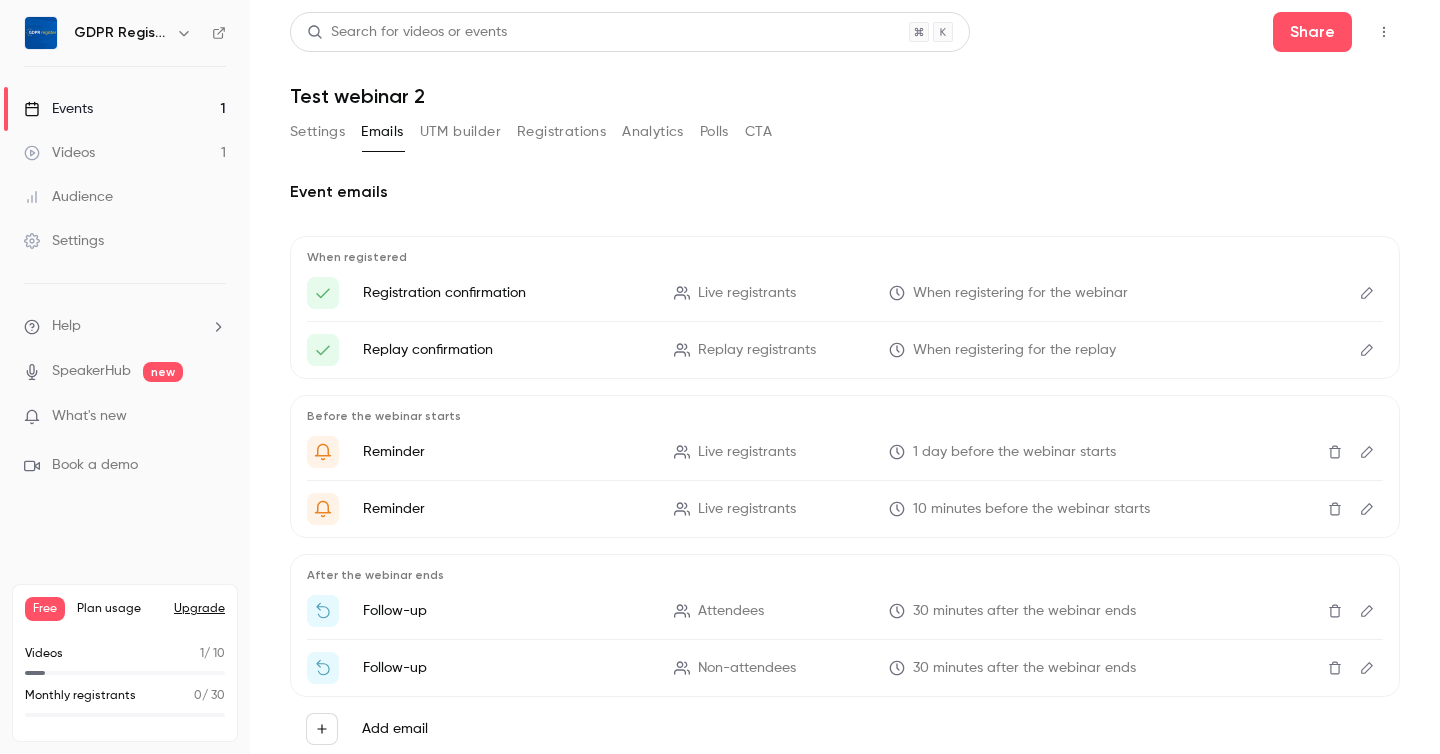 click at bounding box center [1367, 293] 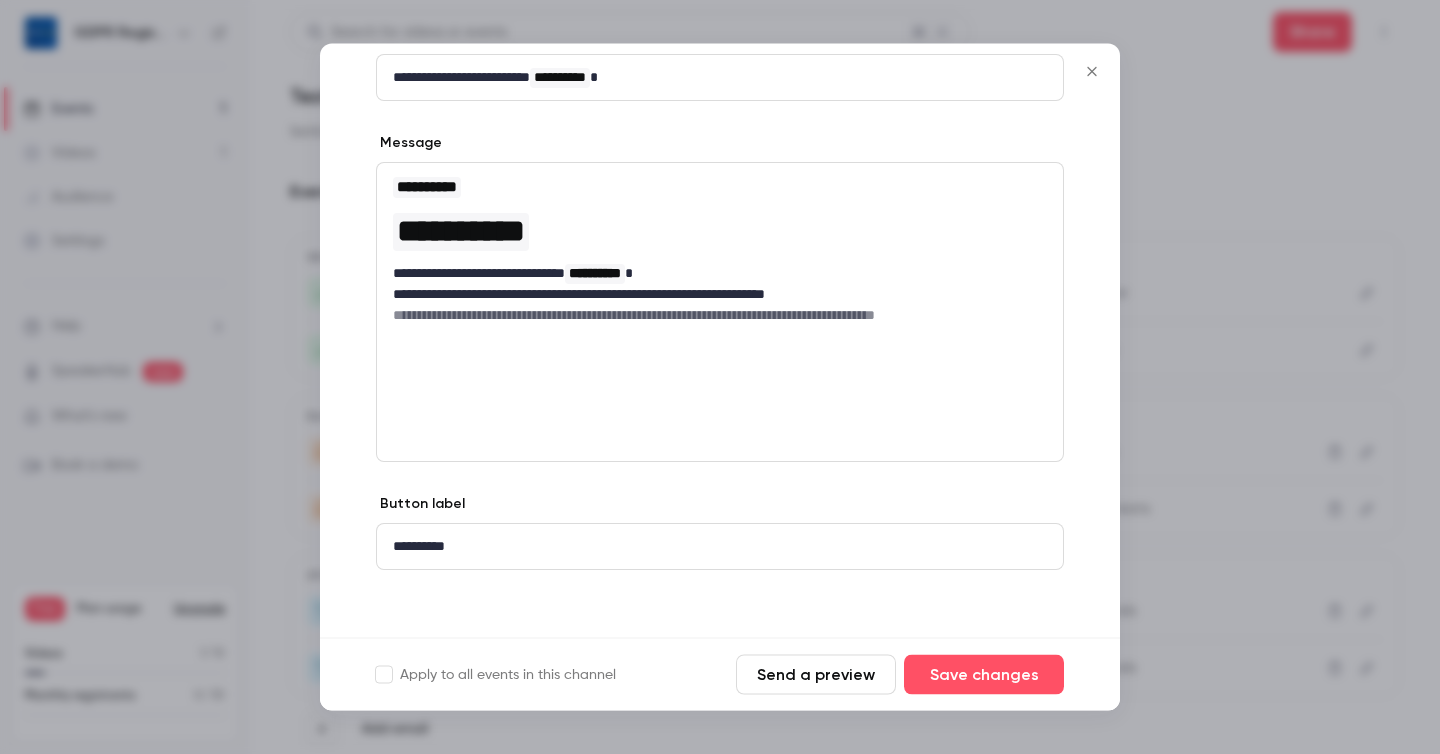 scroll, scrollTop: 143, scrollLeft: 0, axis: vertical 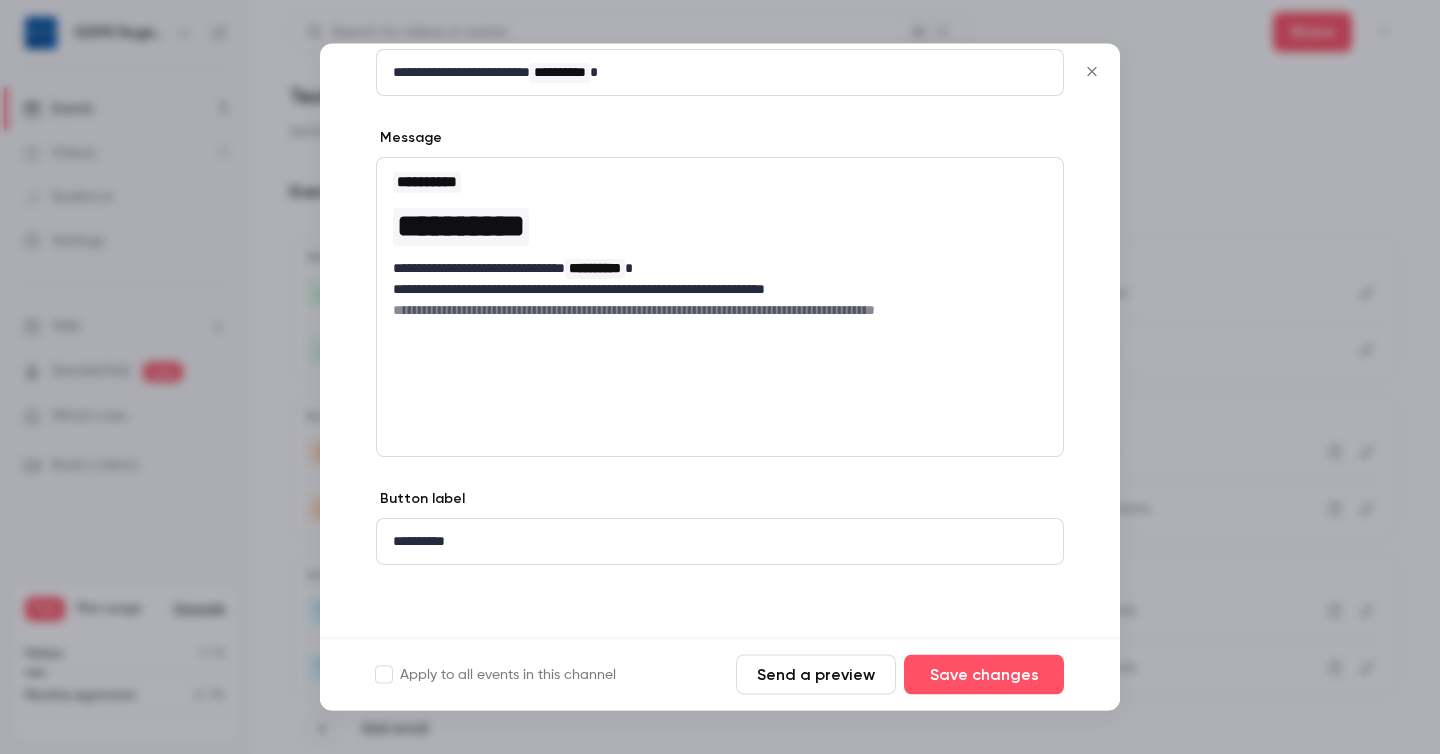 click on "**********" at bounding box center [720, 311] 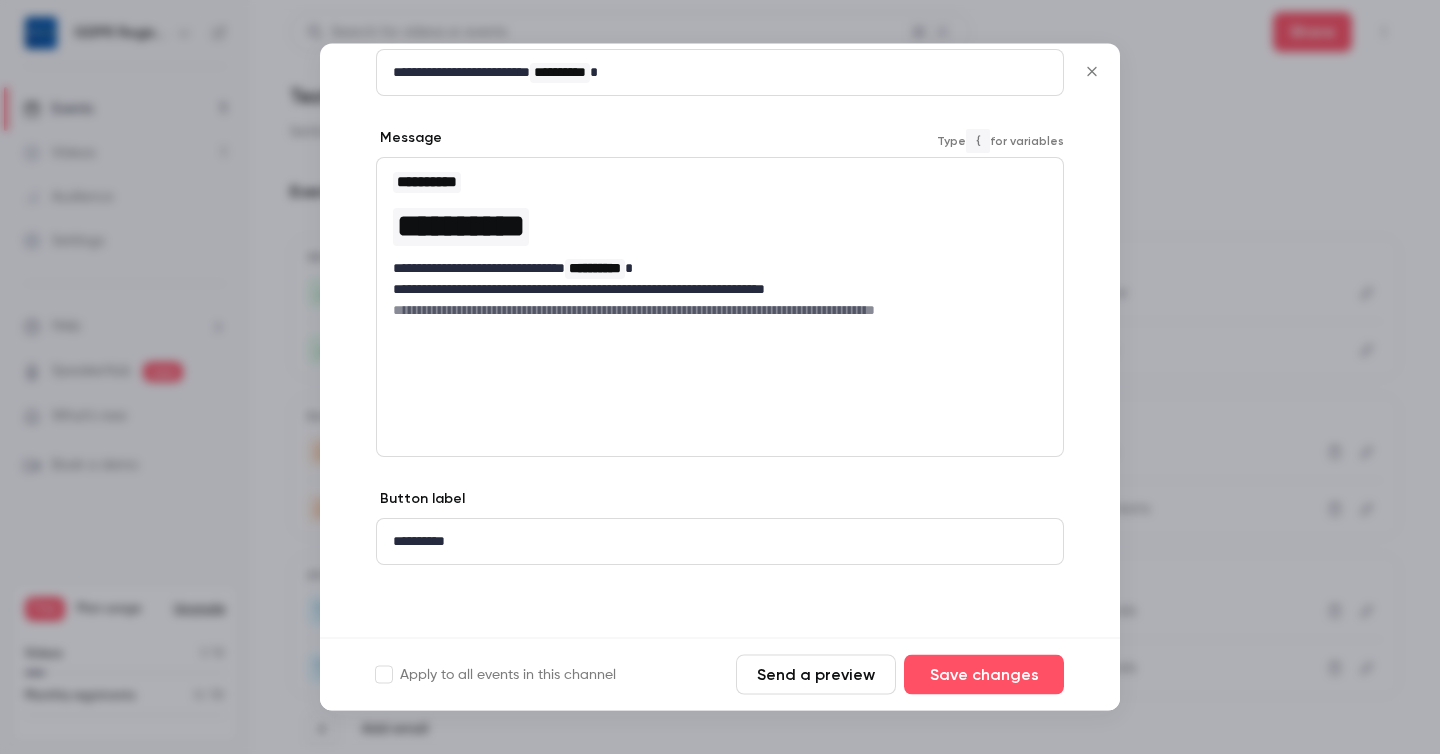click on "**********" at bounding box center [720, 542] 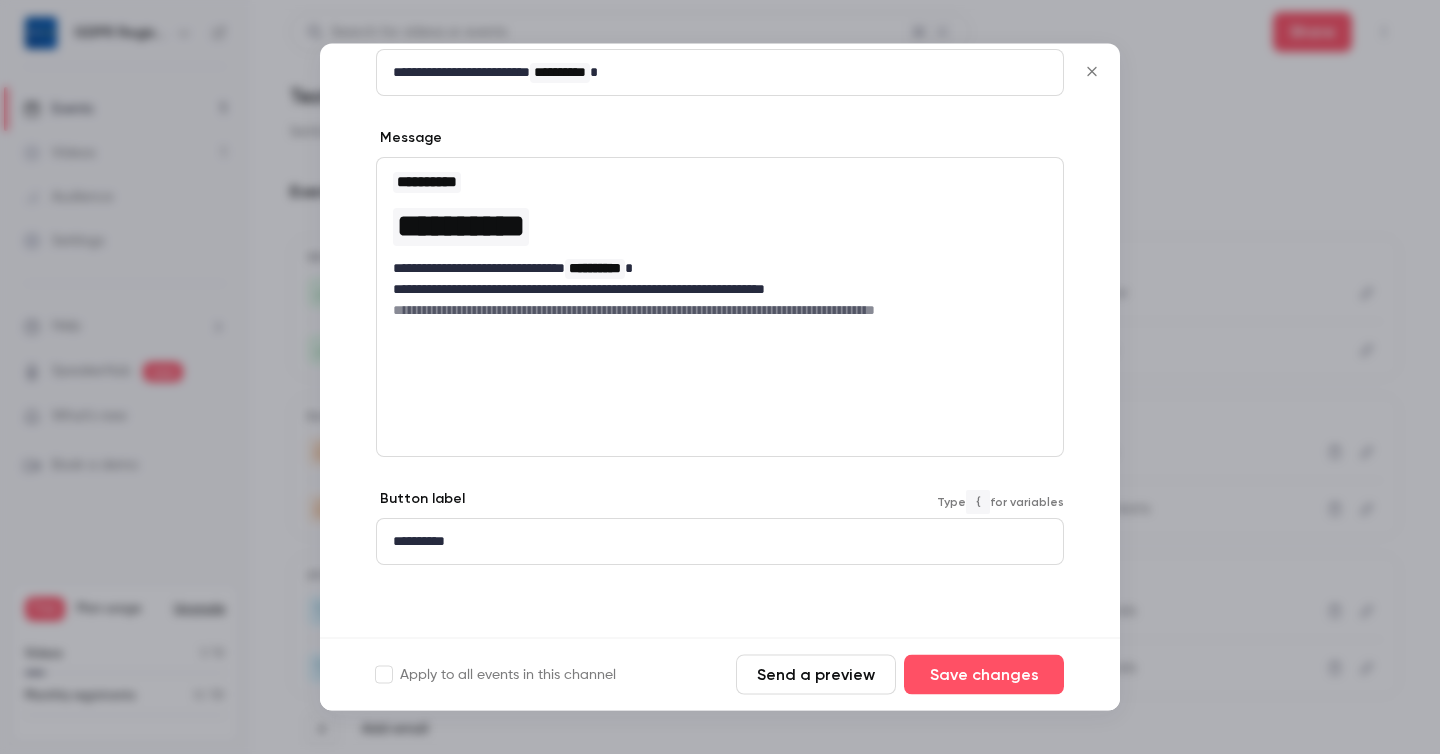 type 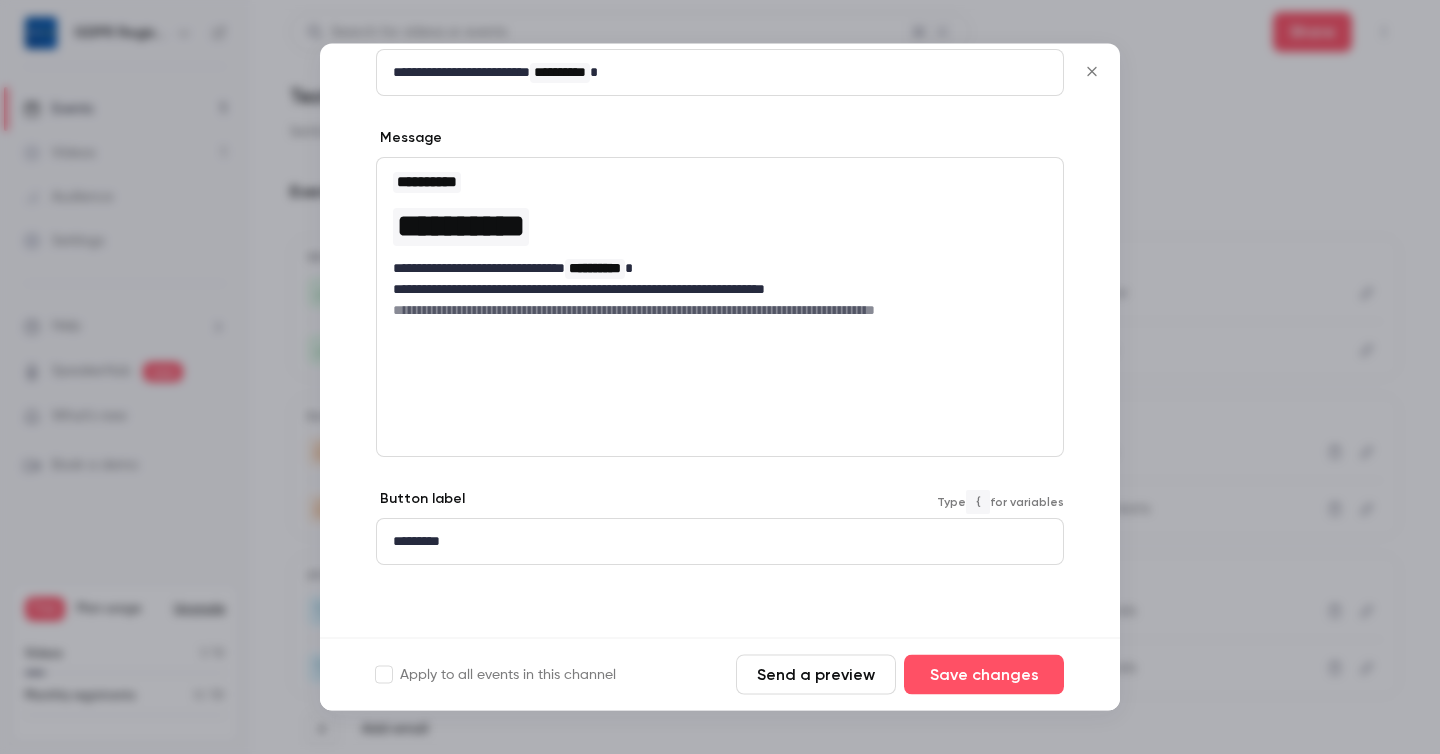 click on "Send a preview" at bounding box center [816, 675] 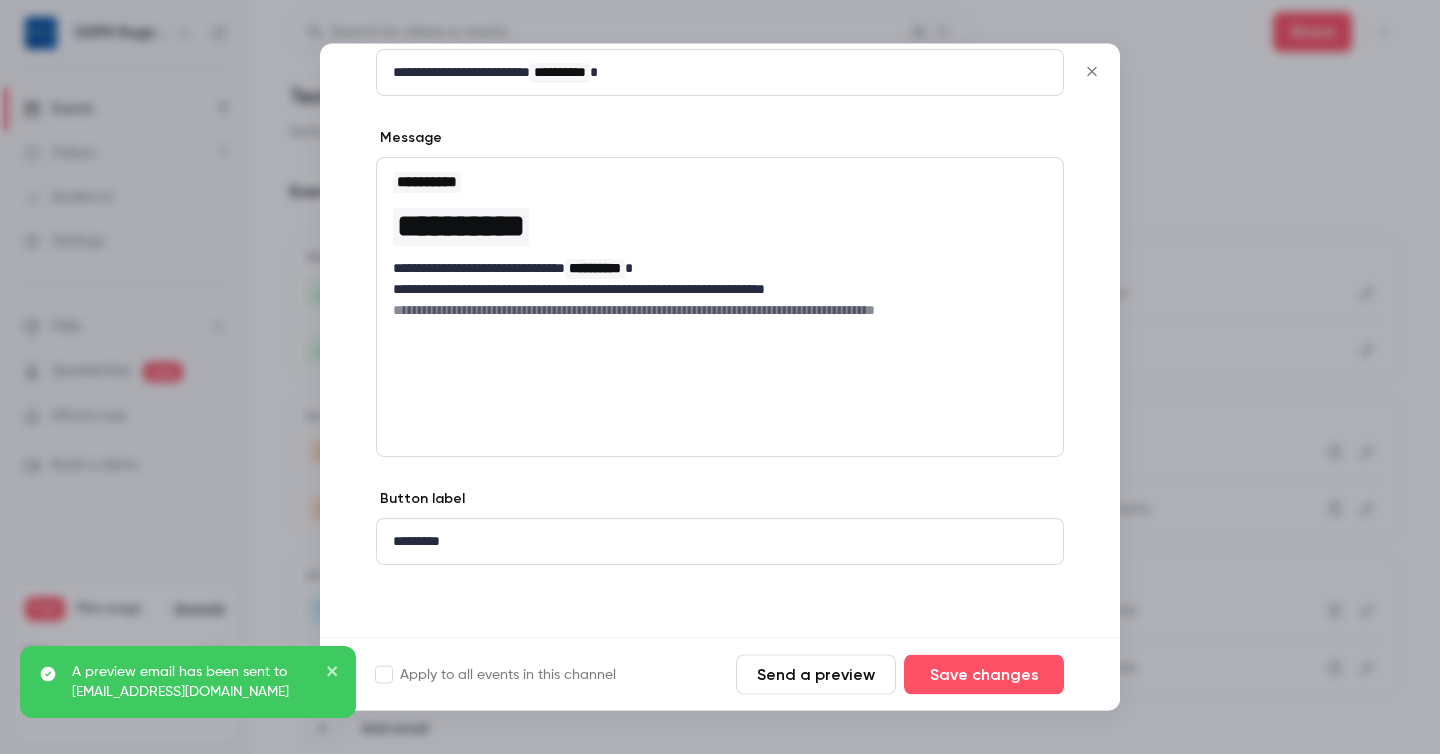 click 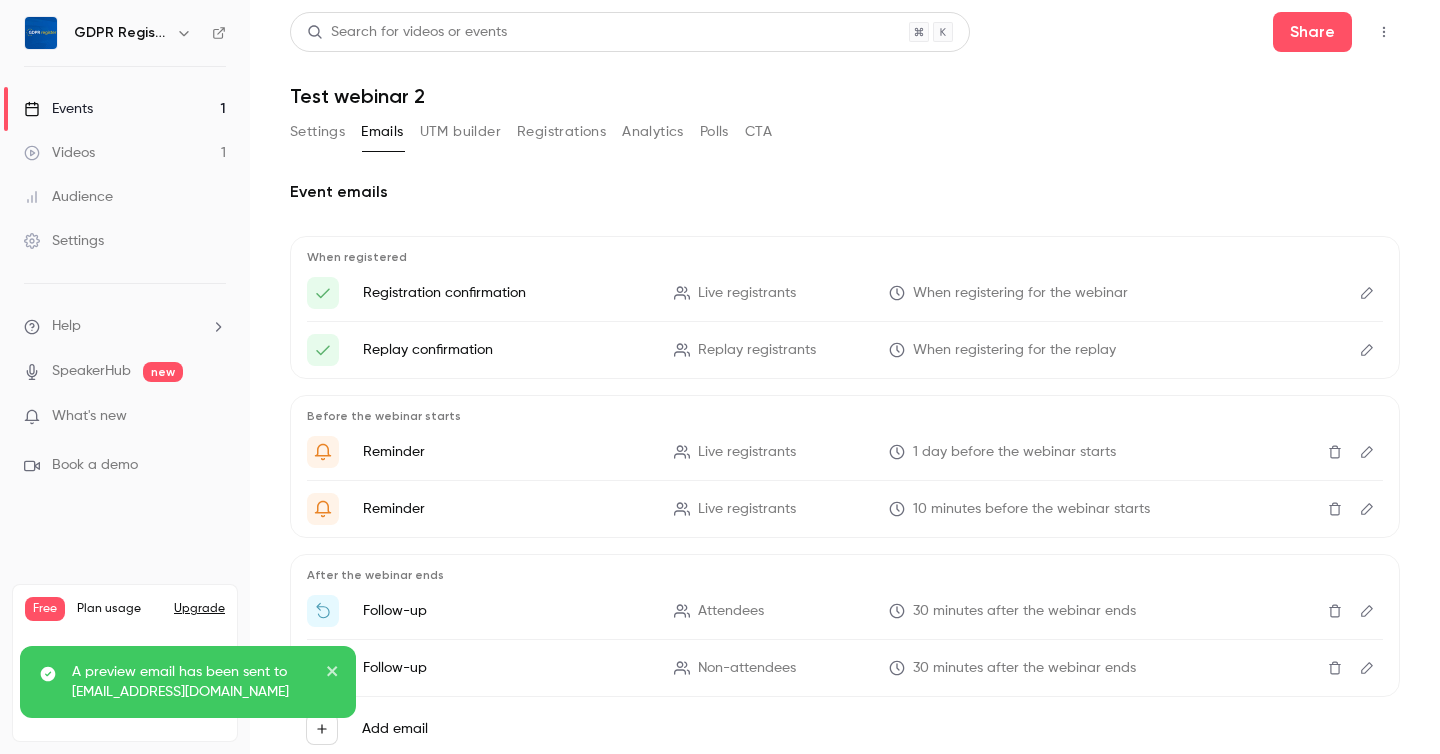 scroll, scrollTop: 59, scrollLeft: 0, axis: vertical 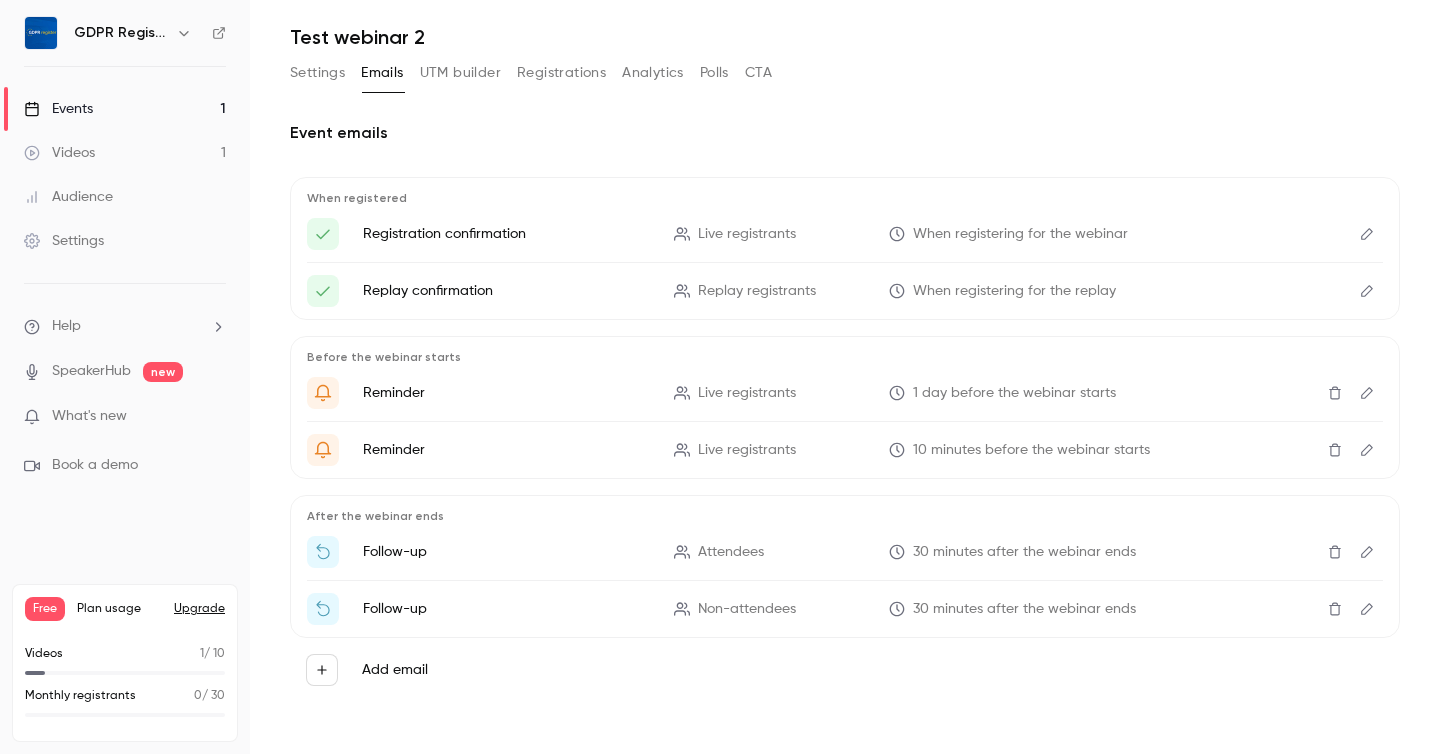click 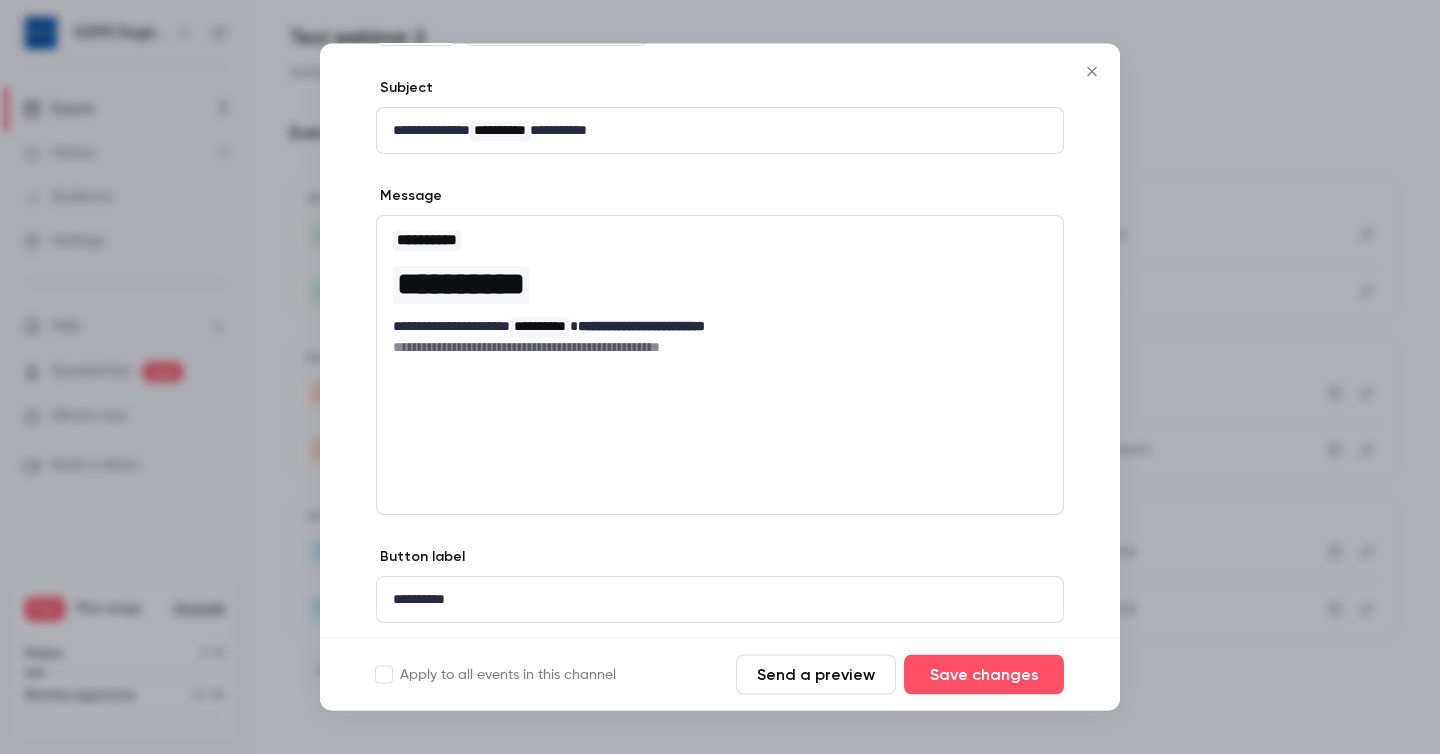 scroll, scrollTop: 248, scrollLeft: 0, axis: vertical 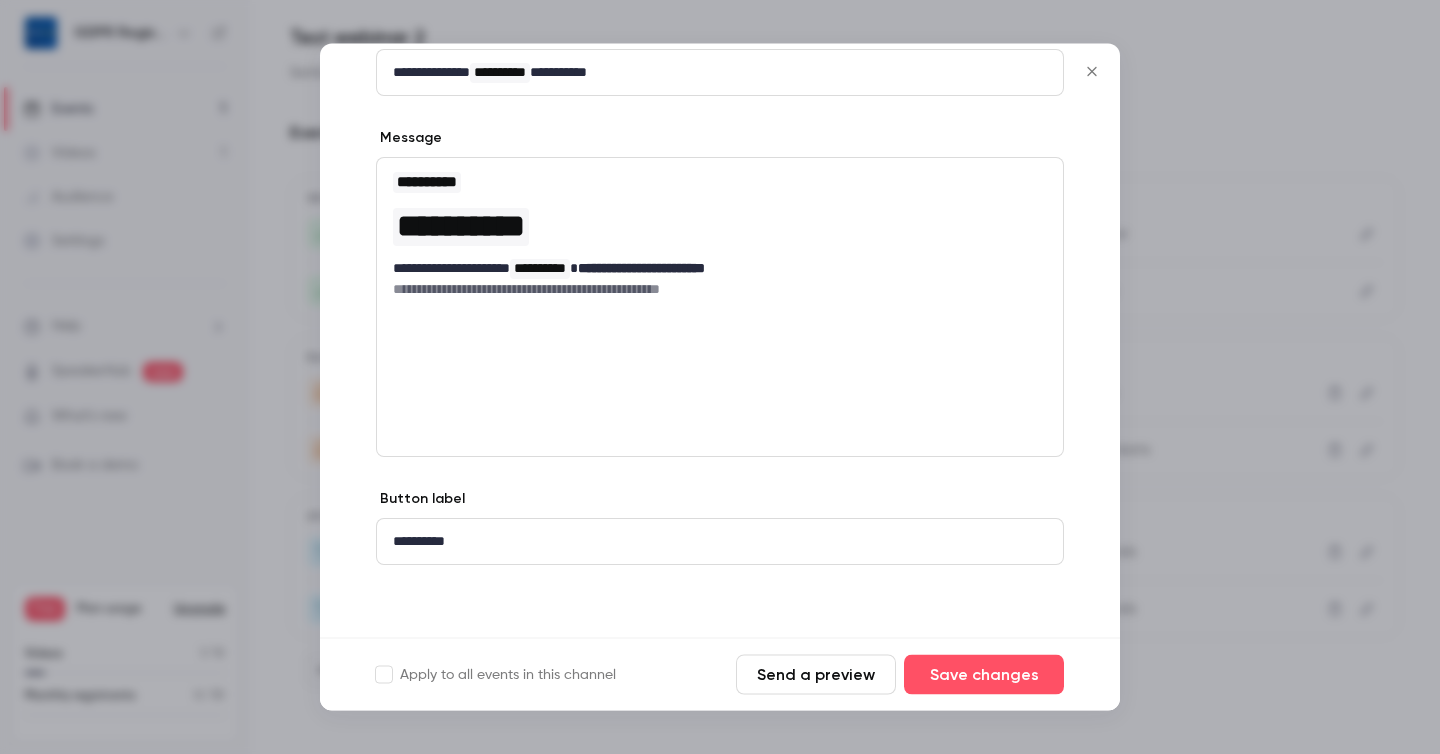 click on "Send a preview" at bounding box center [816, 675] 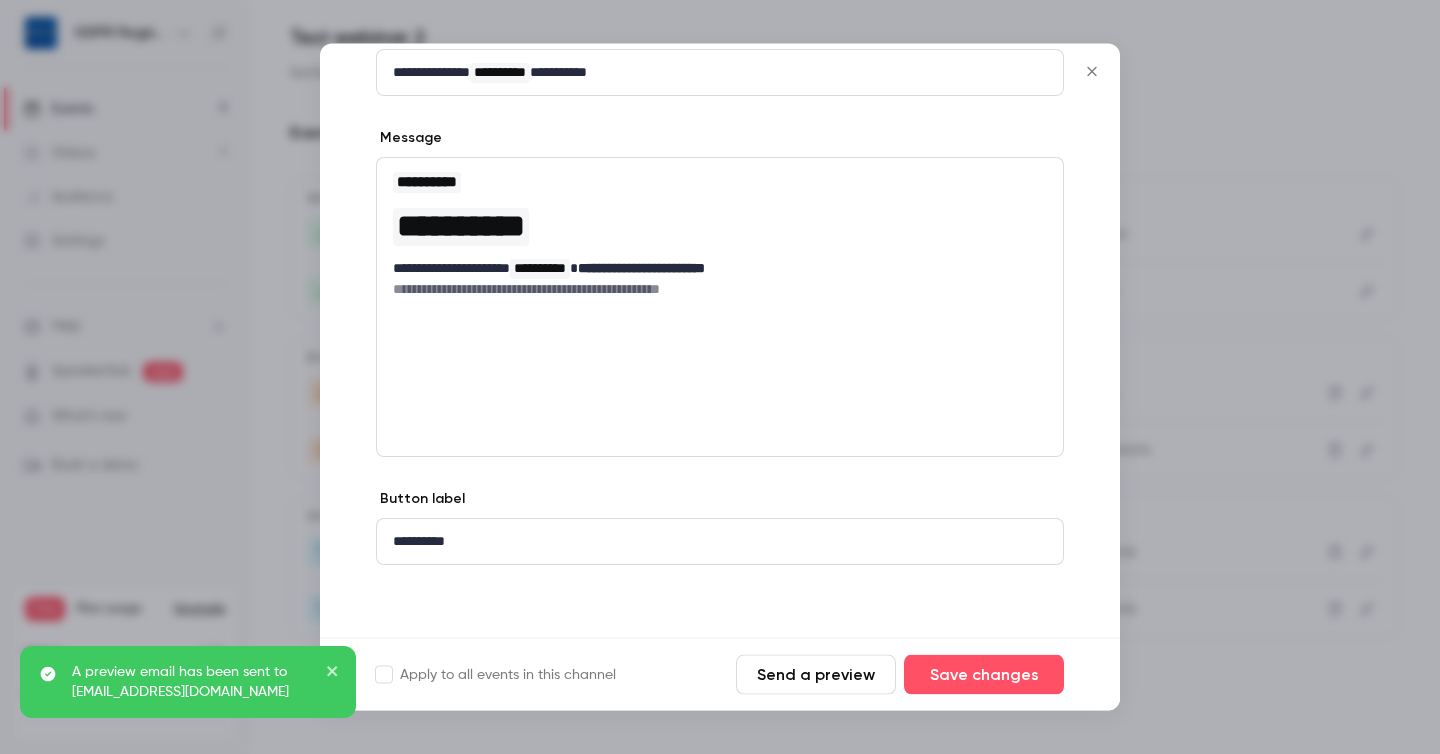 click 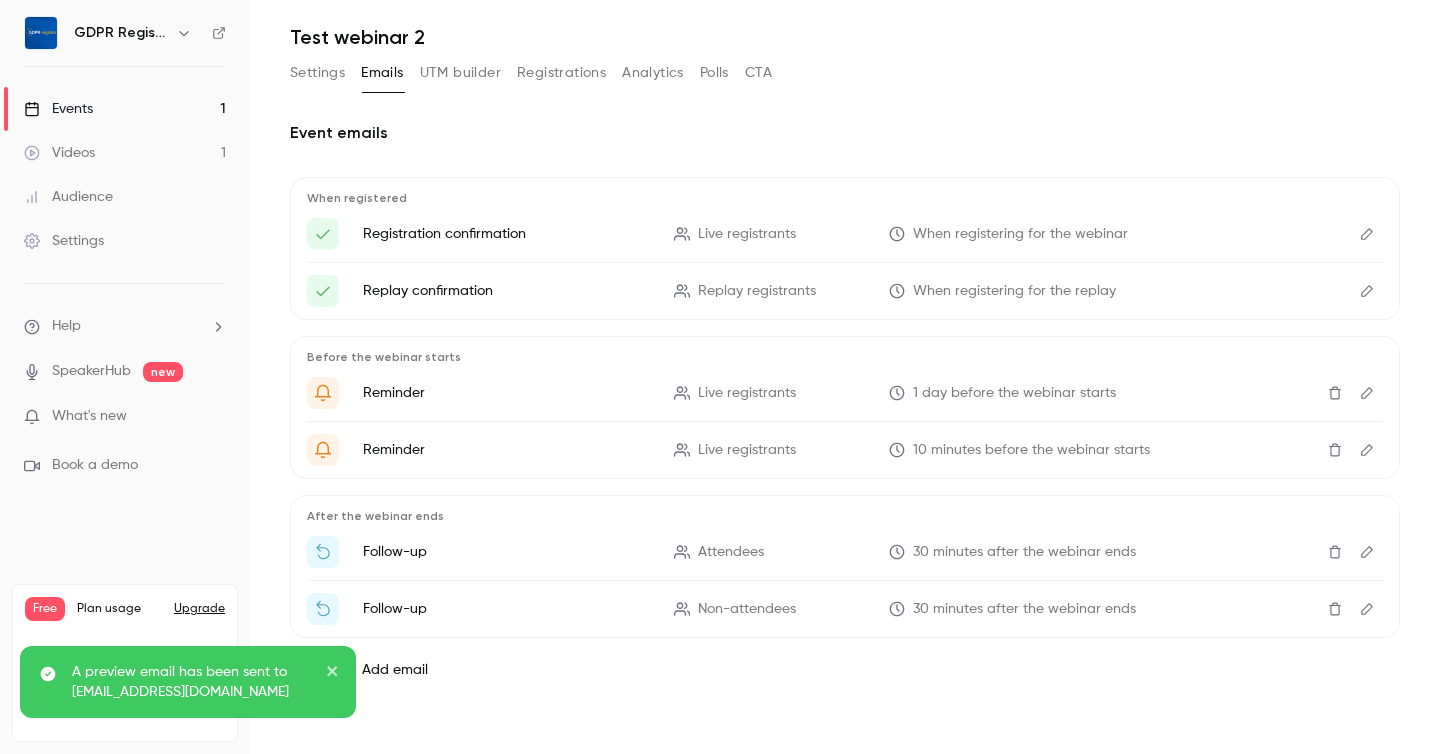 click on "UTM builder" at bounding box center [460, 73] 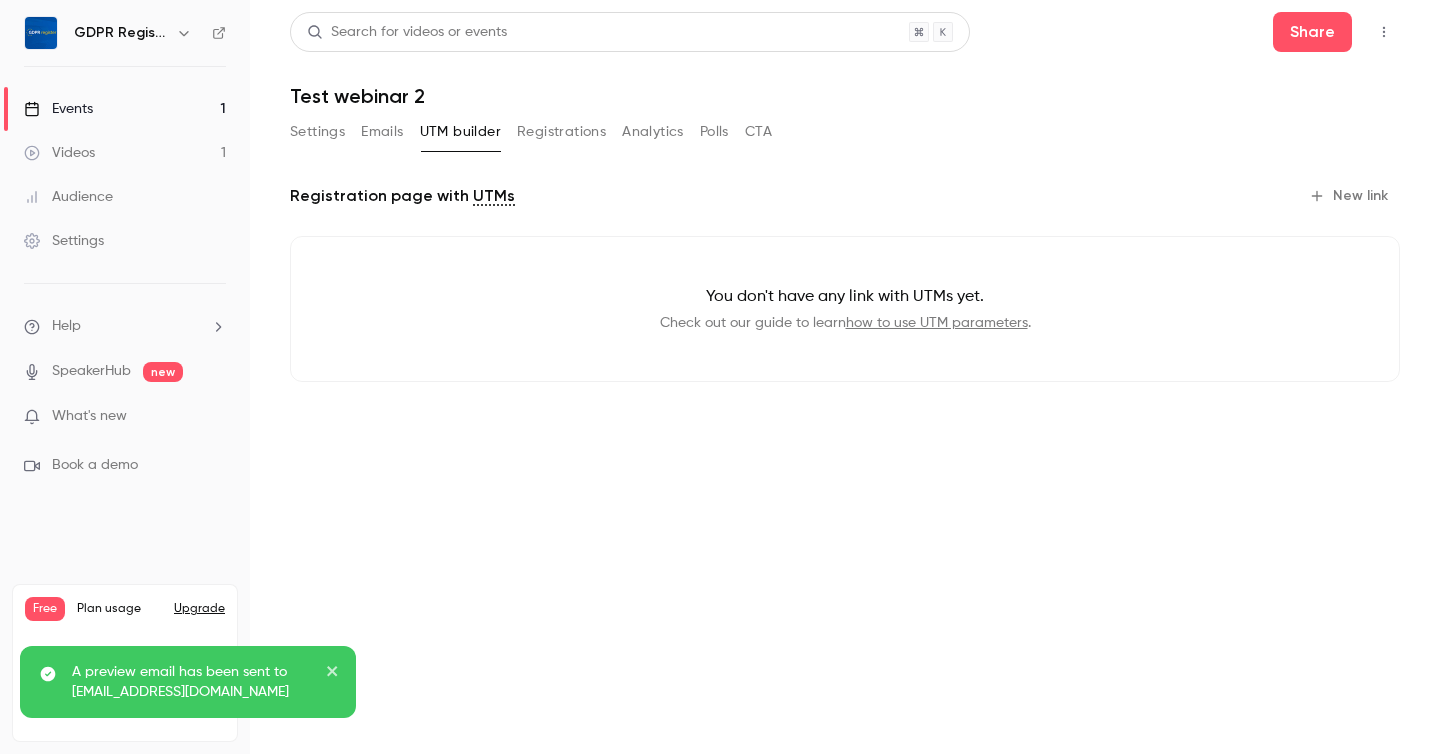 scroll, scrollTop: 0, scrollLeft: 0, axis: both 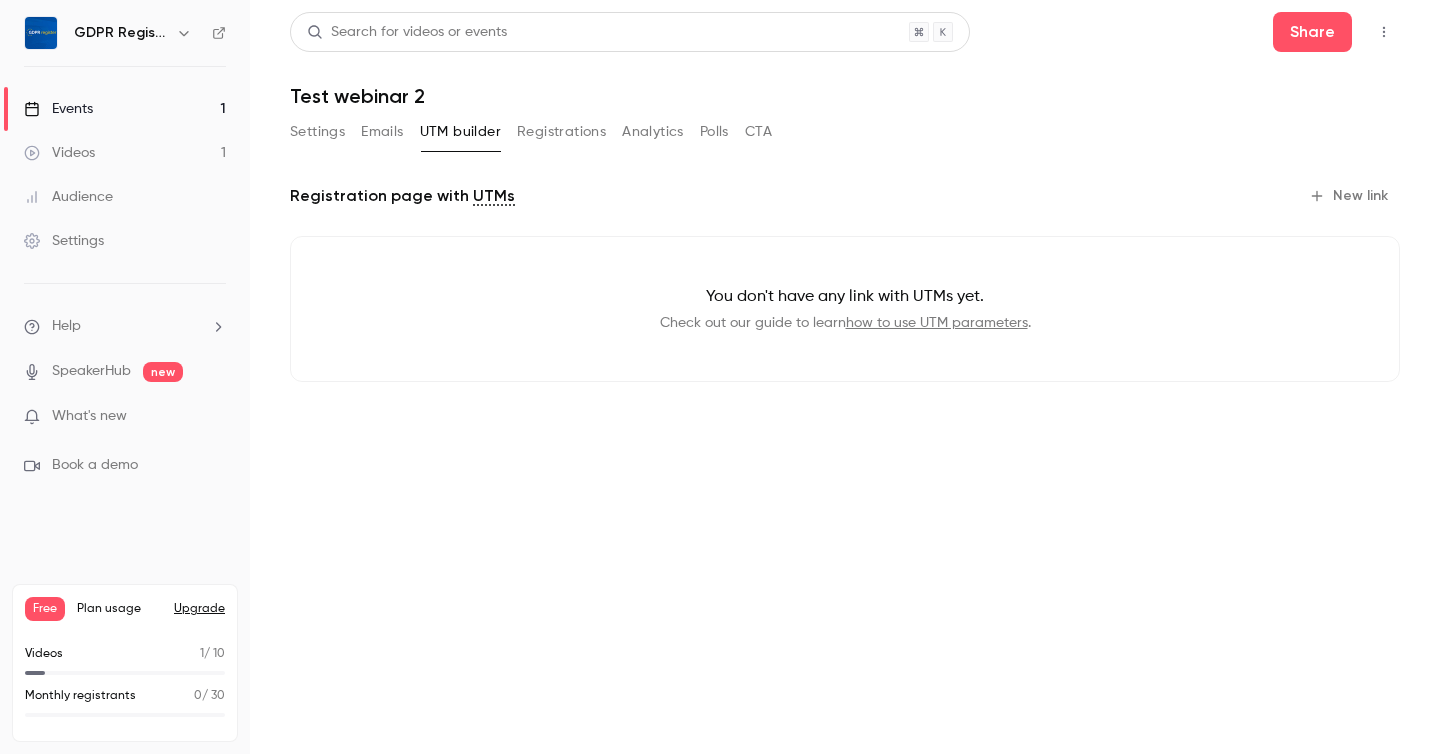 click 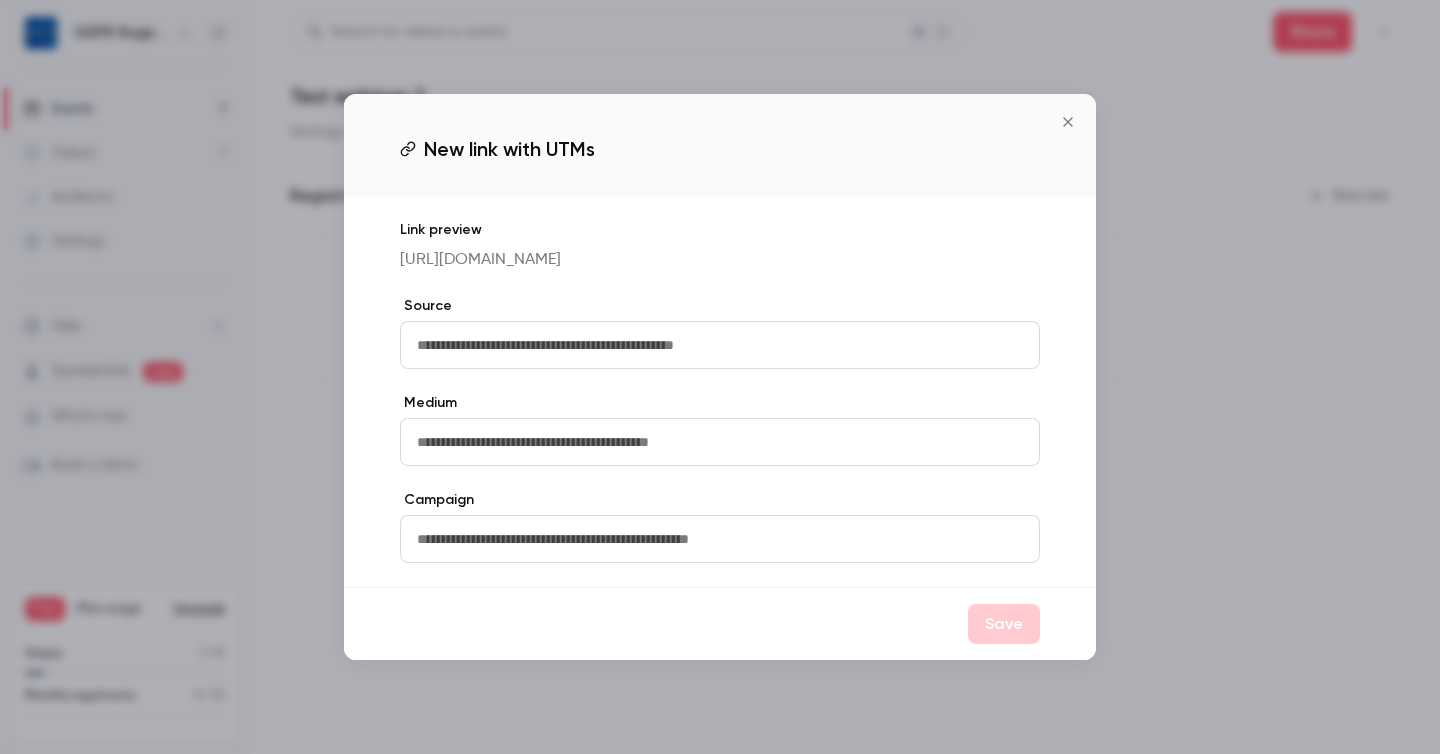 click 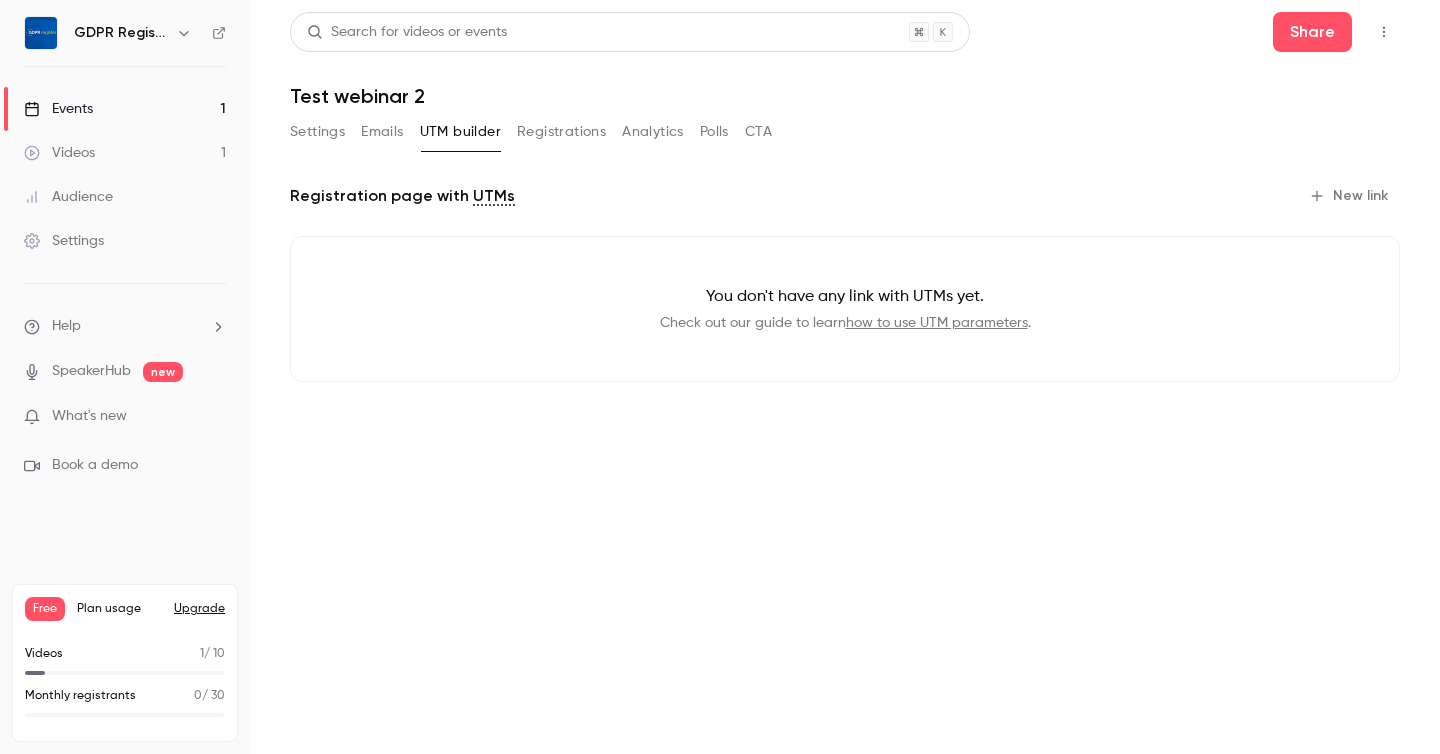 click on "Registrations" at bounding box center [561, 132] 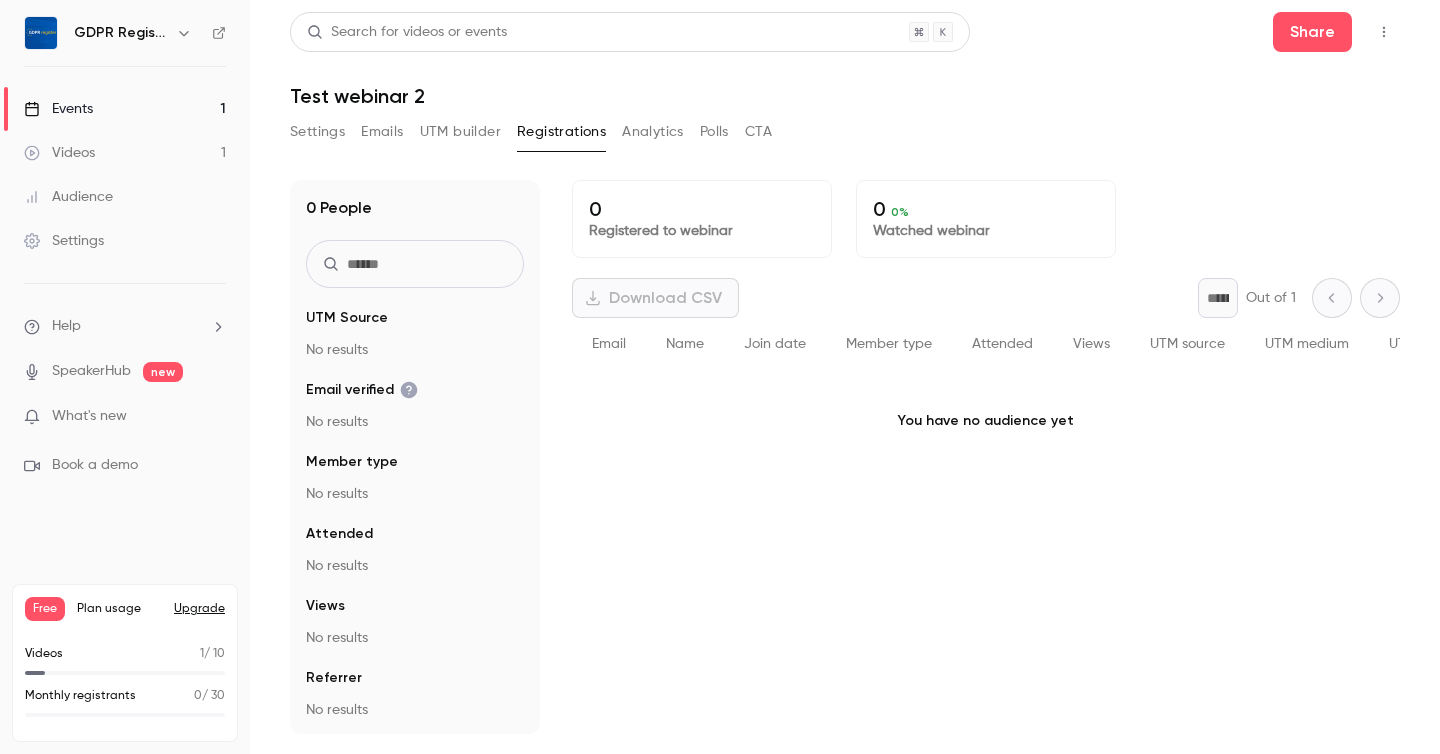 scroll, scrollTop: 2, scrollLeft: 0, axis: vertical 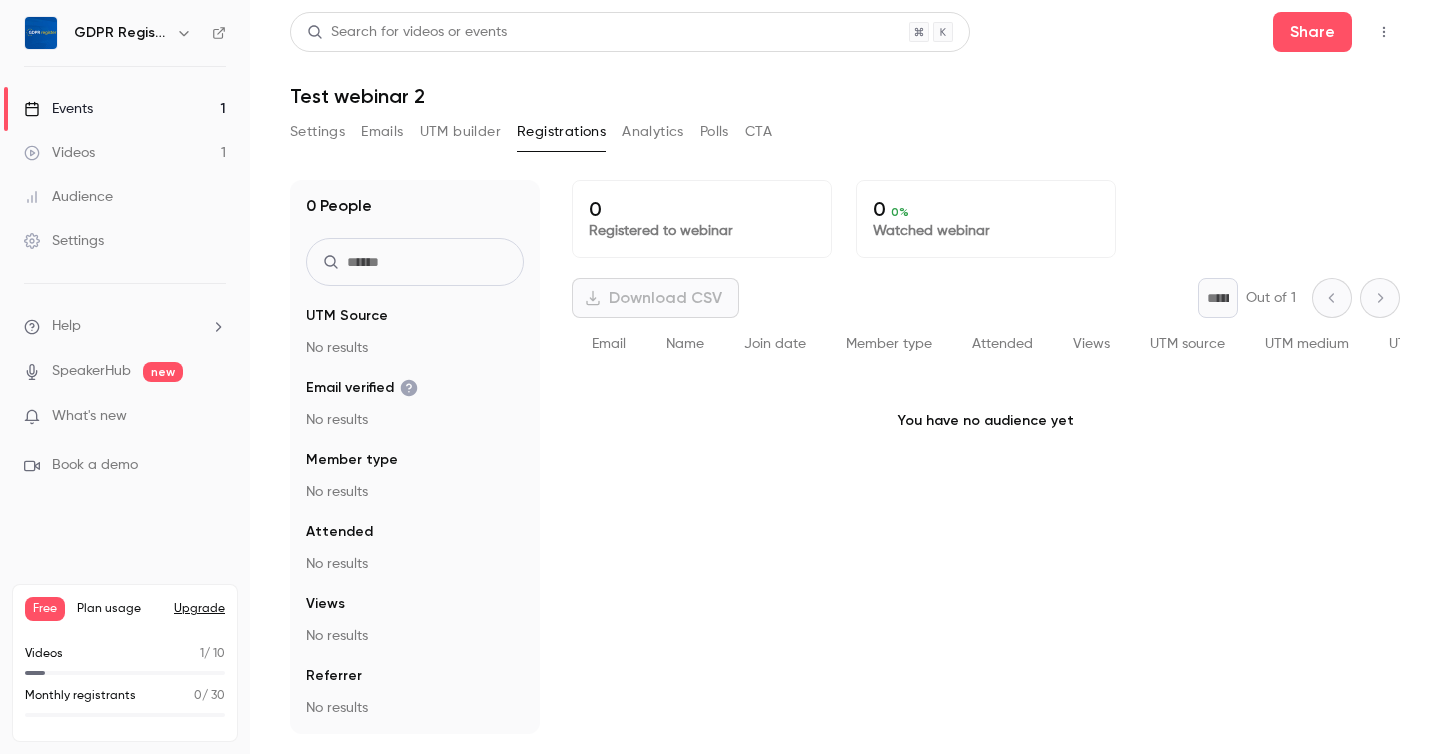 click on "Analytics" at bounding box center (653, 132) 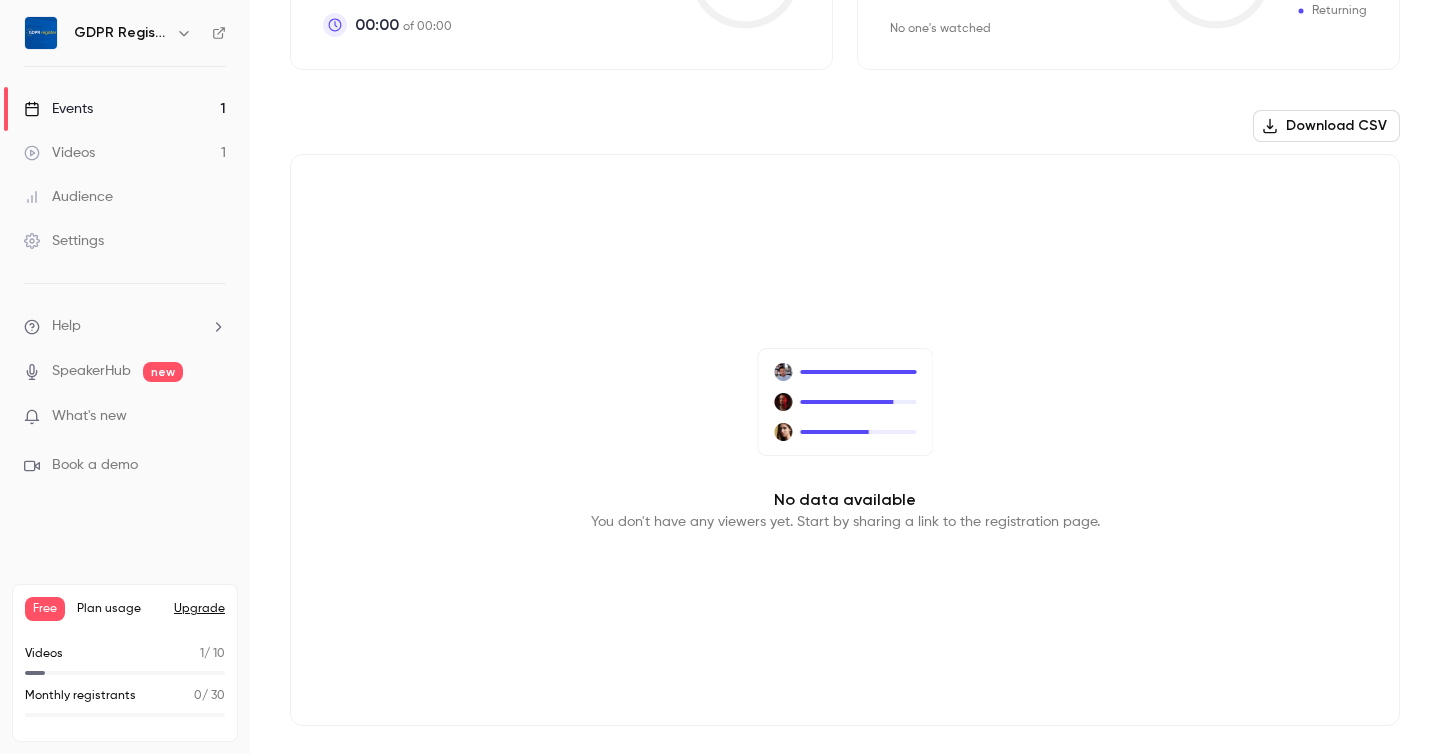 scroll, scrollTop: 0, scrollLeft: 0, axis: both 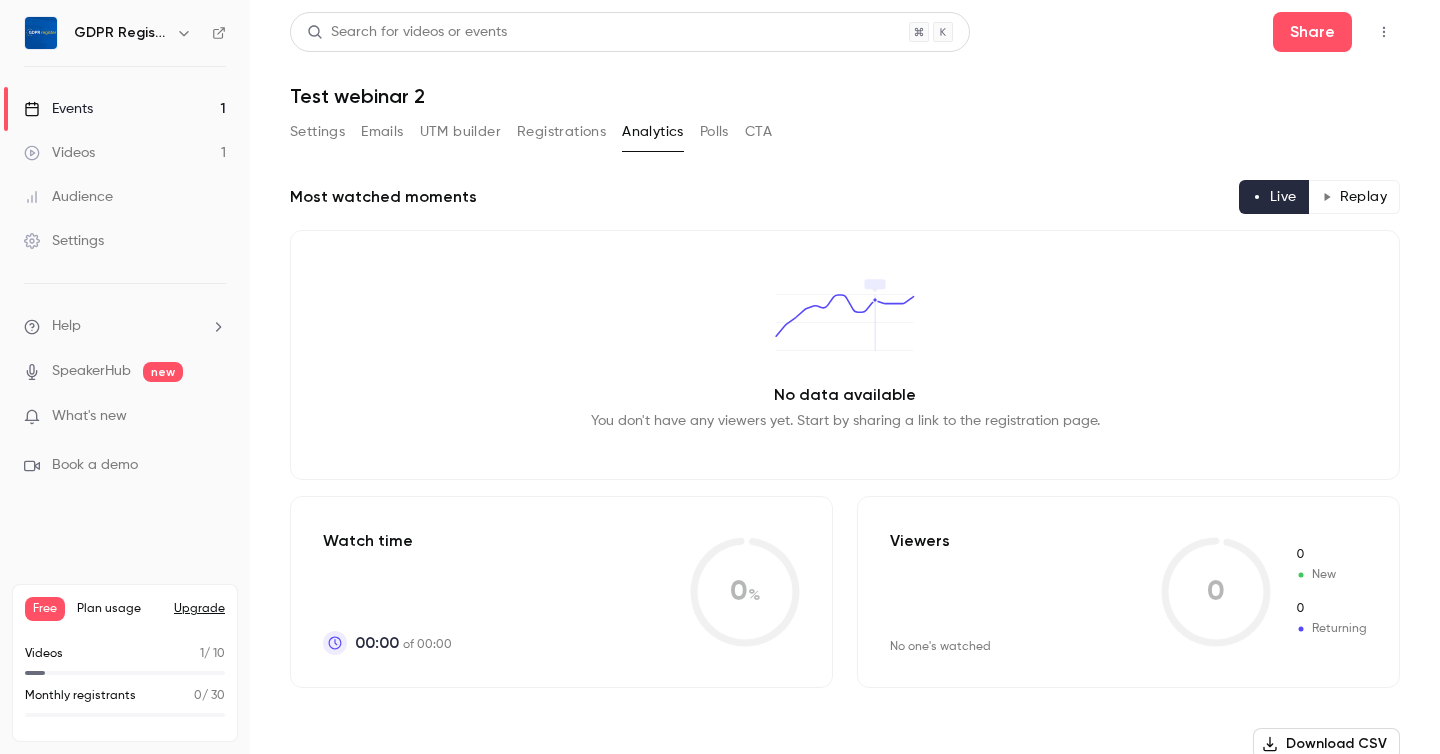 click on "Polls" at bounding box center [714, 132] 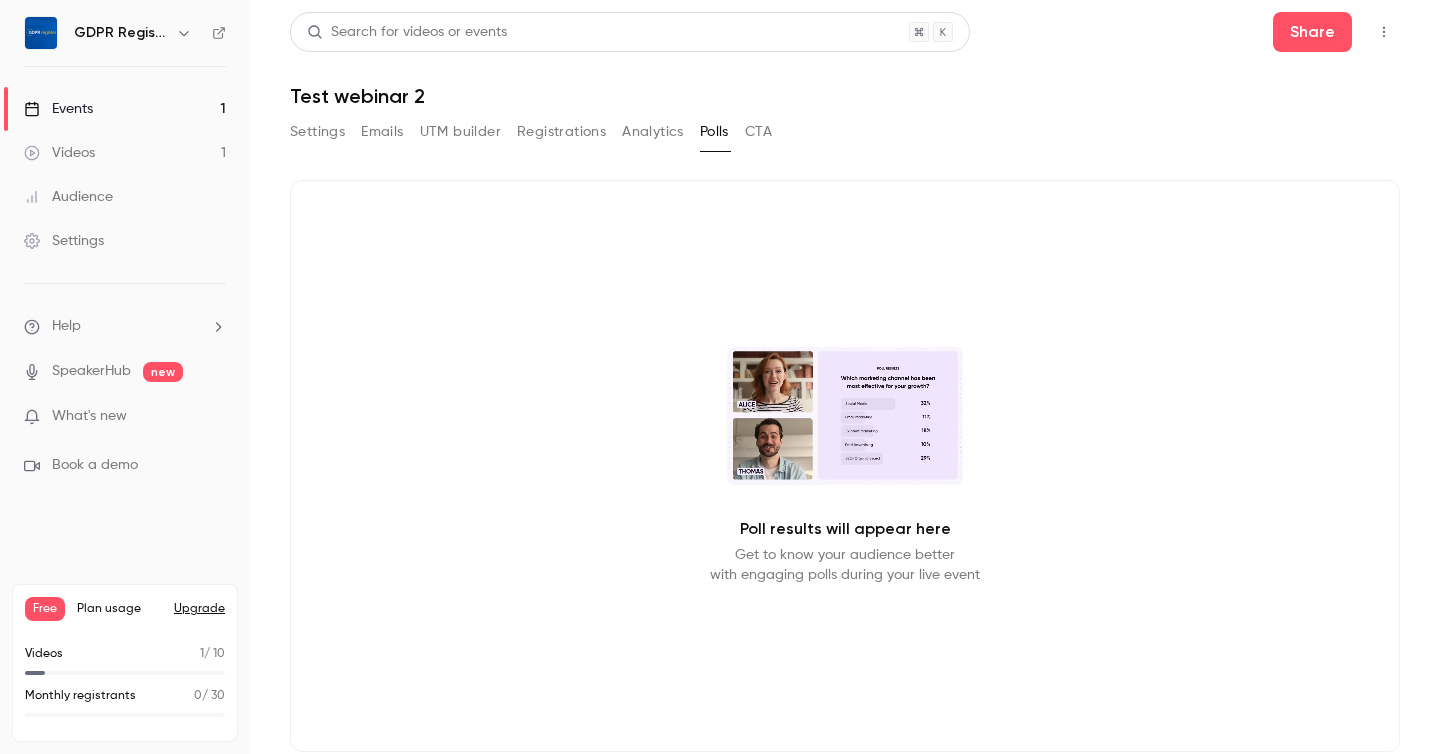 click on "CTA" at bounding box center [758, 132] 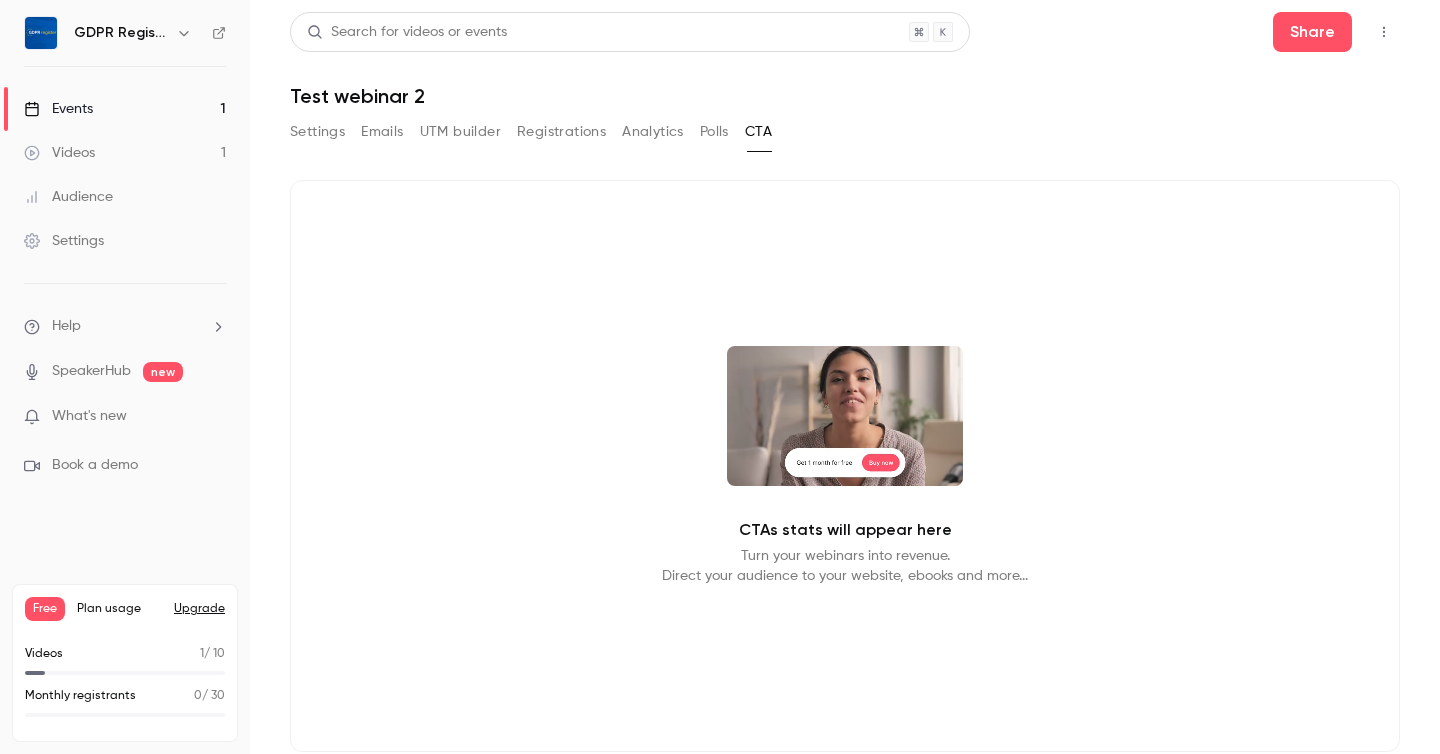 click on "Settings" at bounding box center (317, 132) 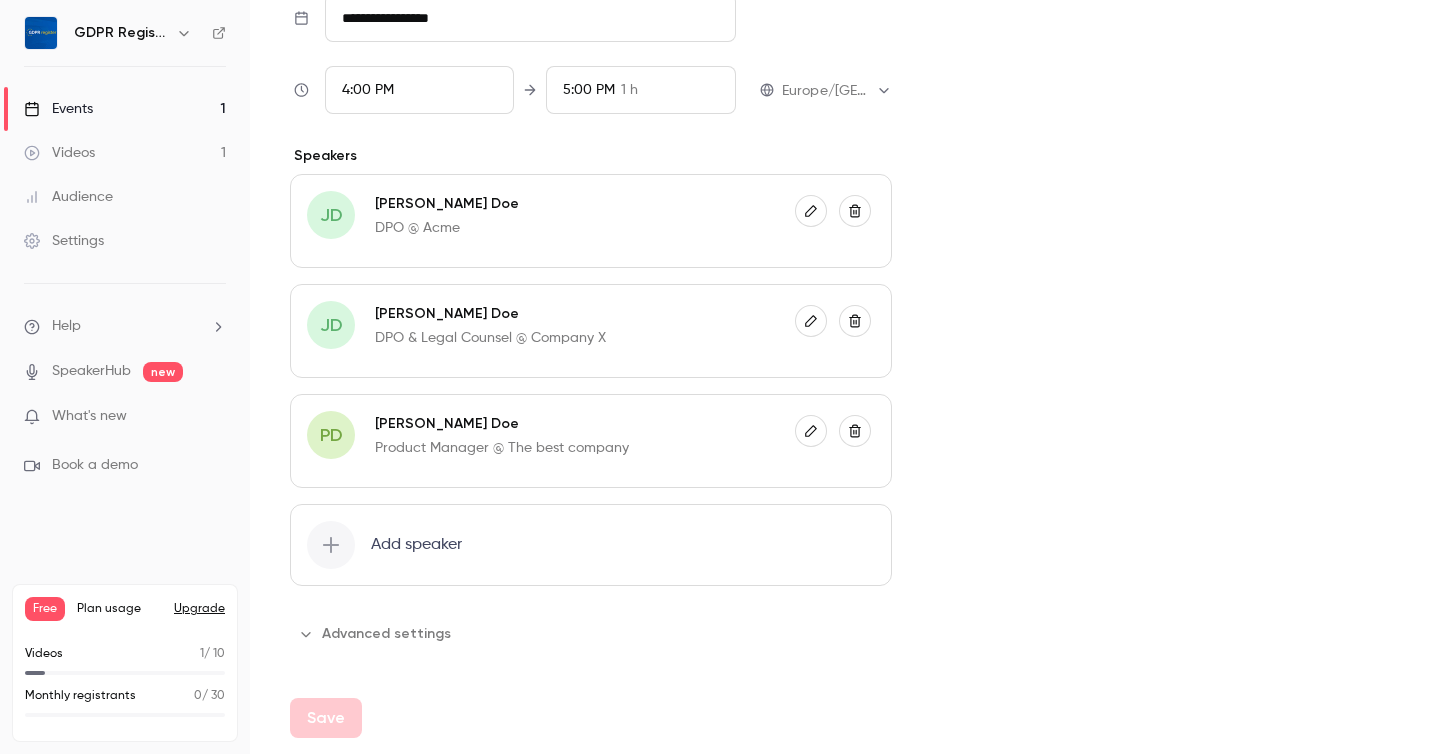 scroll, scrollTop: 0, scrollLeft: 0, axis: both 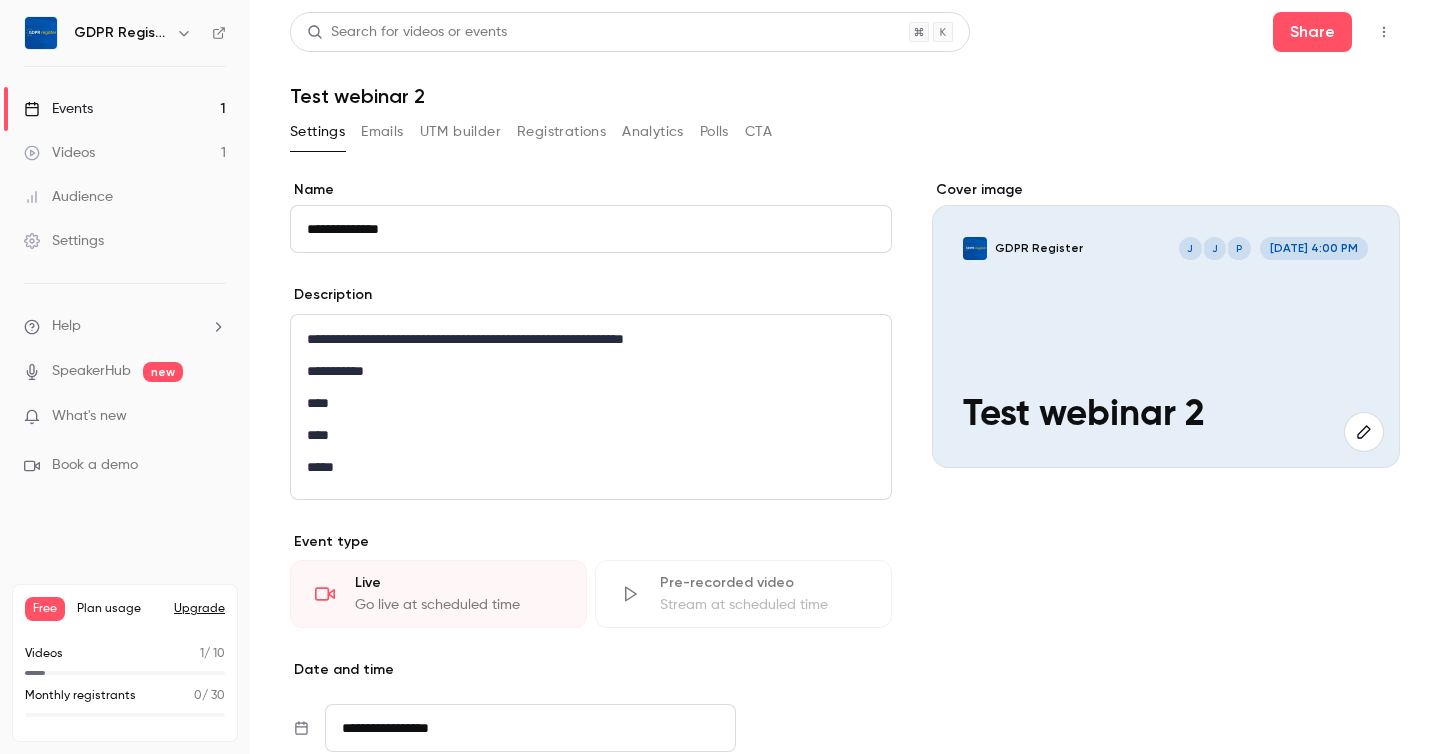 click on "Settings" at bounding box center (64, 241) 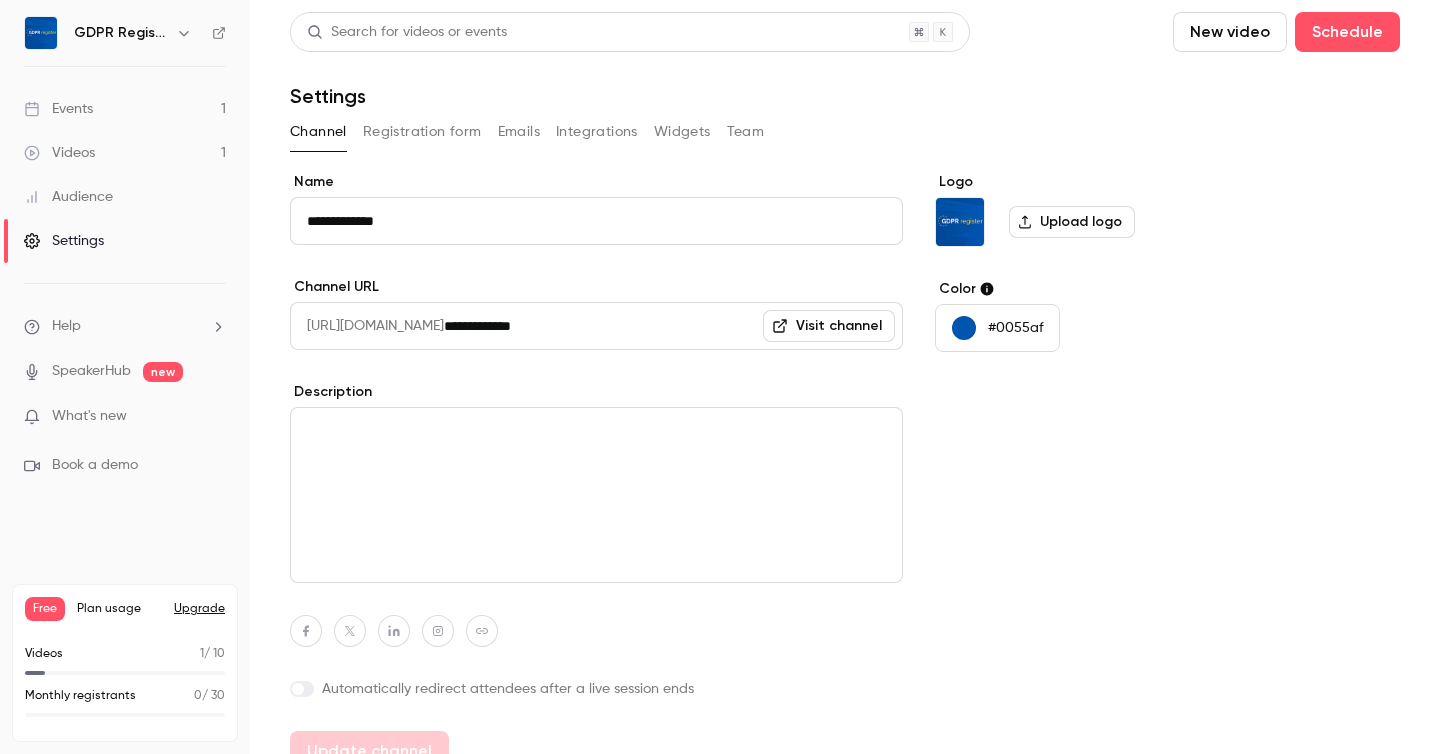 click on "Registration form" at bounding box center [422, 132] 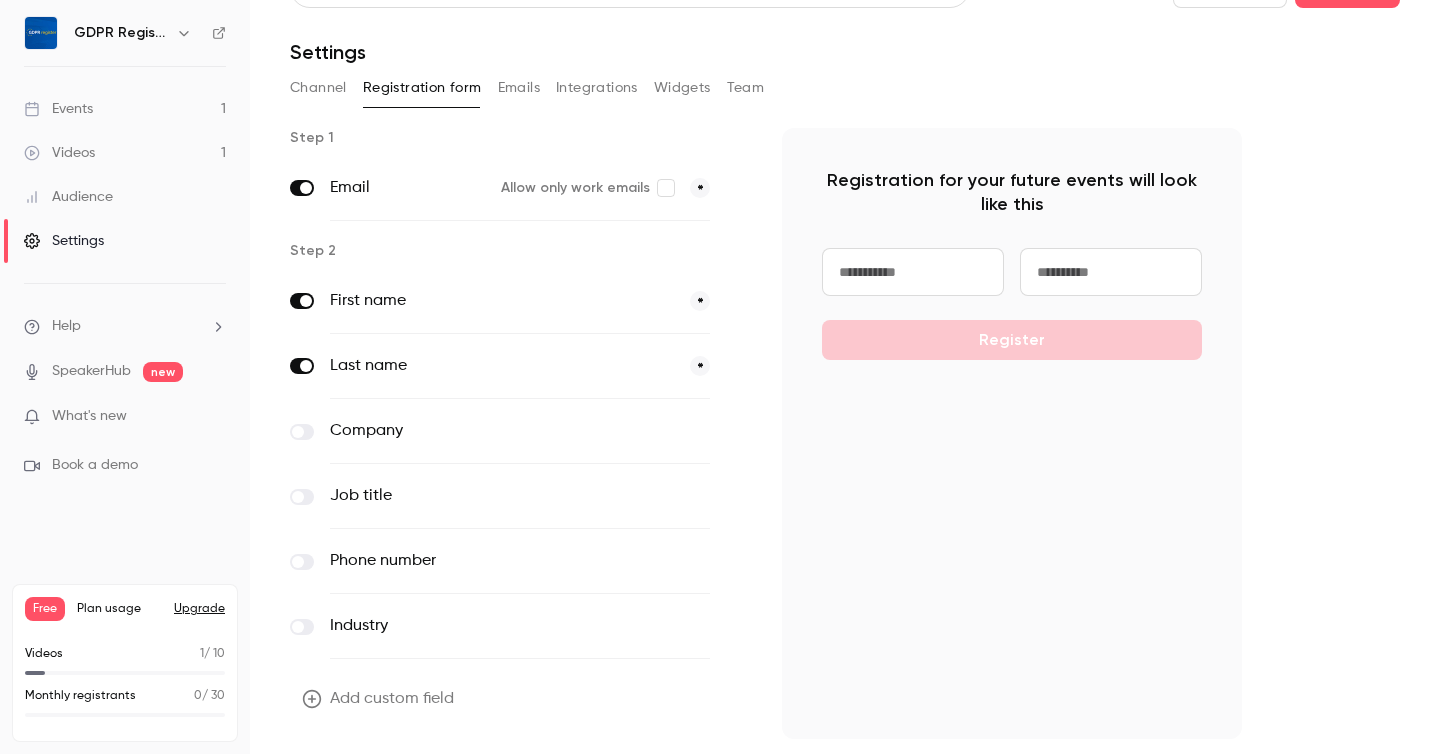 scroll, scrollTop: 58, scrollLeft: 0, axis: vertical 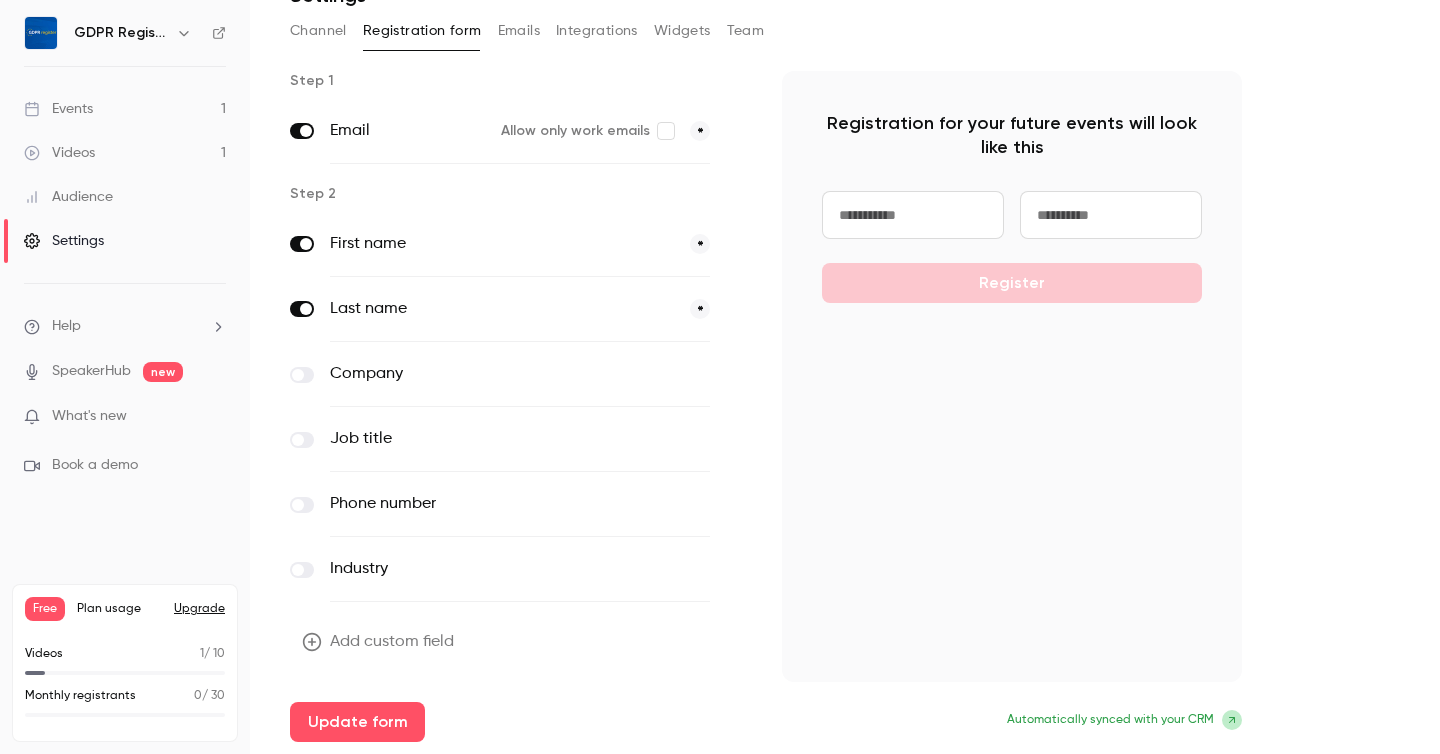 click on "Add custom field" at bounding box center [380, 642] 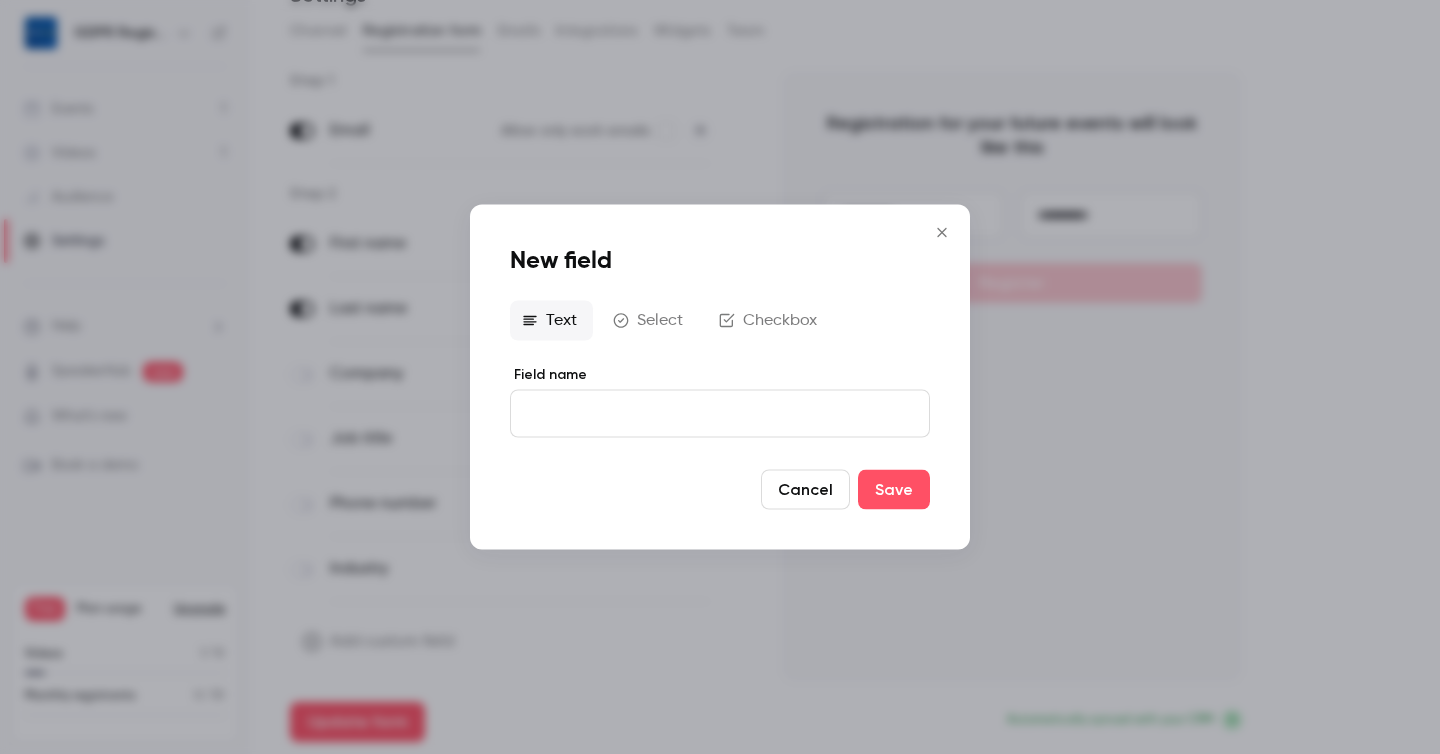 click on "Checkbox" at bounding box center [770, 321] 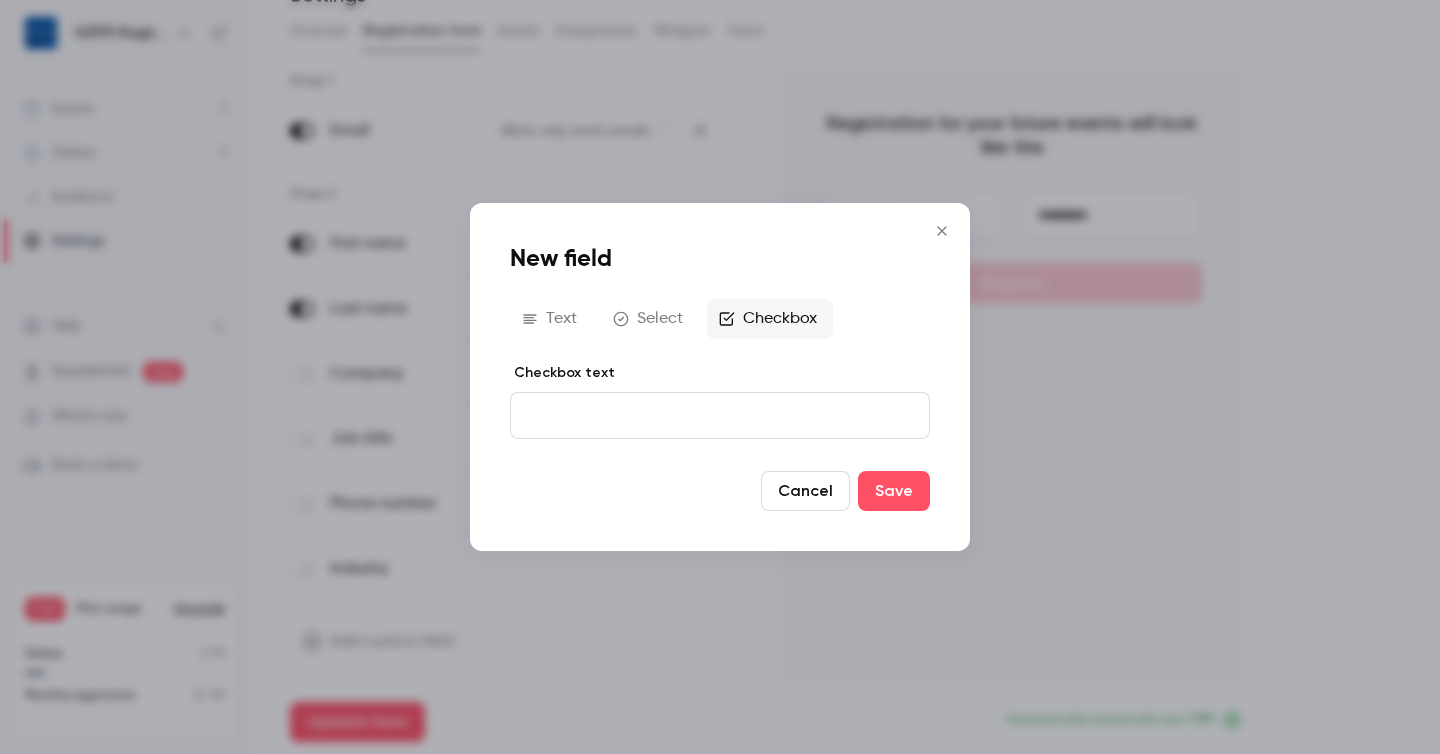 click at bounding box center [720, 415] 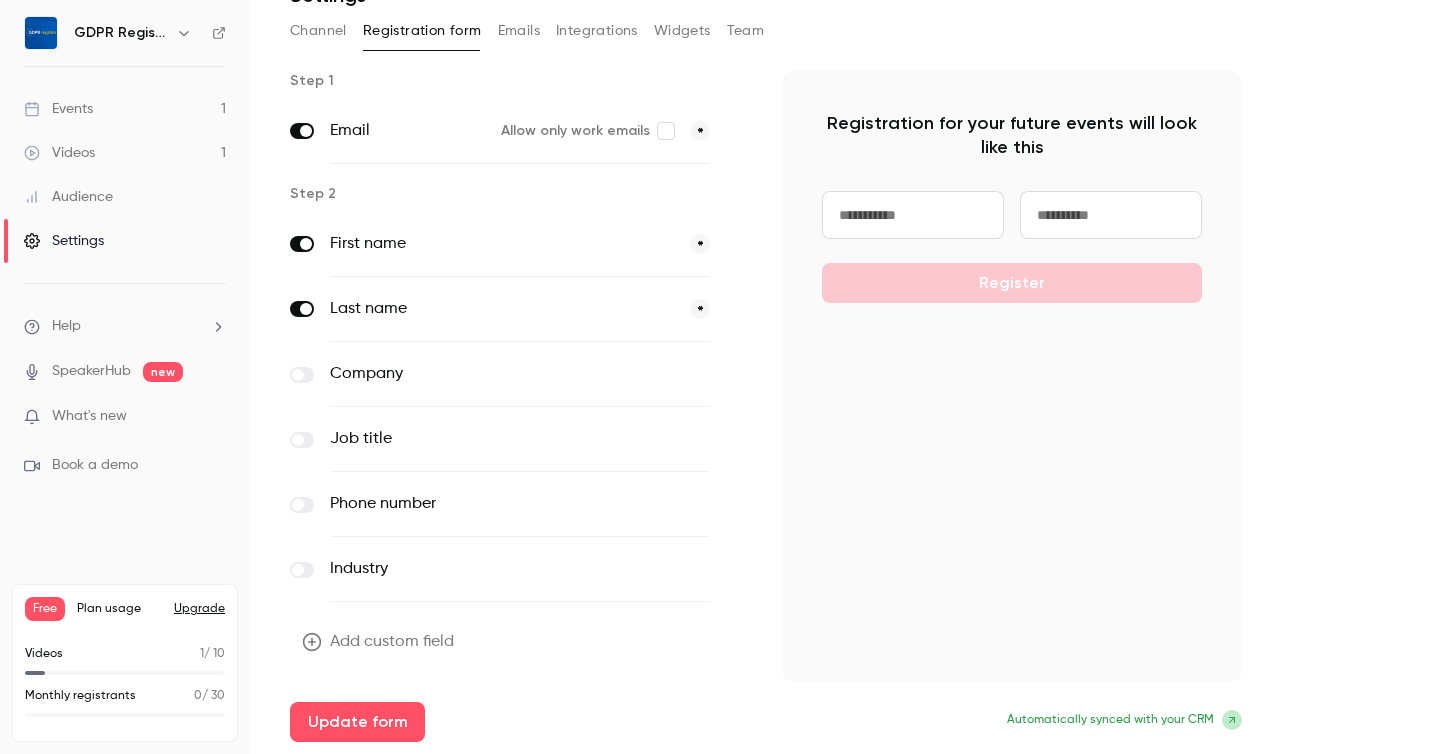 click 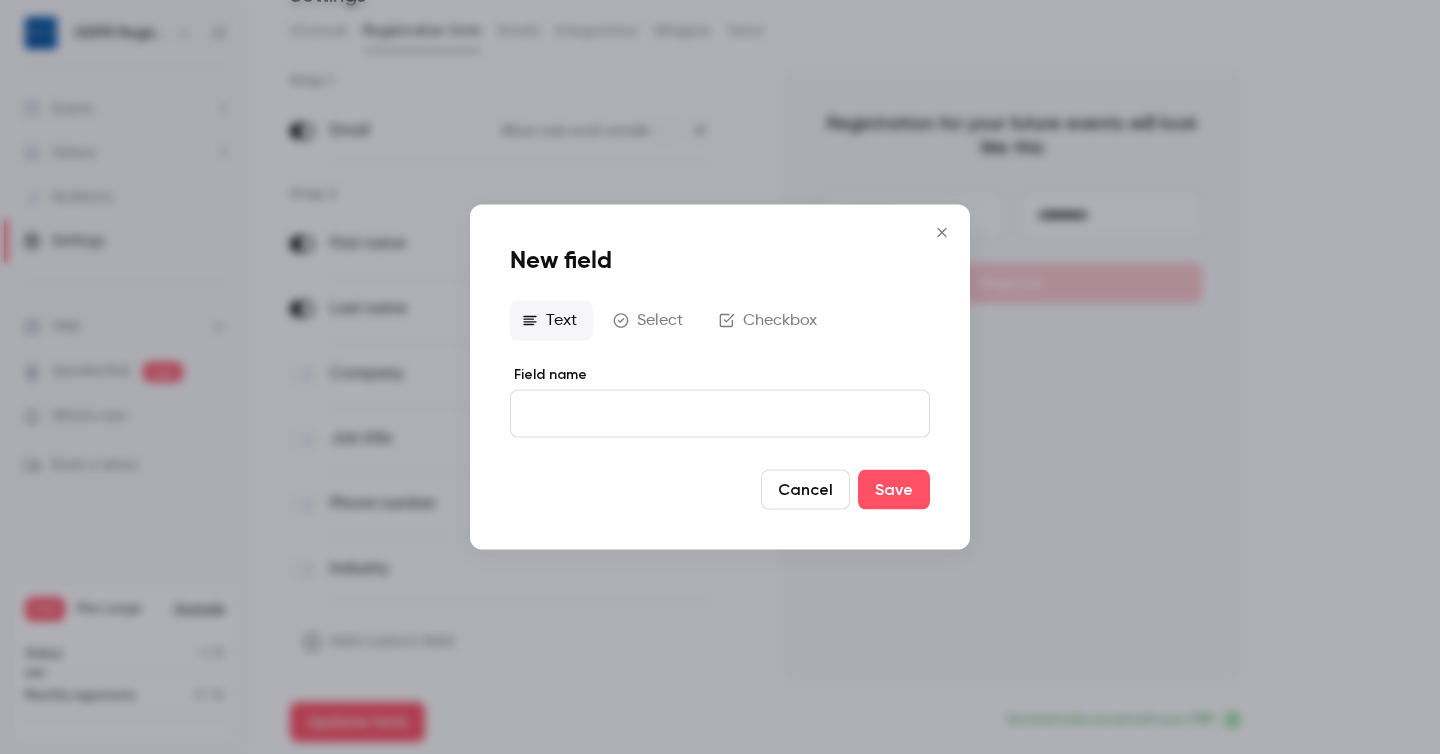 click on "Field name" at bounding box center [720, 414] 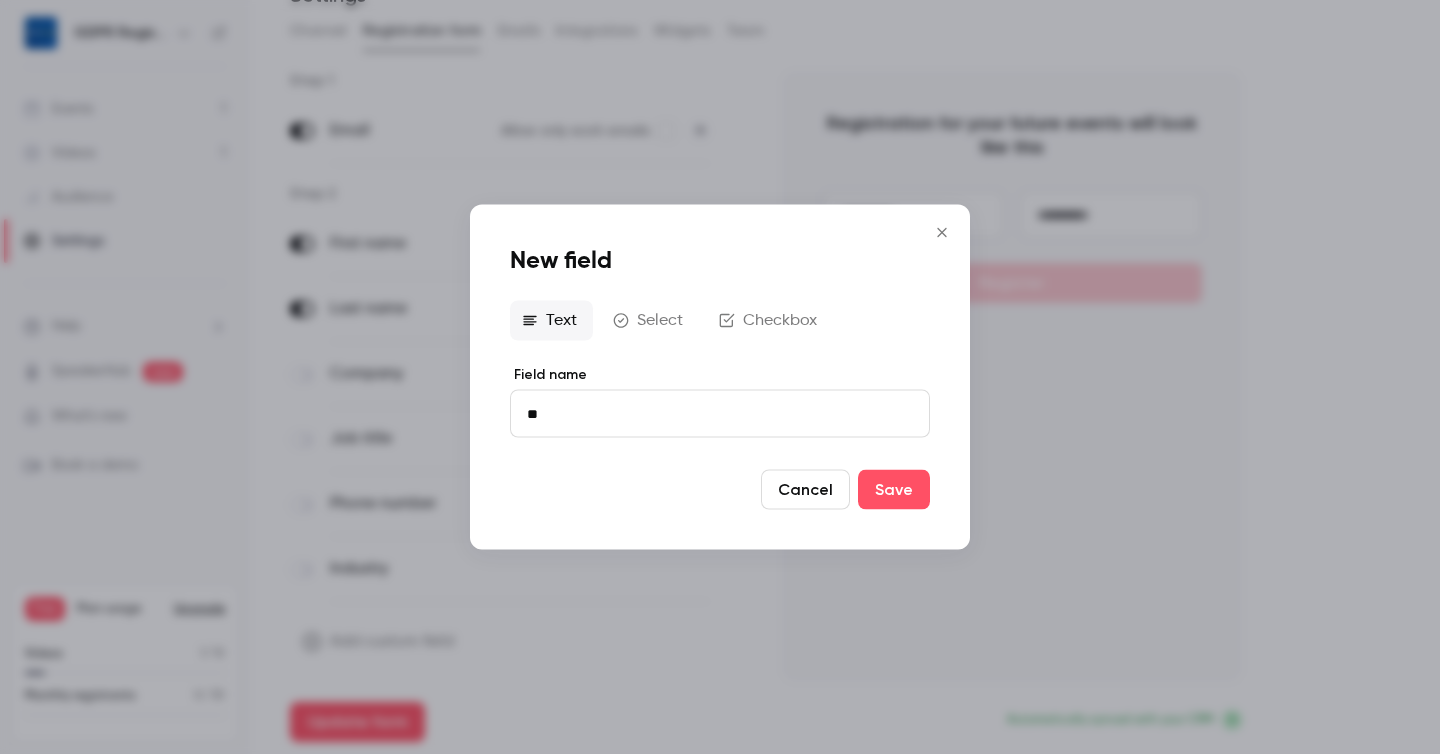 type on "*" 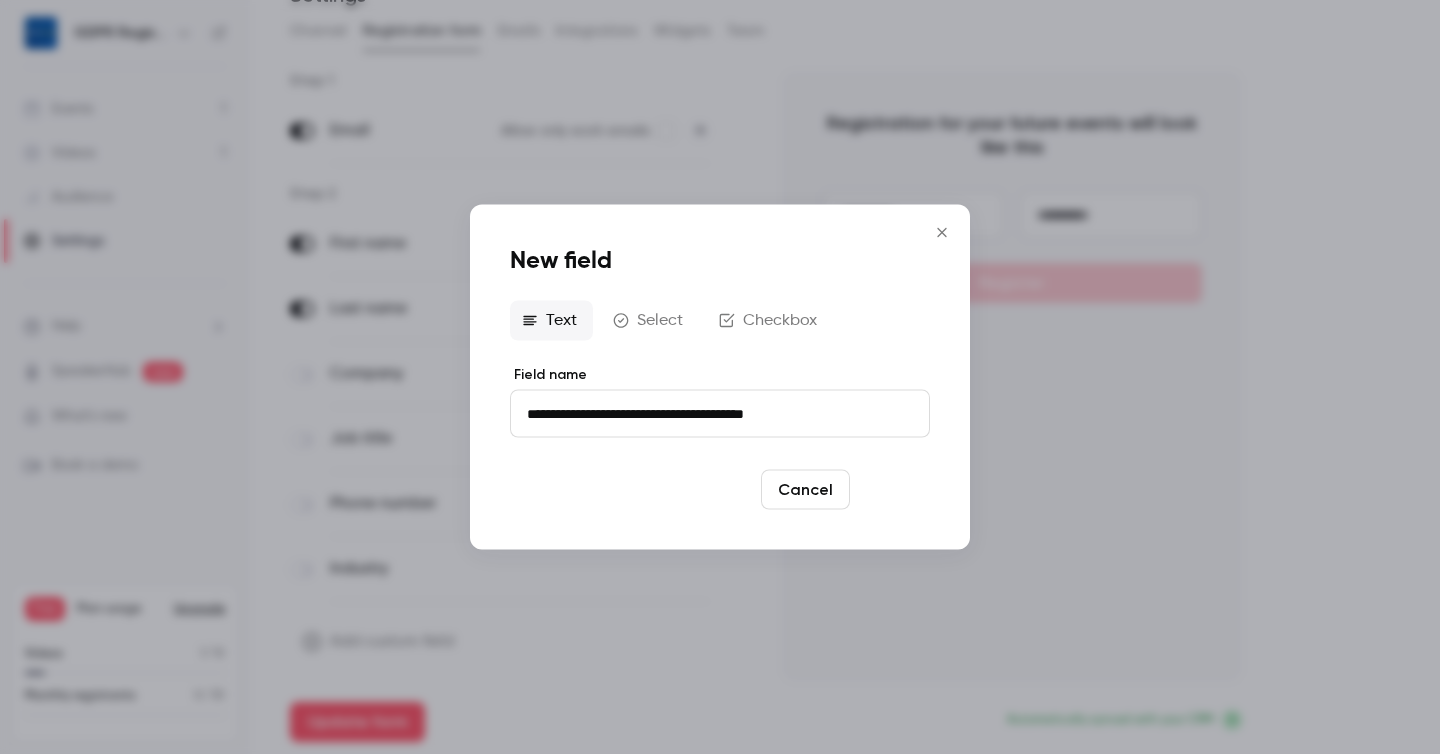 type on "**********" 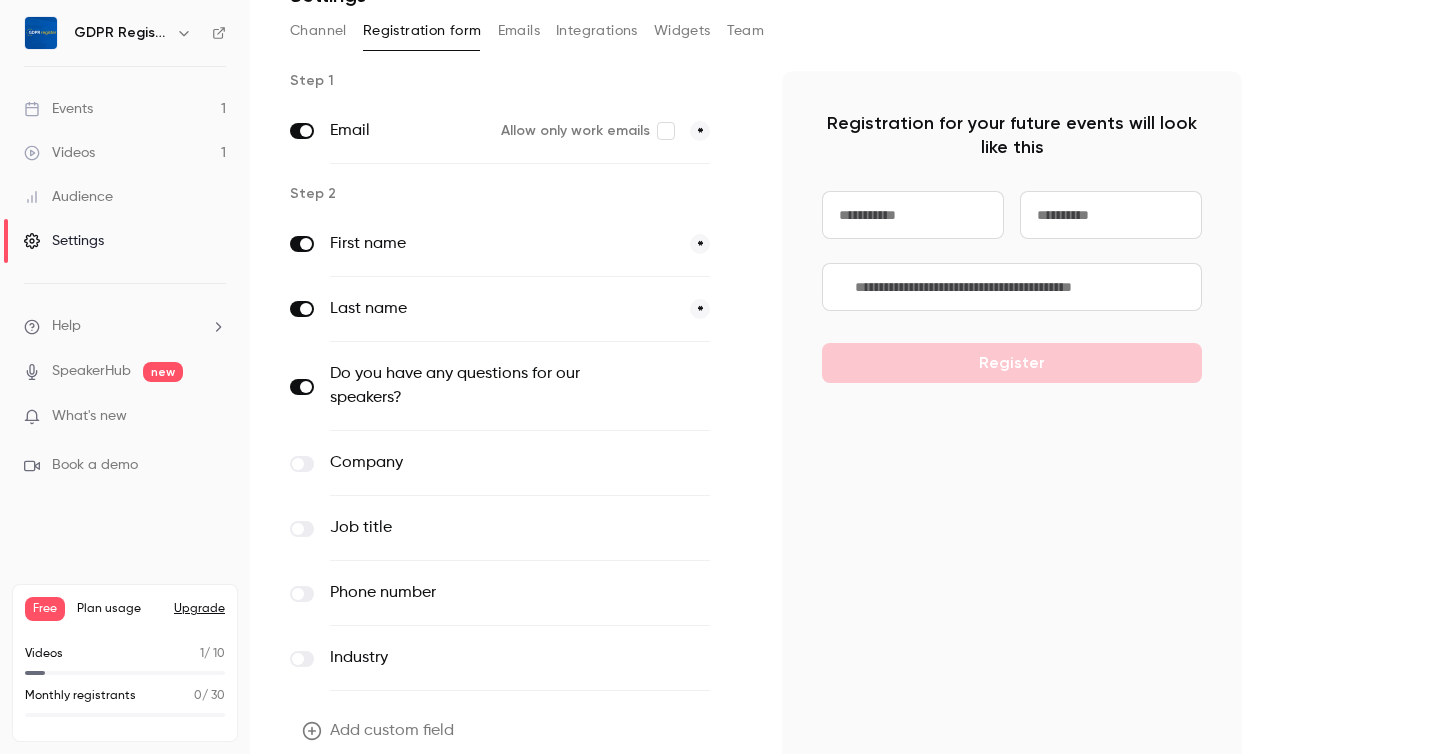 scroll, scrollTop: 190, scrollLeft: 0, axis: vertical 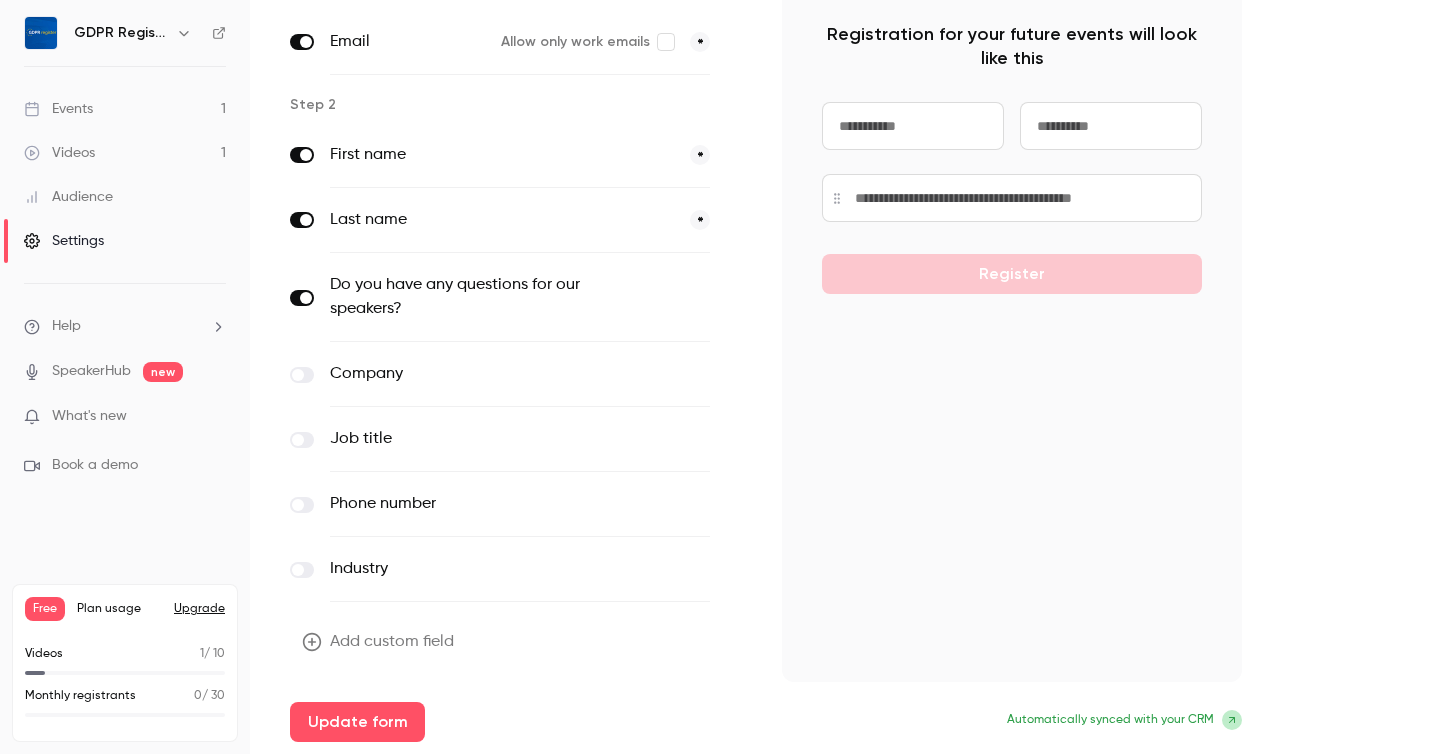 click on "Add custom field" at bounding box center [380, 642] 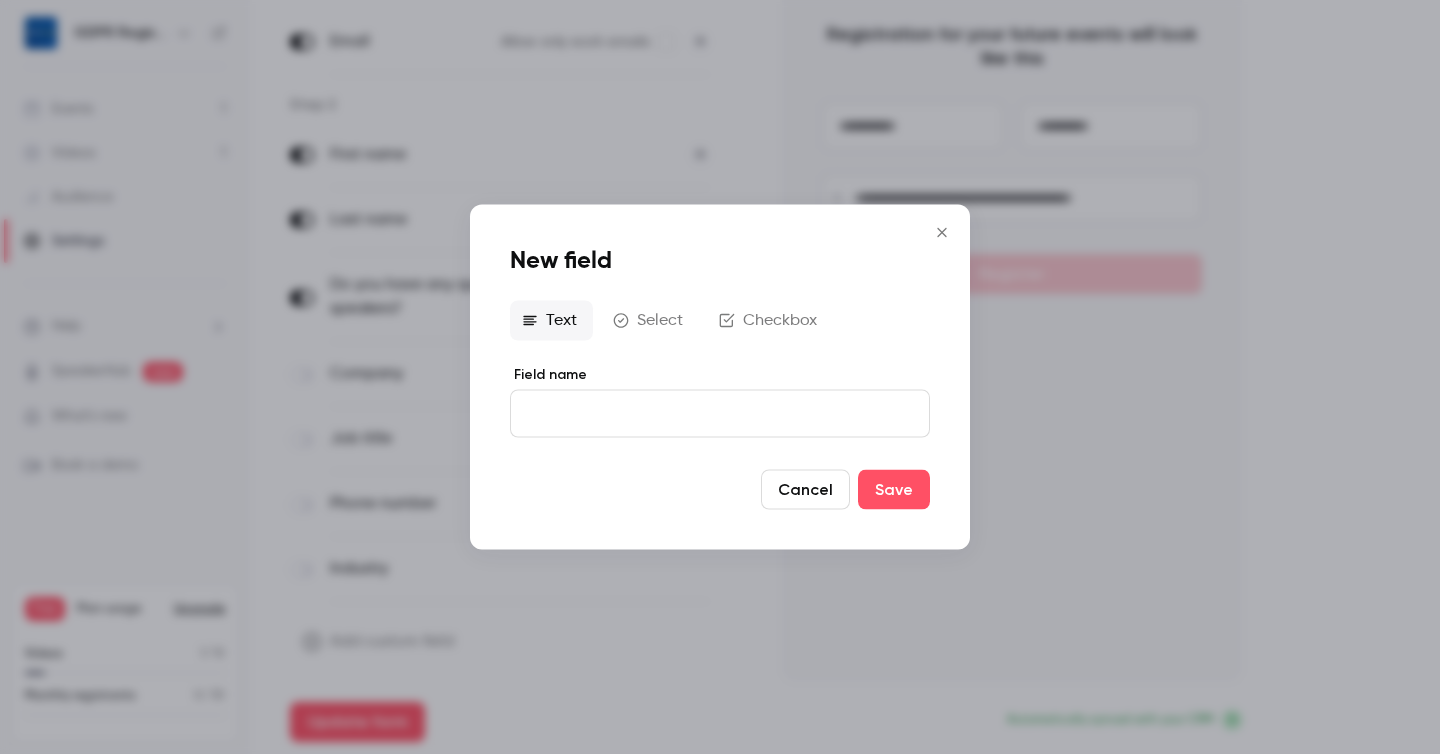 click on "Select" at bounding box center [650, 321] 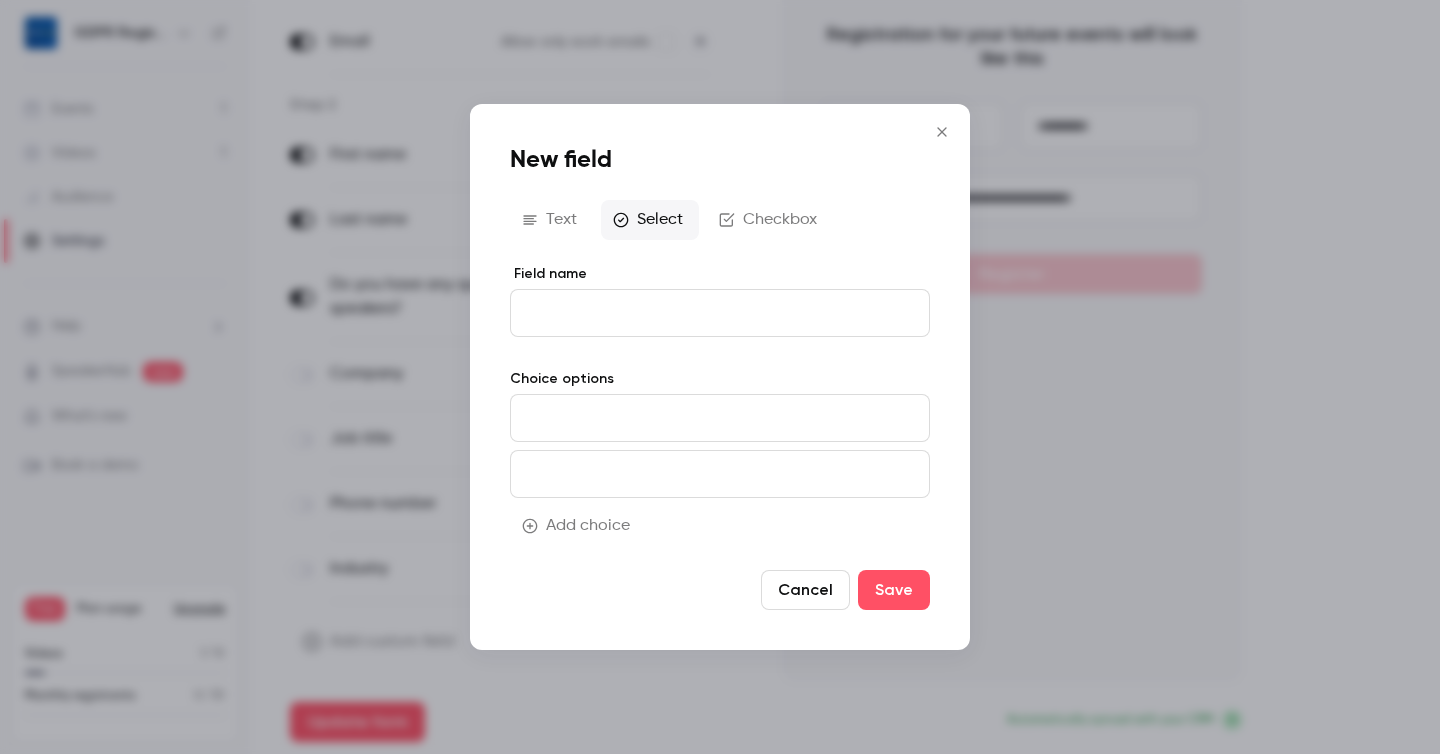 click on "Checkbox" at bounding box center (770, 220) 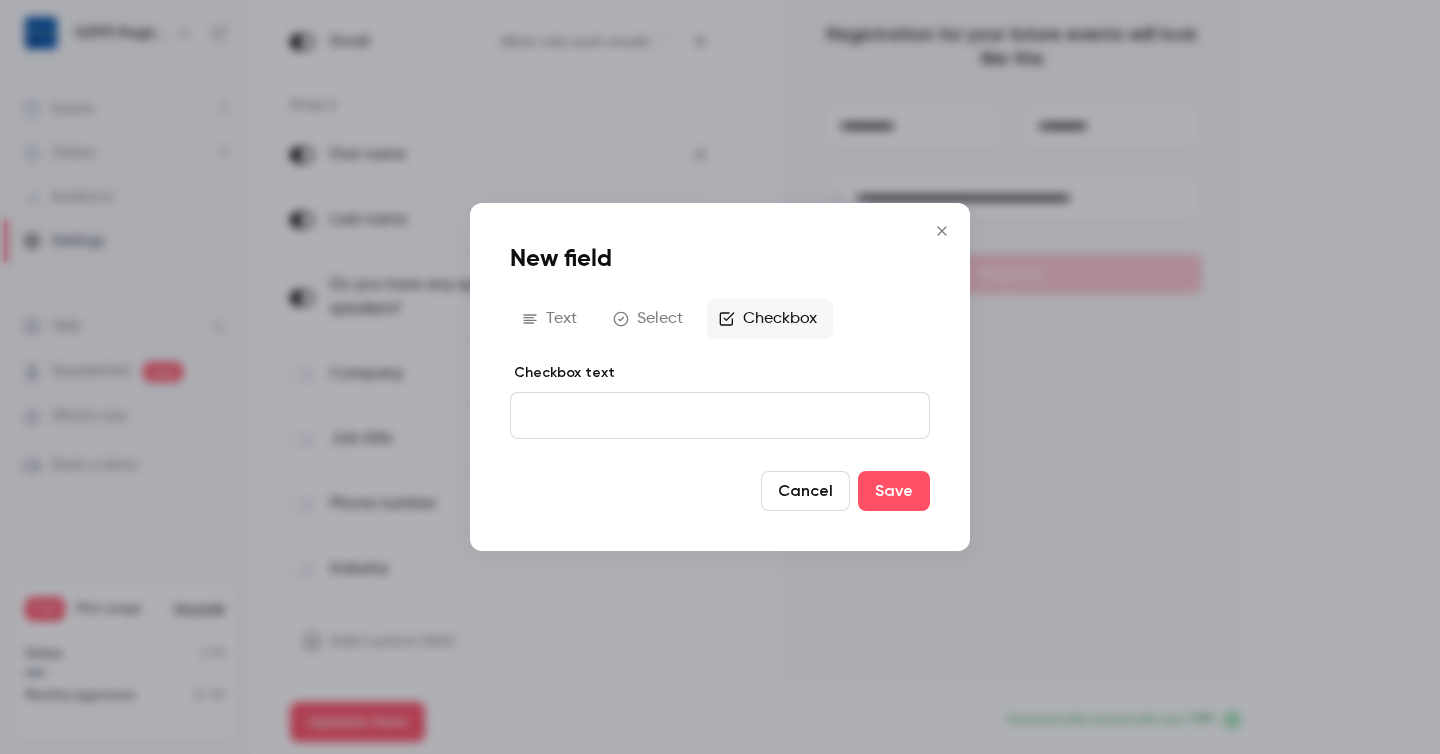 click at bounding box center (720, 415) 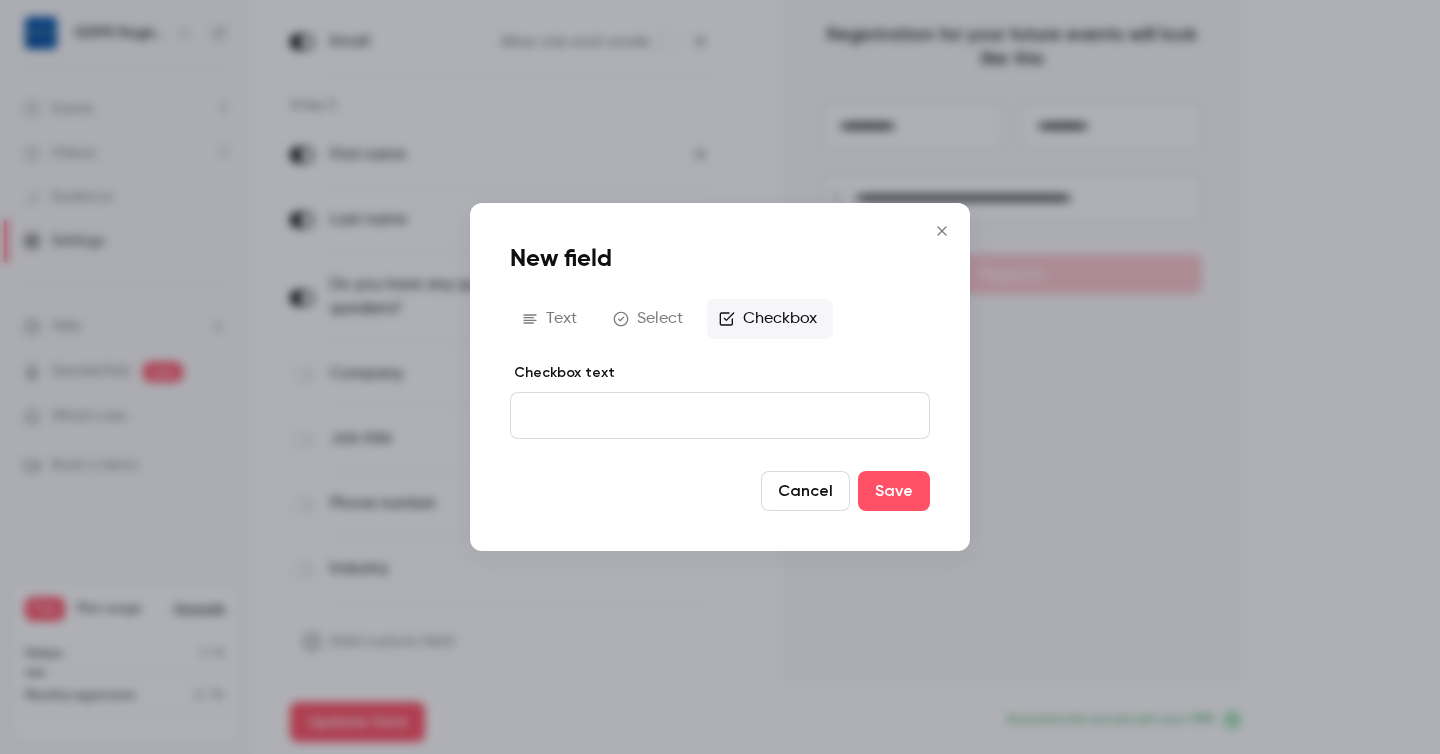 type 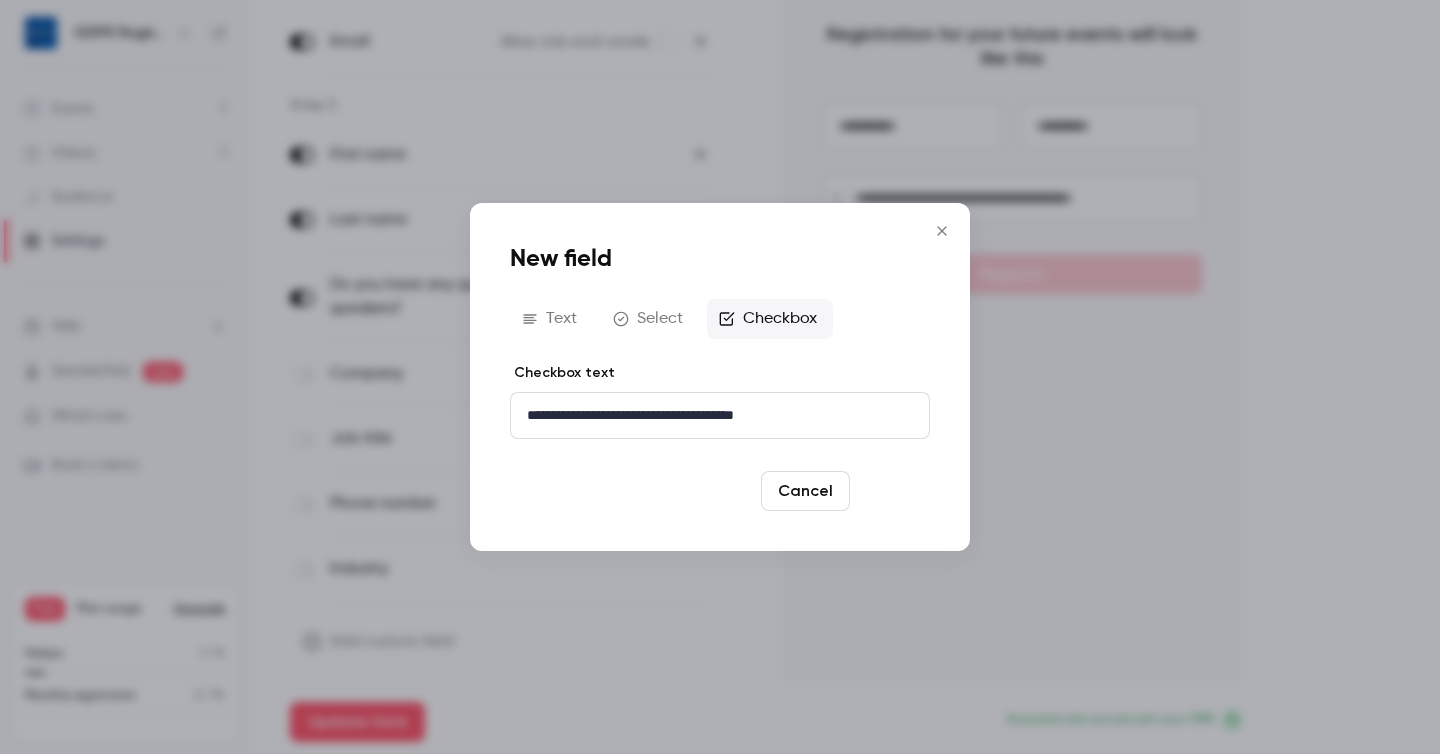 click on "Save" at bounding box center [894, 491] 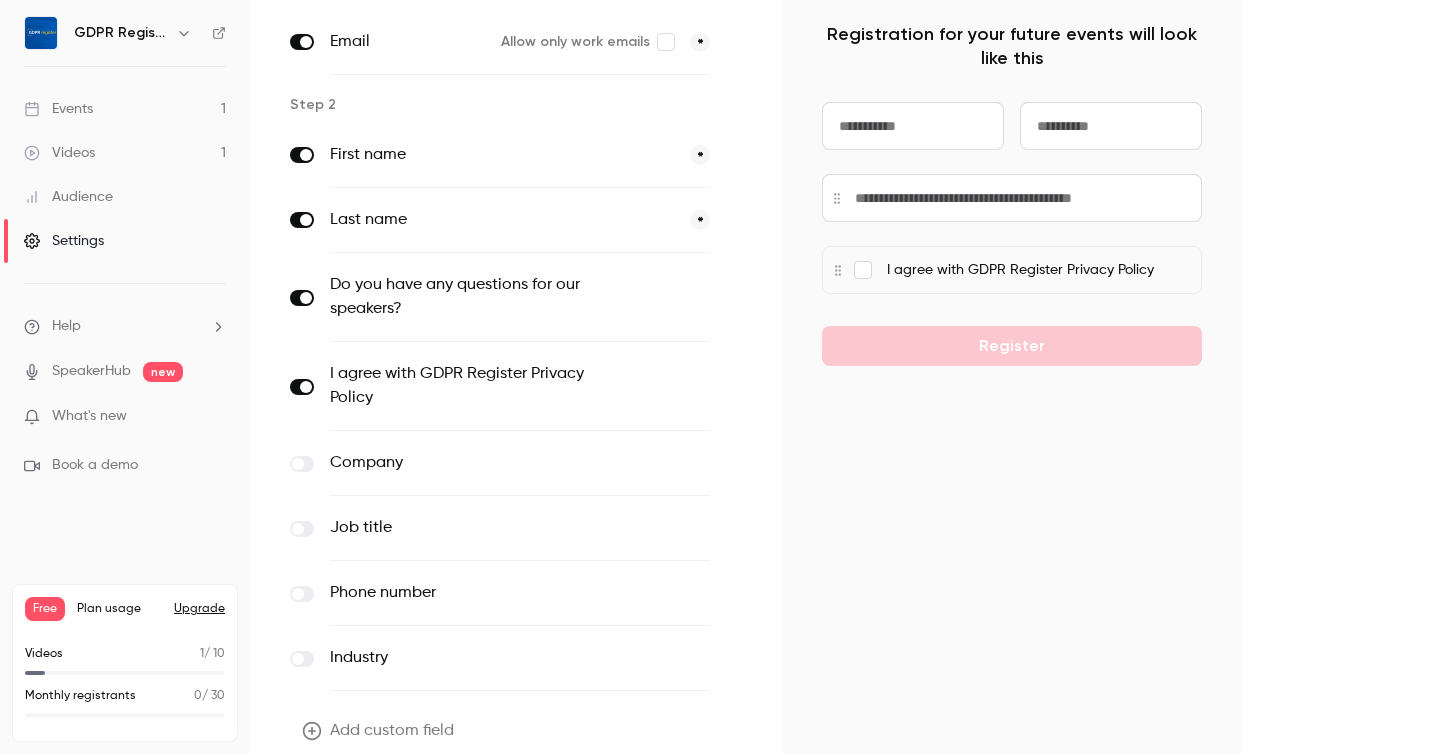 click 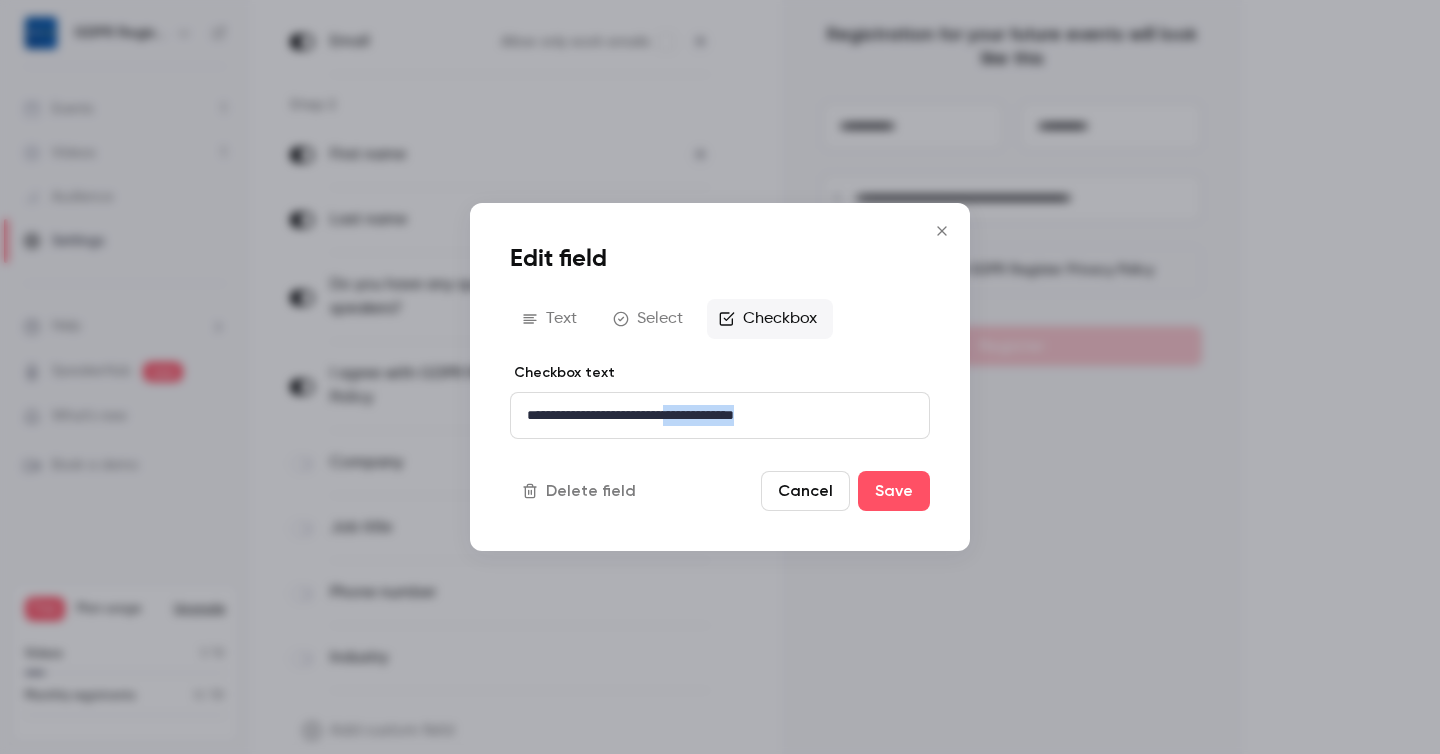 drag, startPoint x: 703, startPoint y: 418, endPoint x: 799, endPoint y: 416, distance: 96.02083 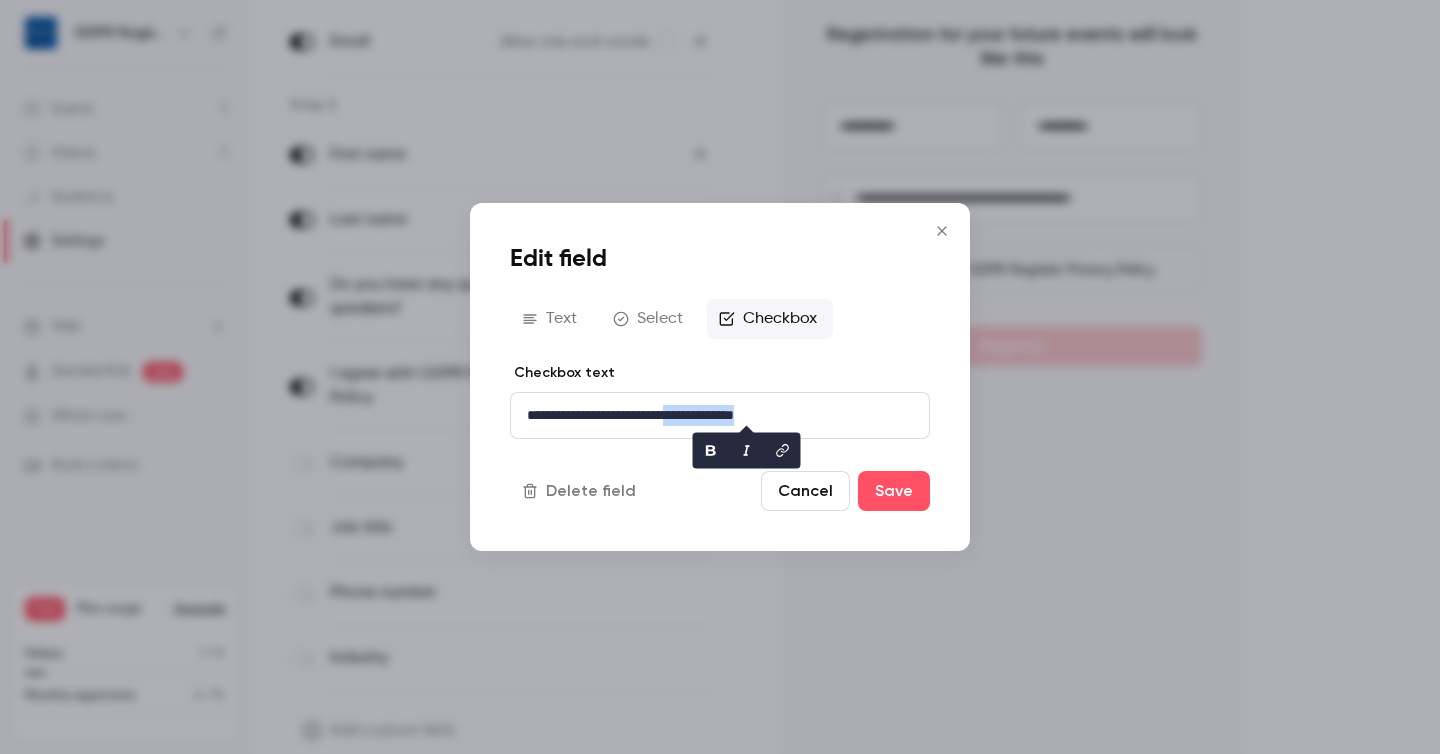 click on "**********" at bounding box center (720, 415) 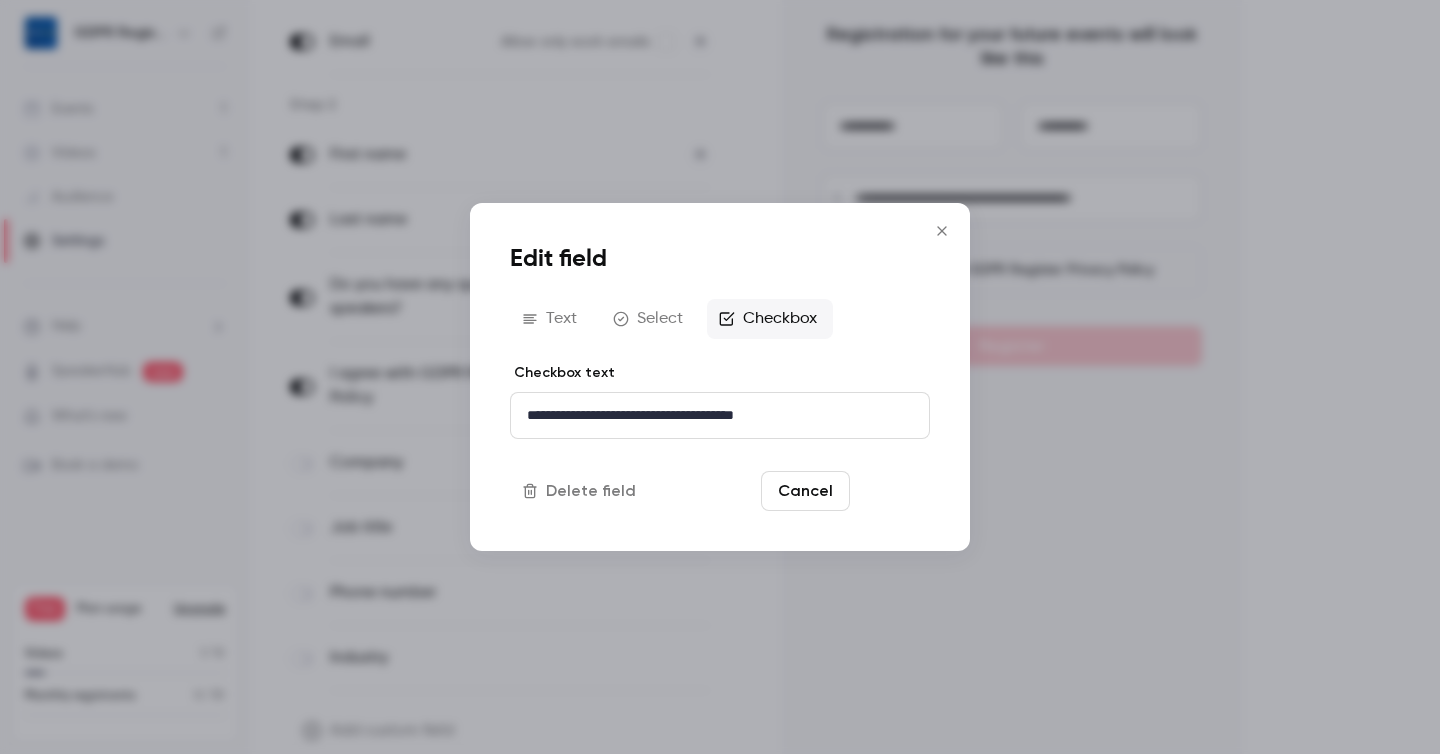 click on "Save" at bounding box center (894, 491) 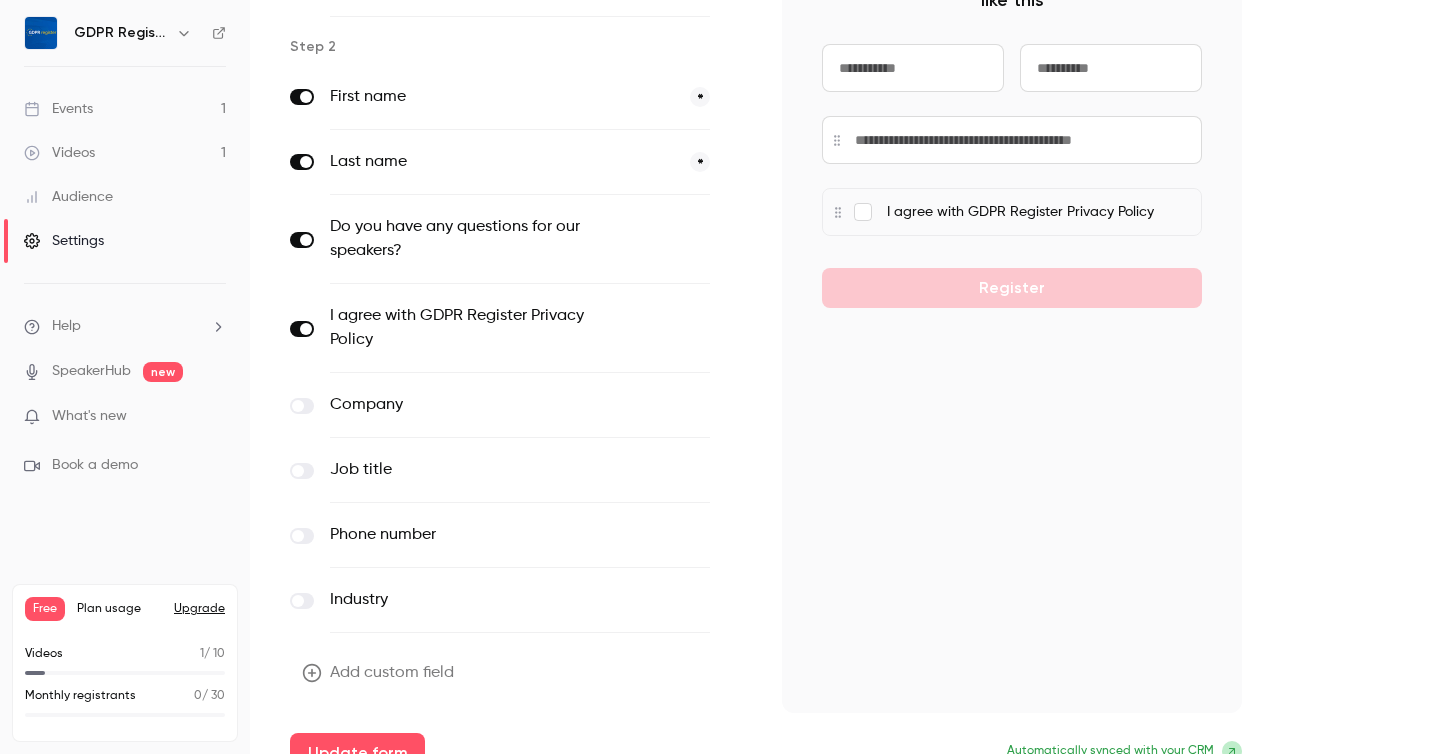 scroll, scrollTop: 255, scrollLeft: 0, axis: vertical 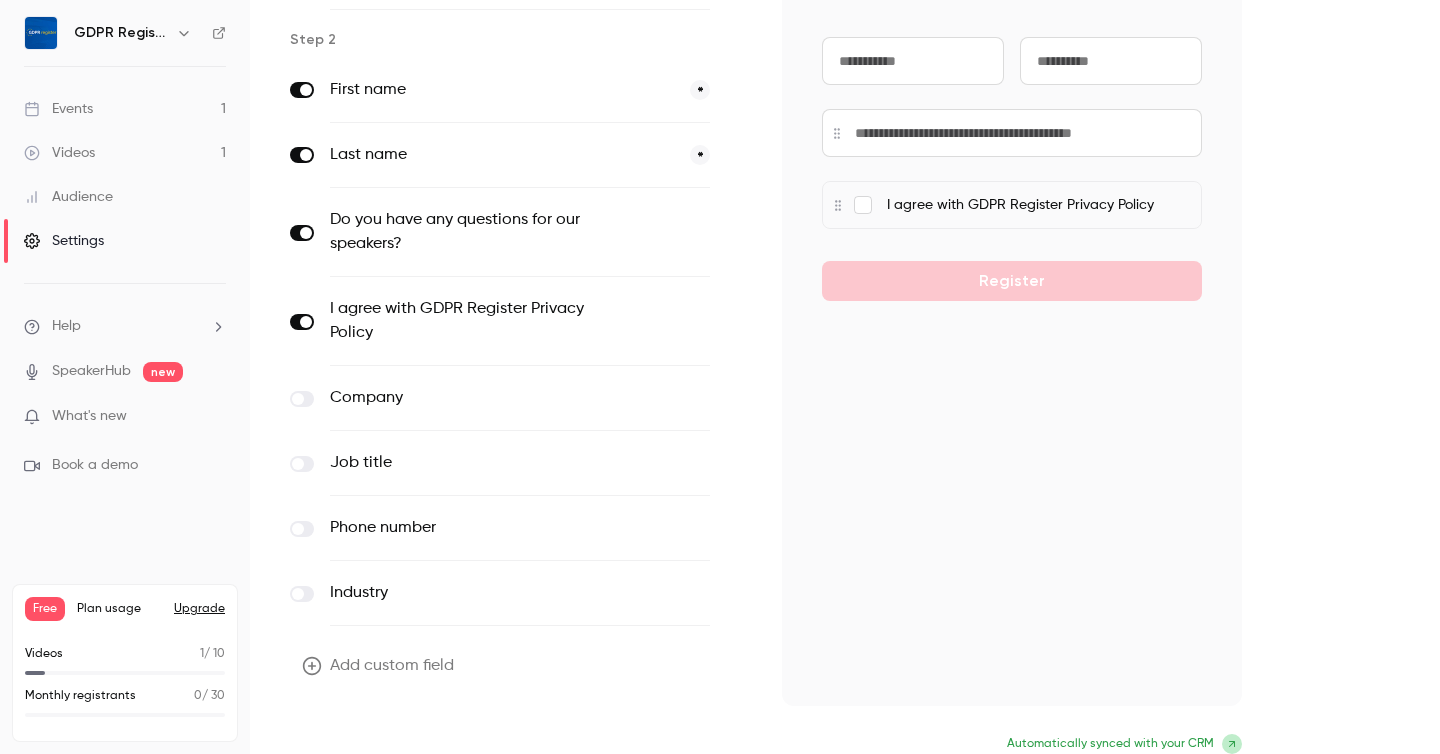 click on "Update form" at bounding box center [357, 746] 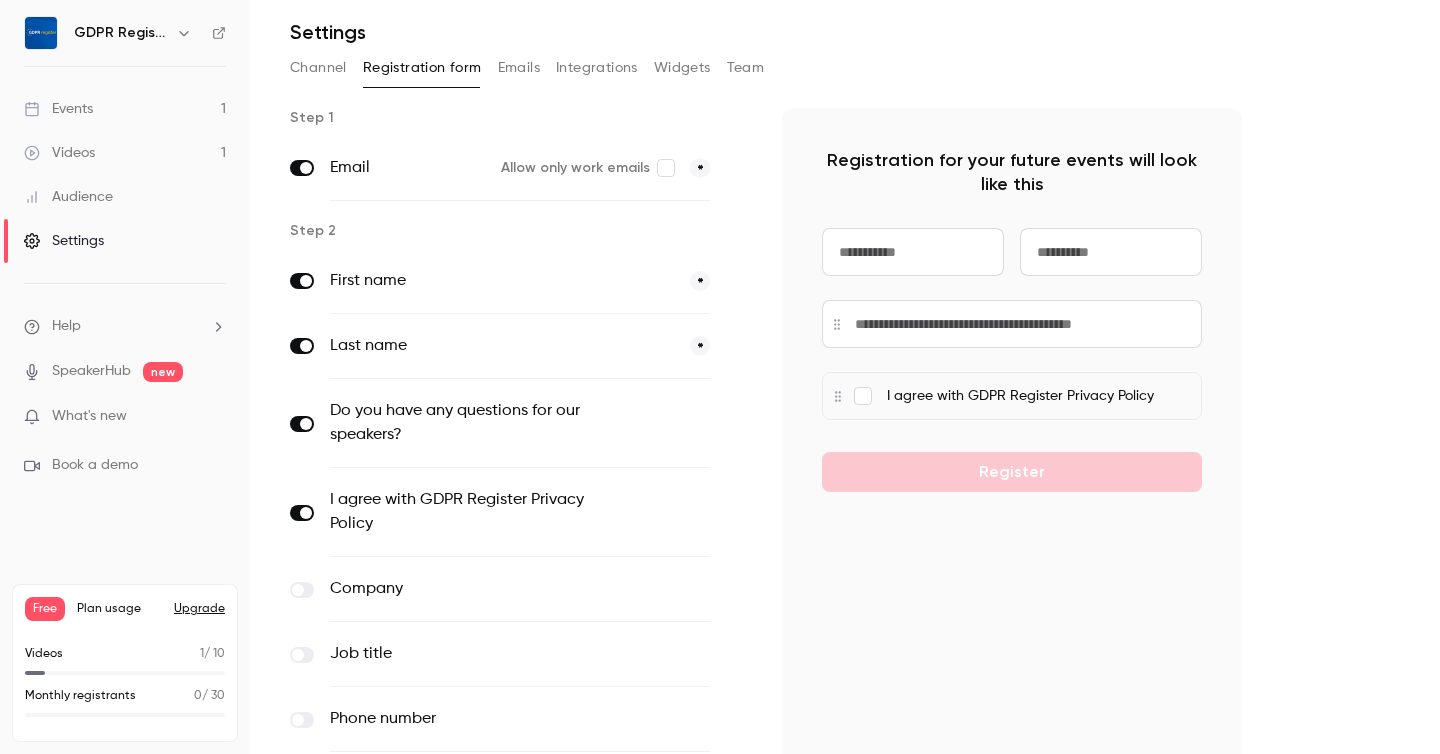 scroll, scrollTop: 0, scrollLeft: 0, axis: both 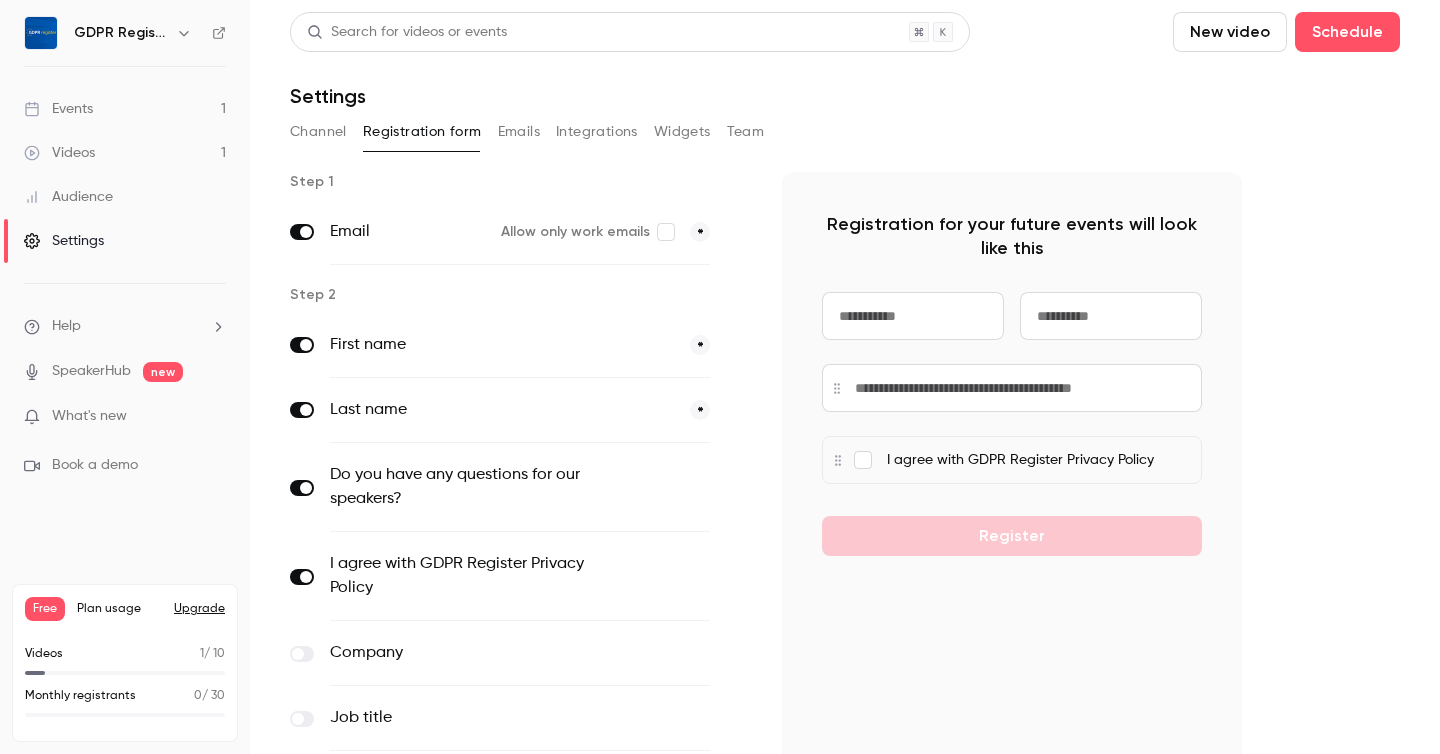 click on "Emails" at bounding box center (519, 132) 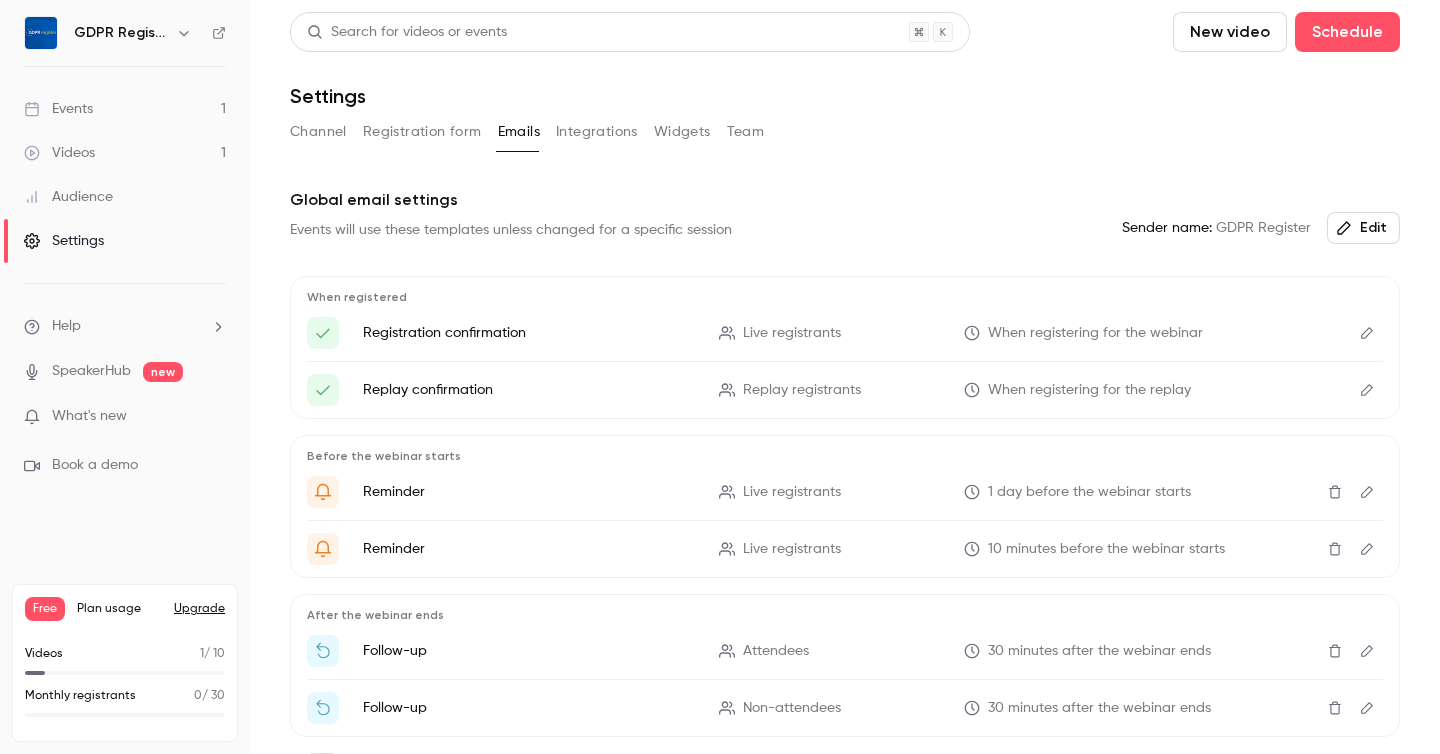 click on "Integrations" at bounding box center [597, 132] 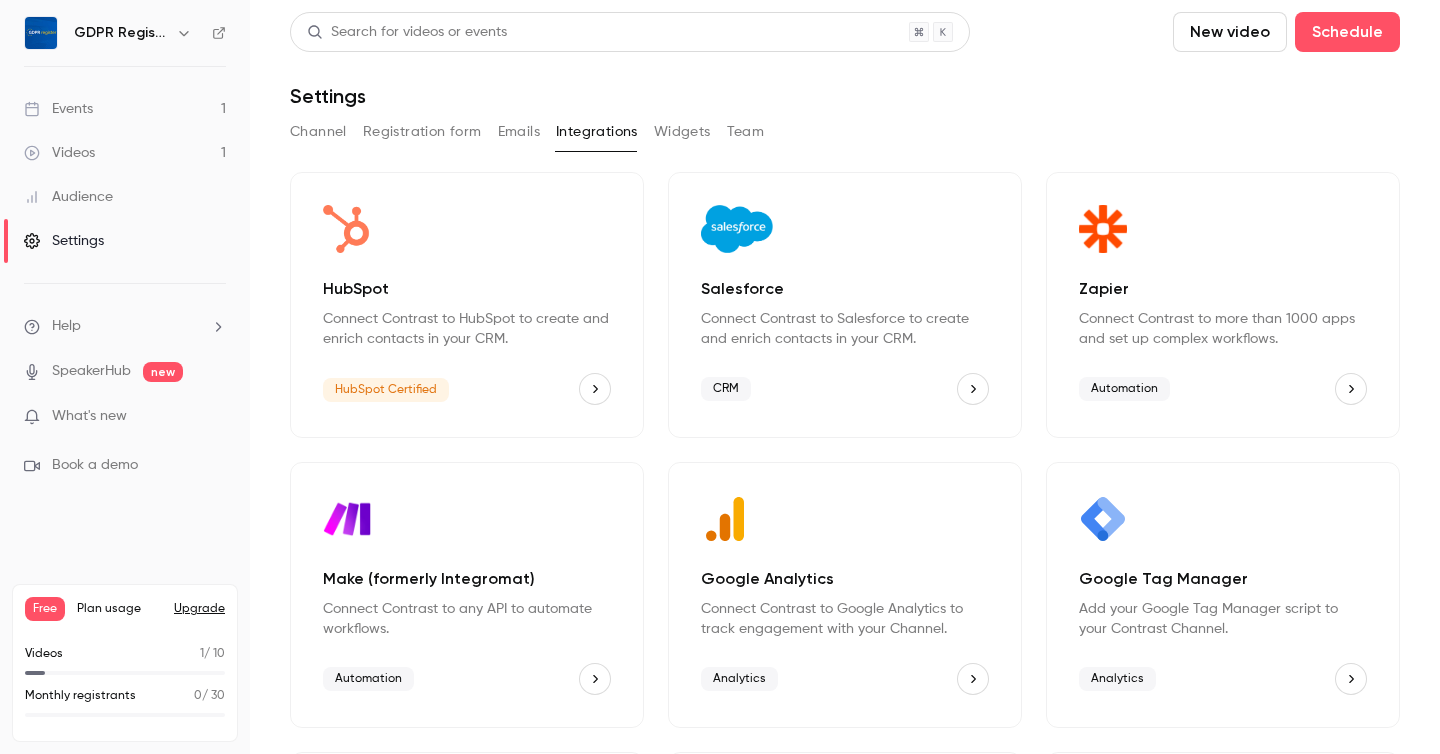 click on "Widgets" at bounding box center [682, 132] 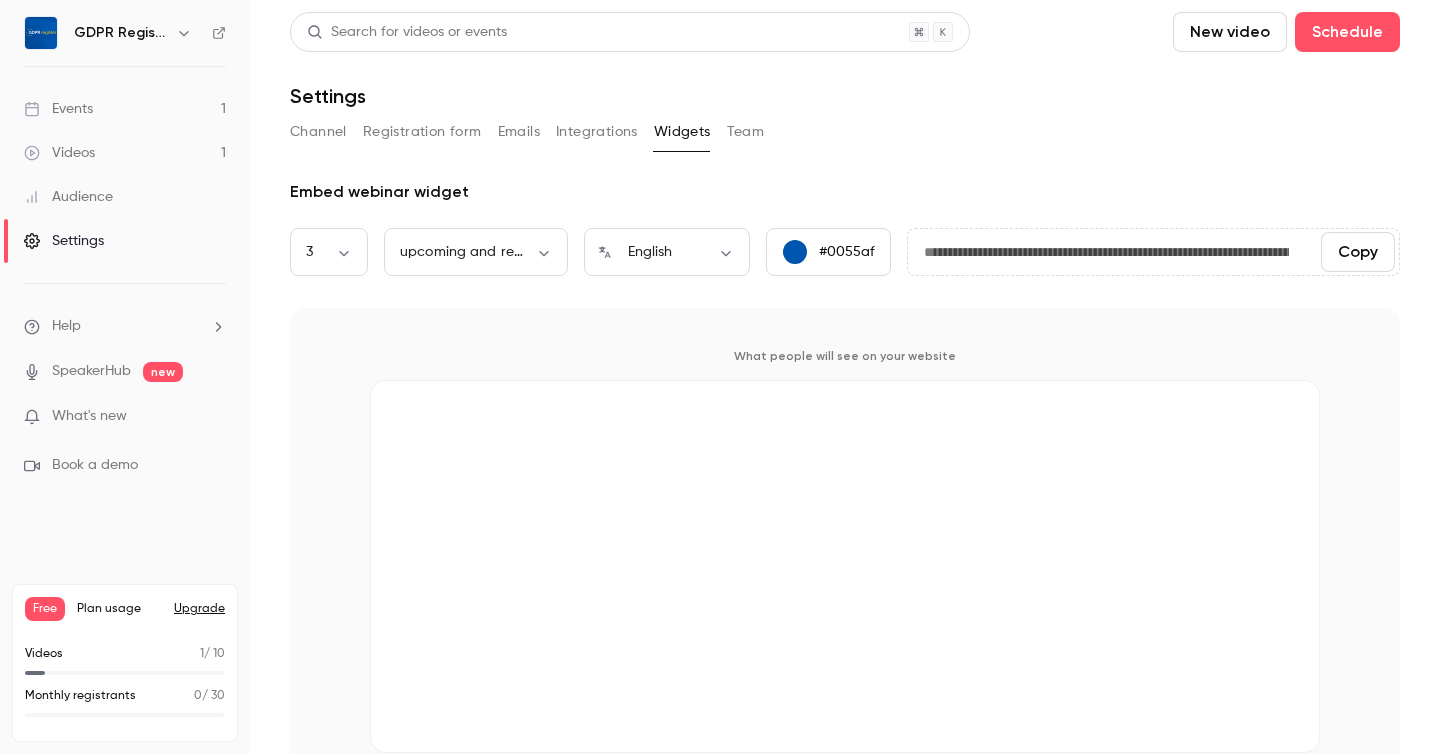 click on "Team" at bounding box center [746, 132] 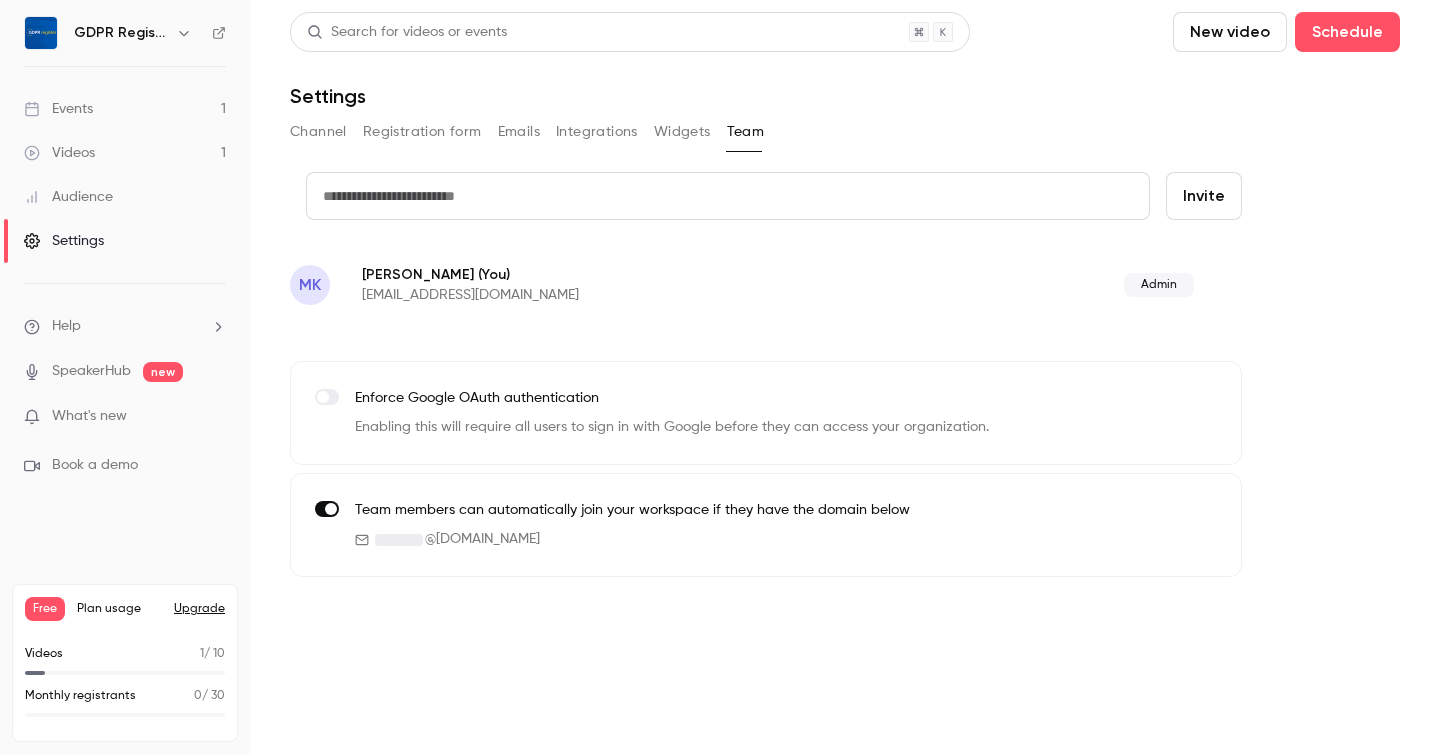 click on "Channel" at bounding box center (318, 132) 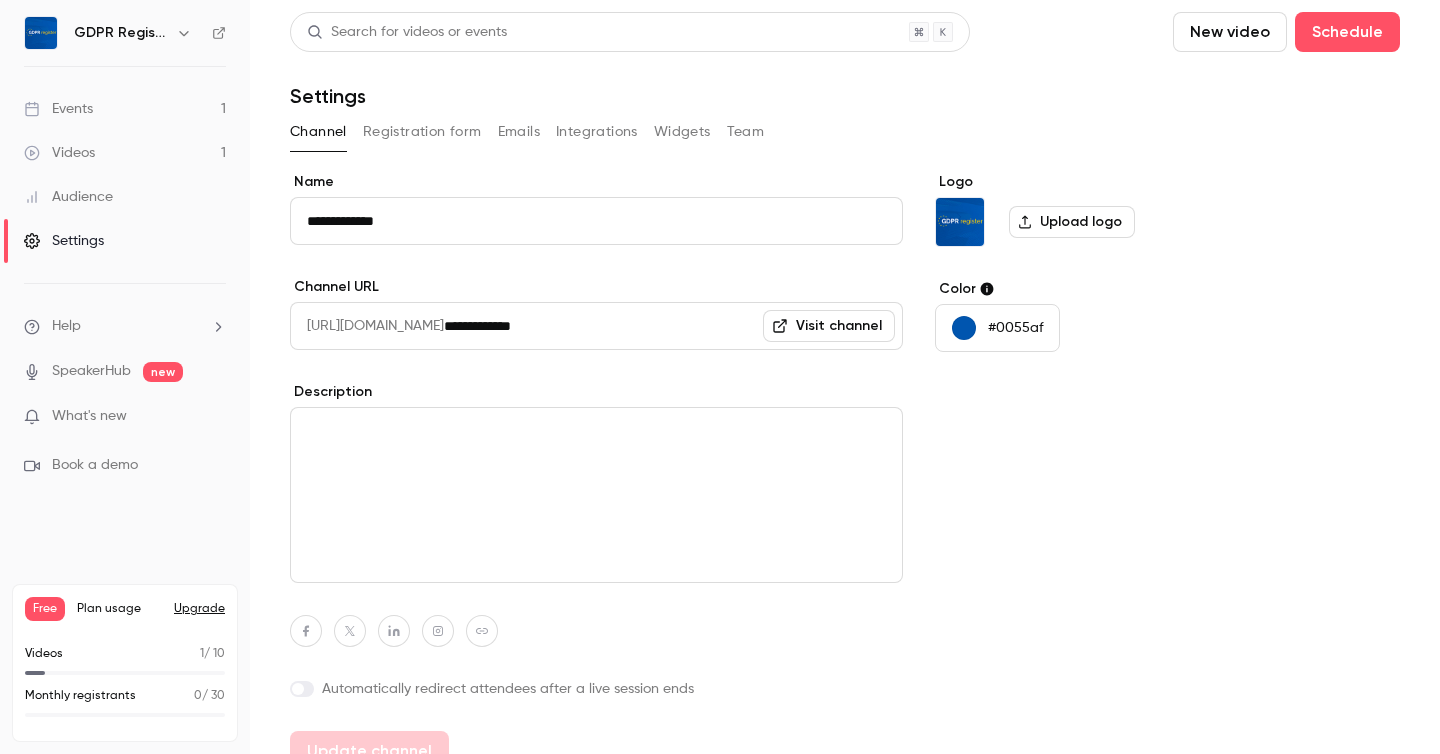 click on "Events" at bounding box center [58, 109] 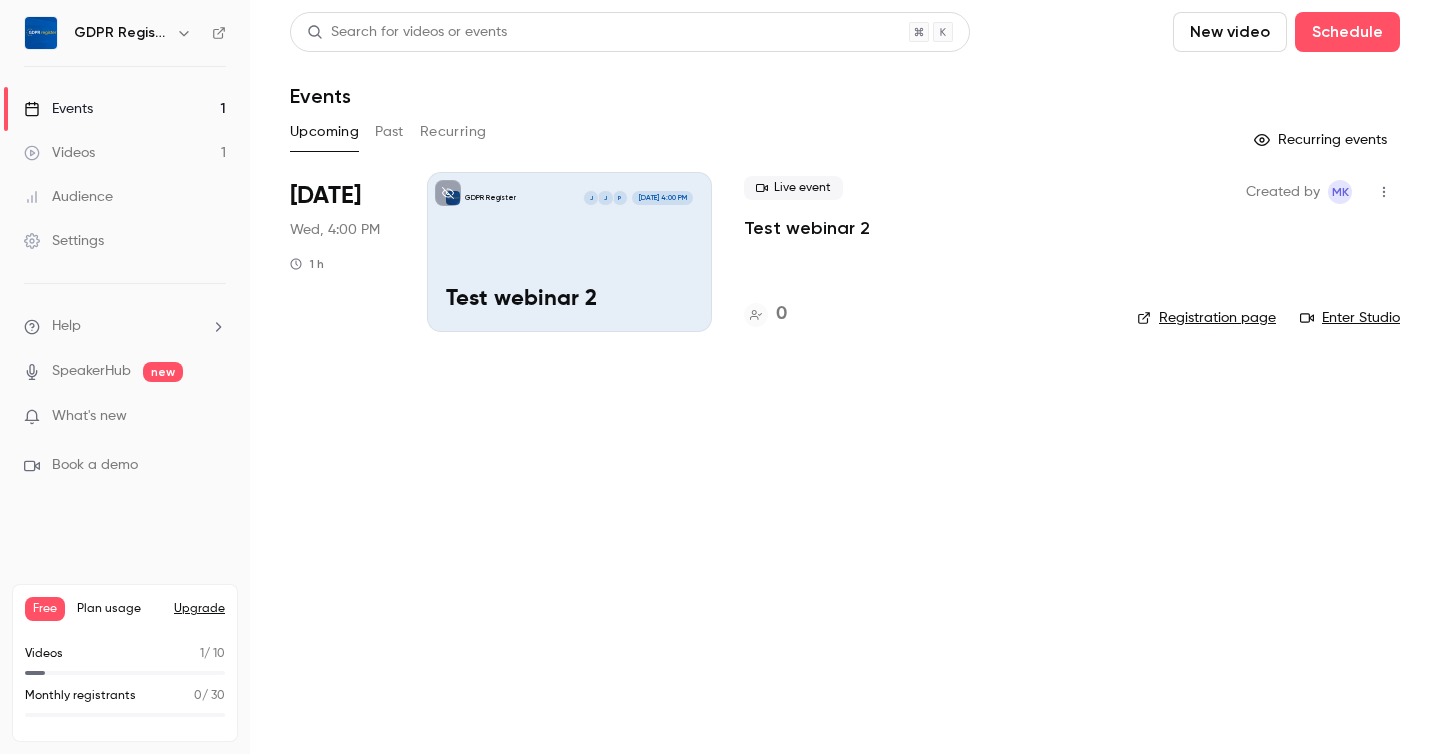 click on "GDPR Register P J J [DATE] 4:00 PM Test webinar 2" at bounding box center (569, 252) 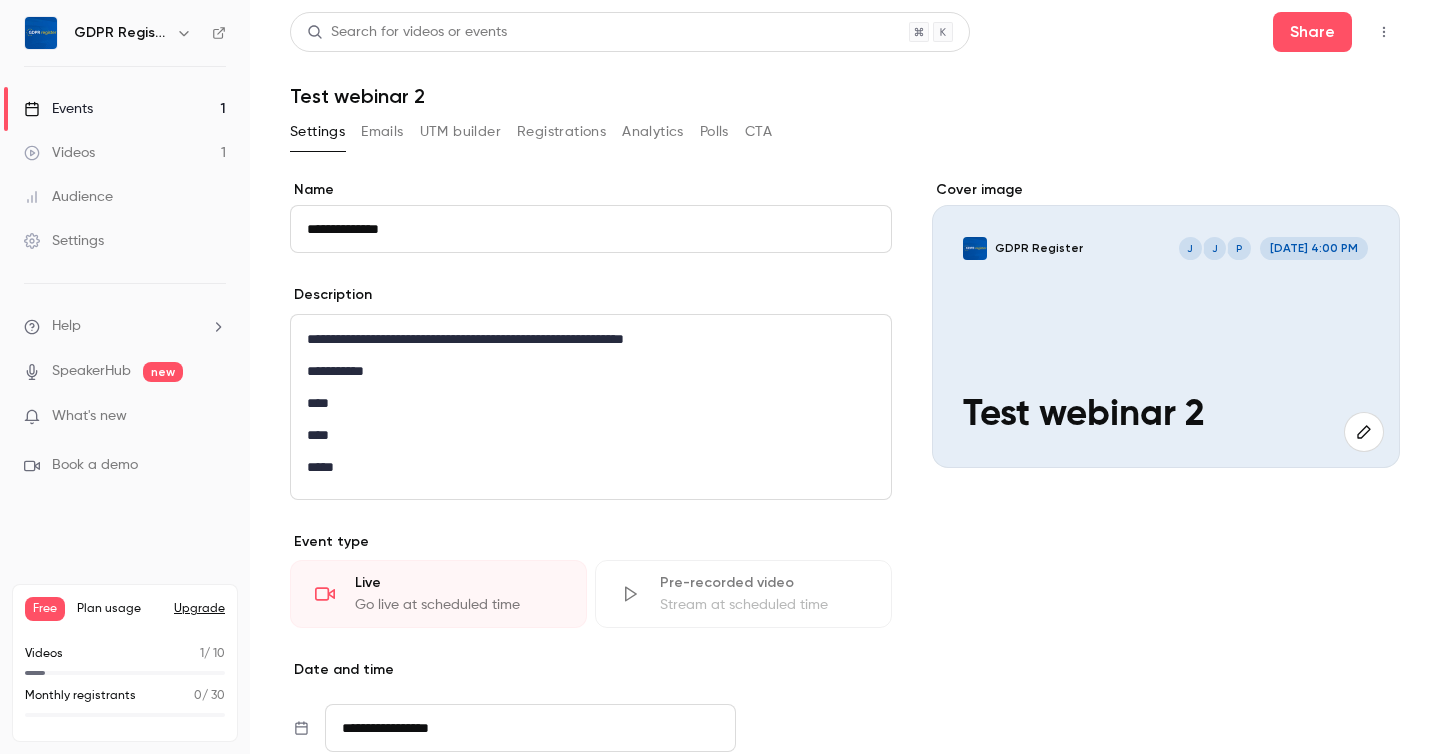 click on "Registrations" at bounding box center [561, 132] 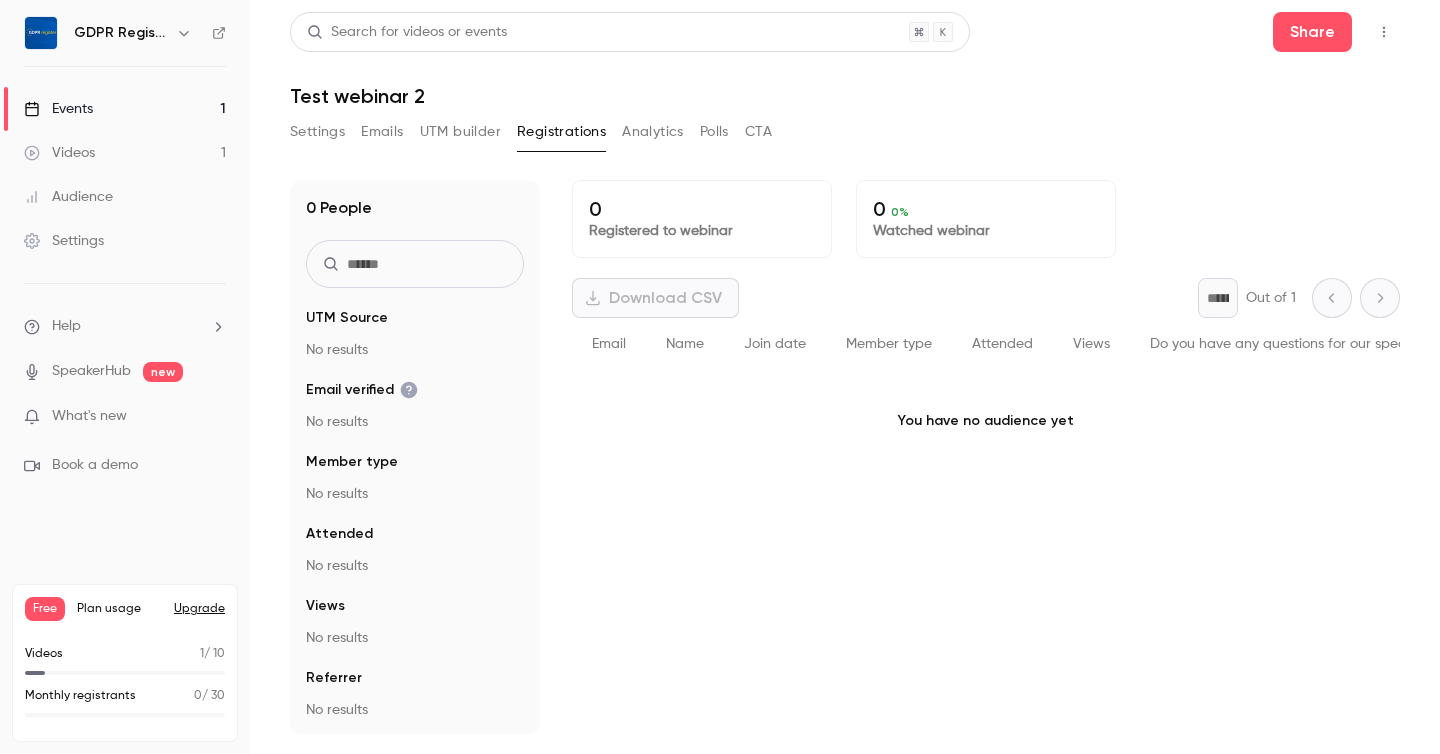 click on "Settings" at bounding box center (317, 132) 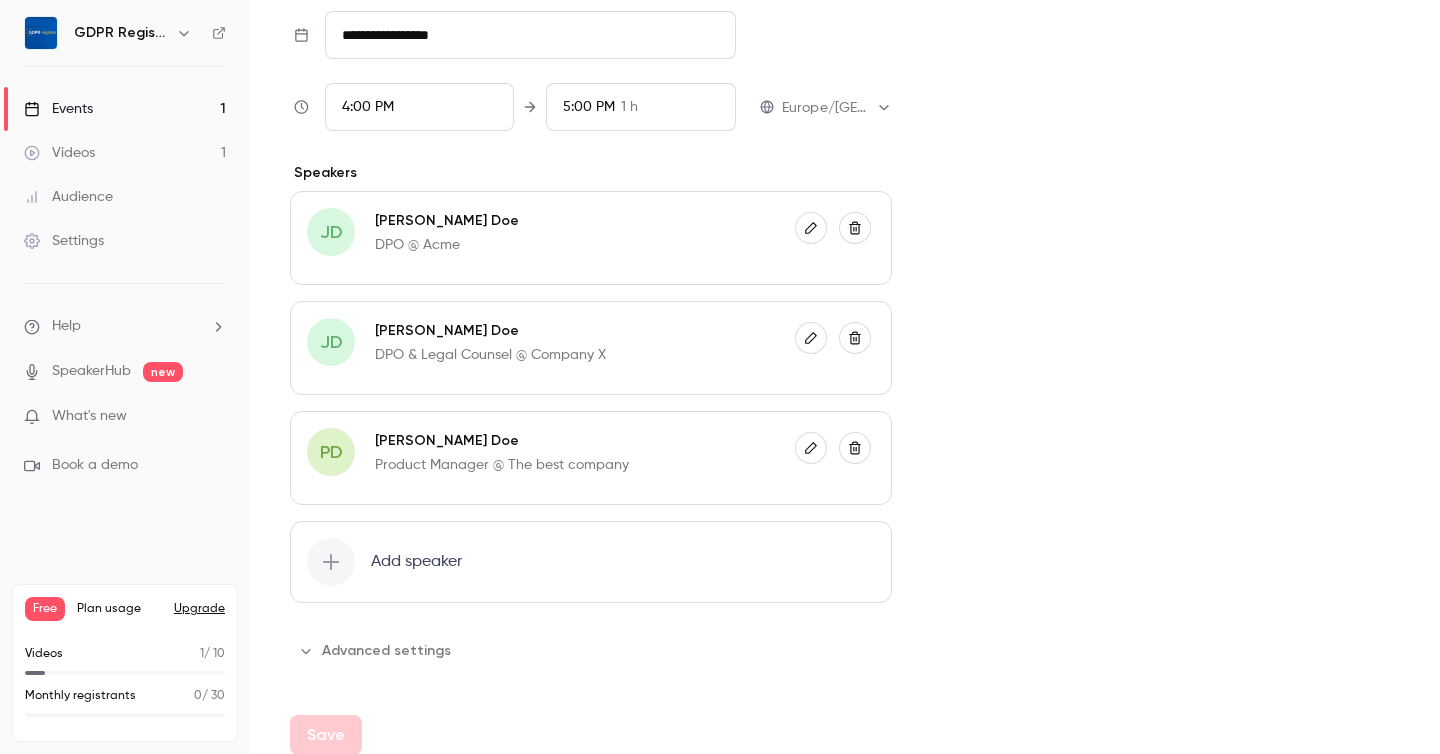 scroll, scrollTop: 0, scrollLeft: 0, axis: both 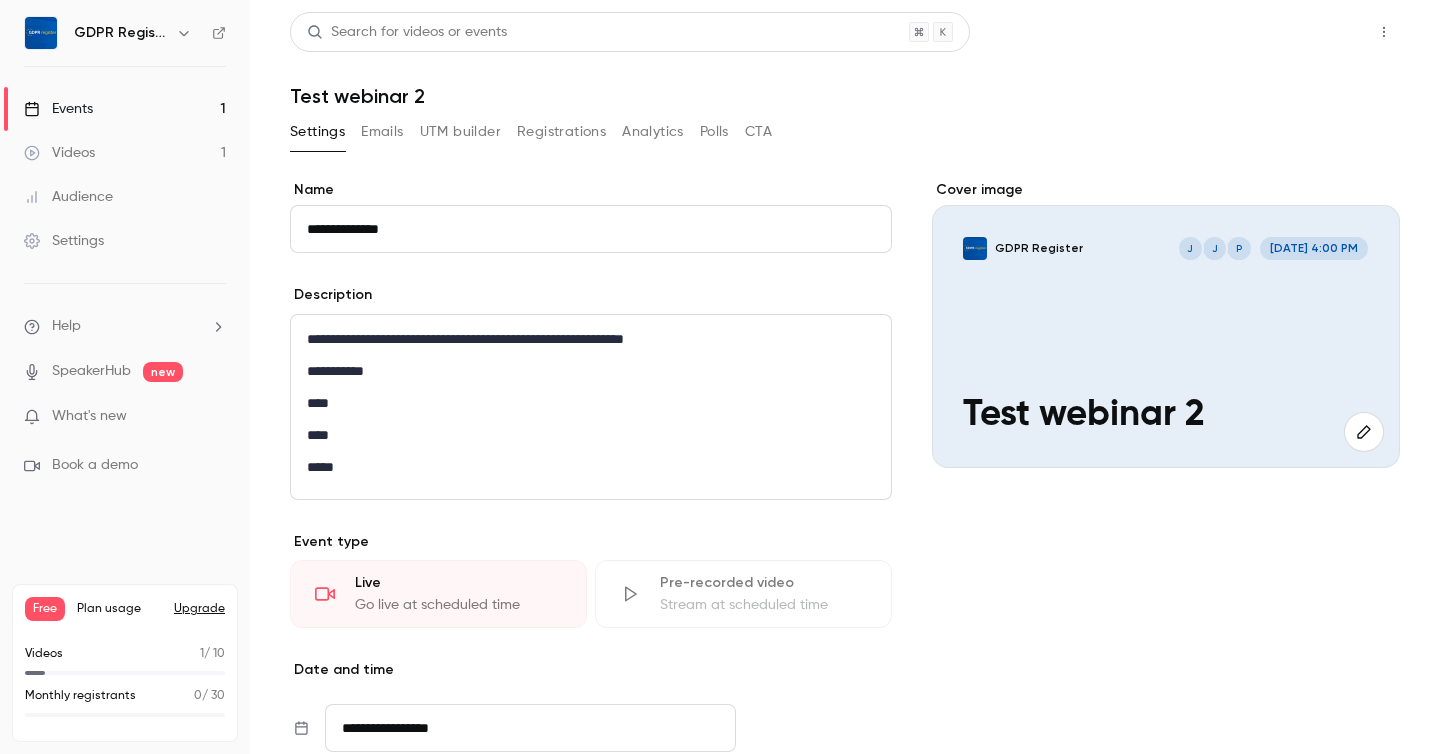 click on "Share" at bounding box center (1312, 32) 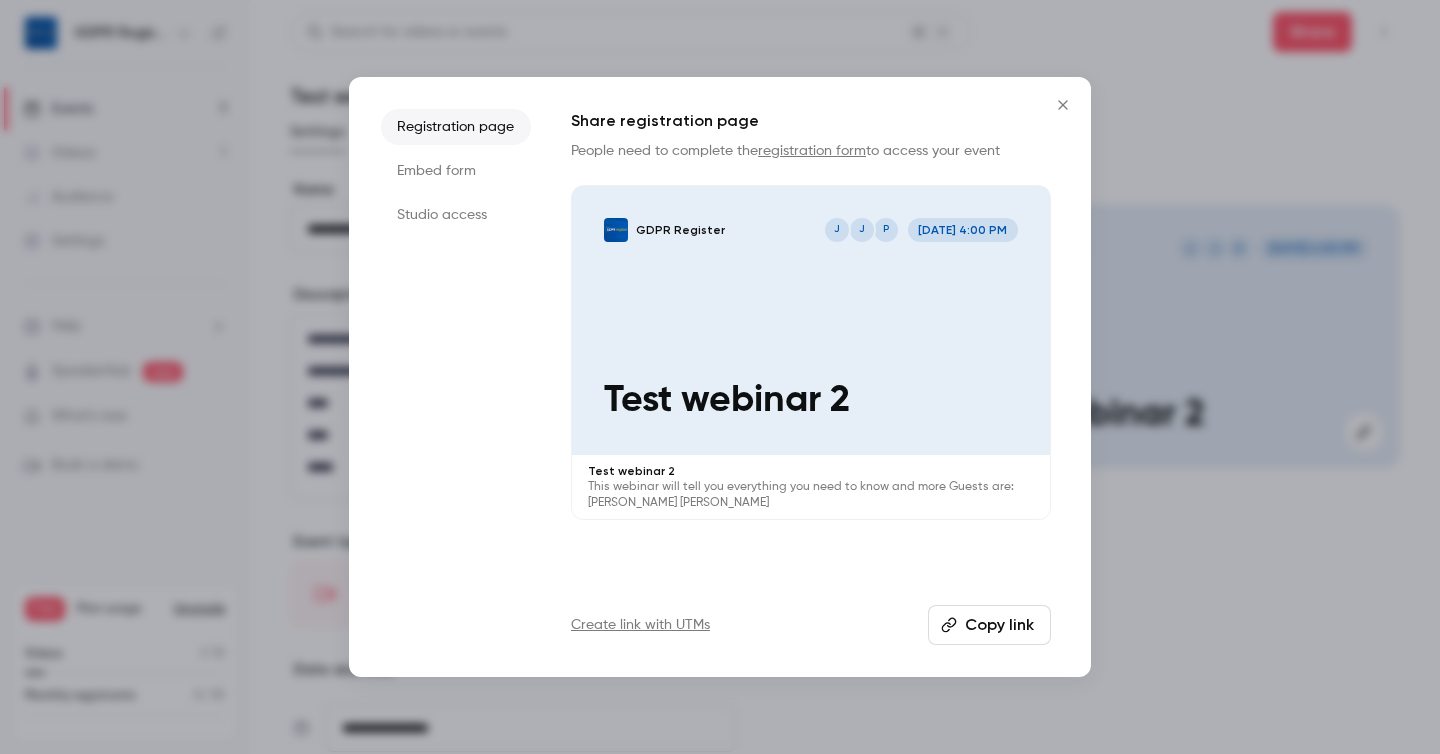 click on "Copy link" at bounding box center [989, 625] 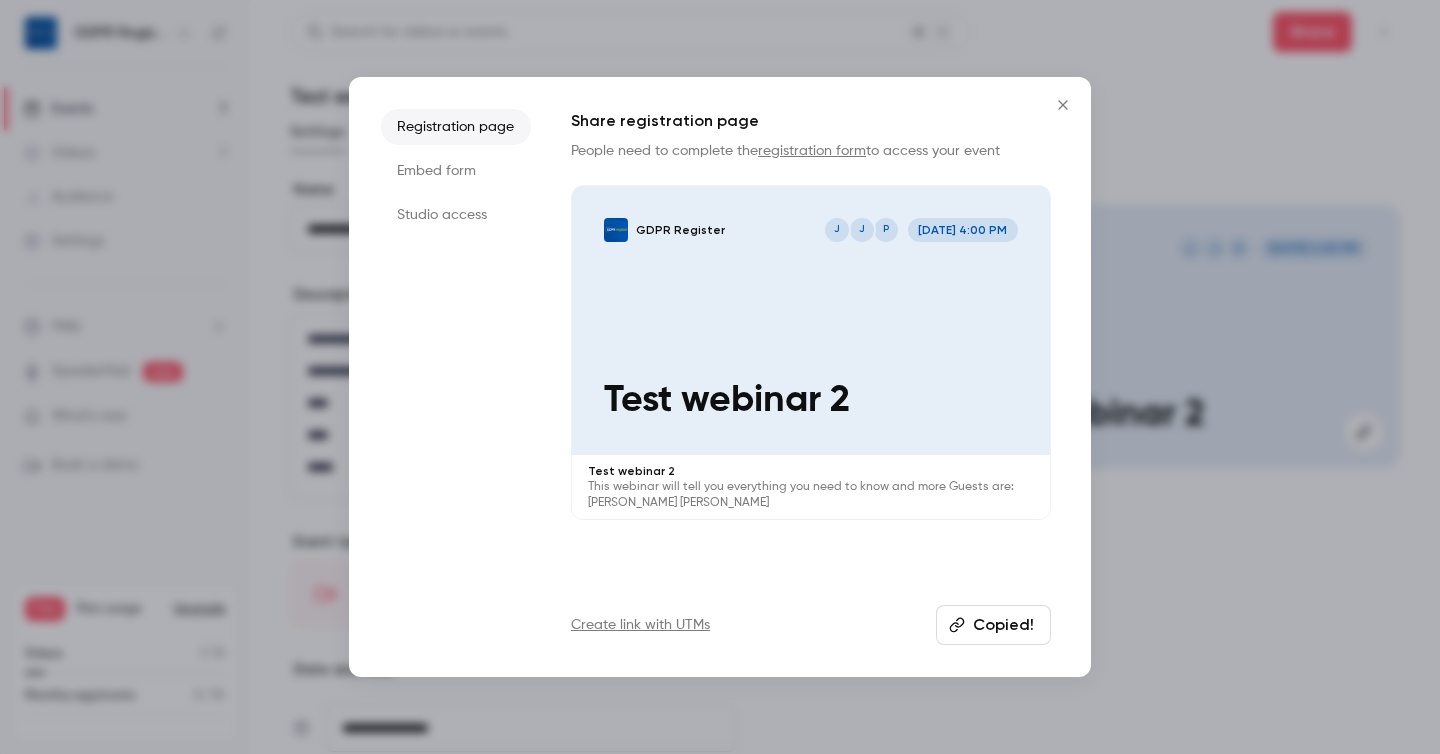 type 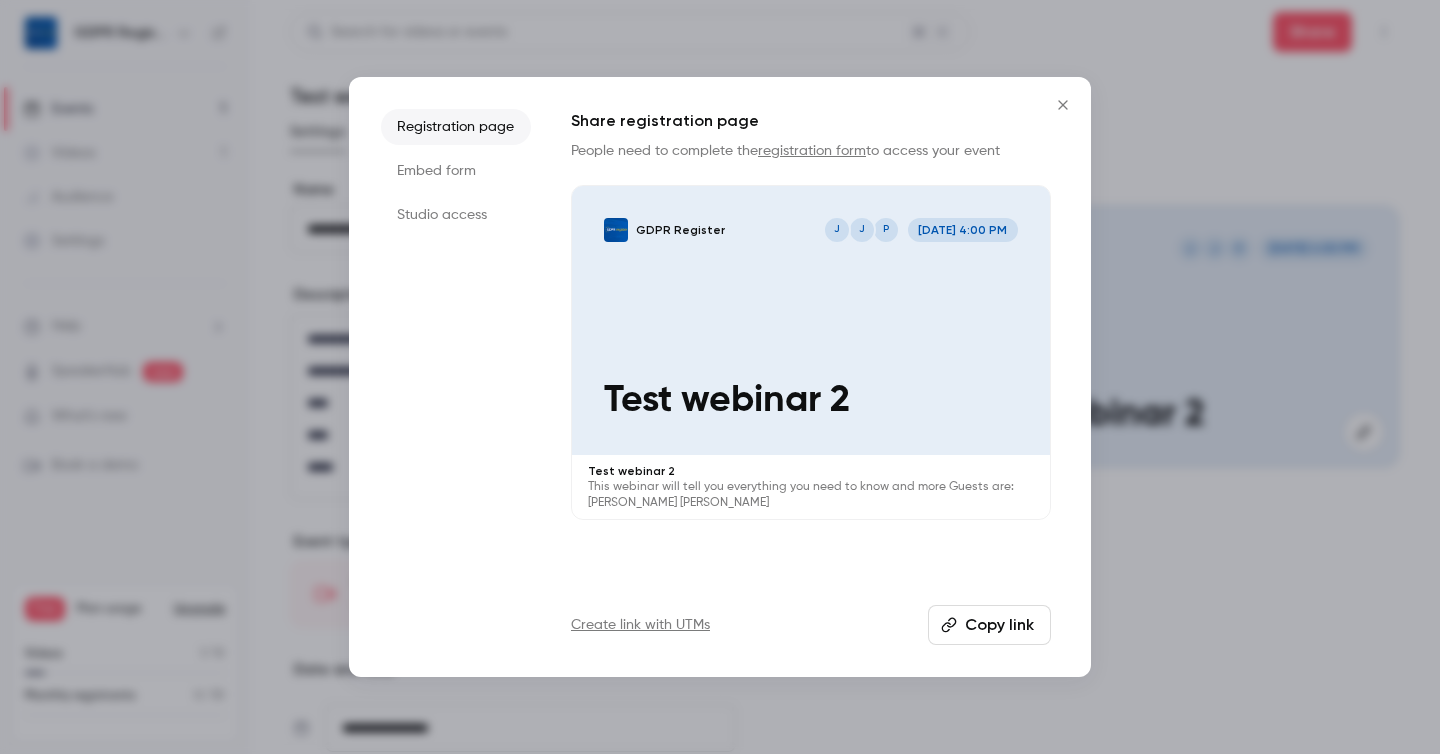 click on "Studio access" at bounding box center (456, 215) 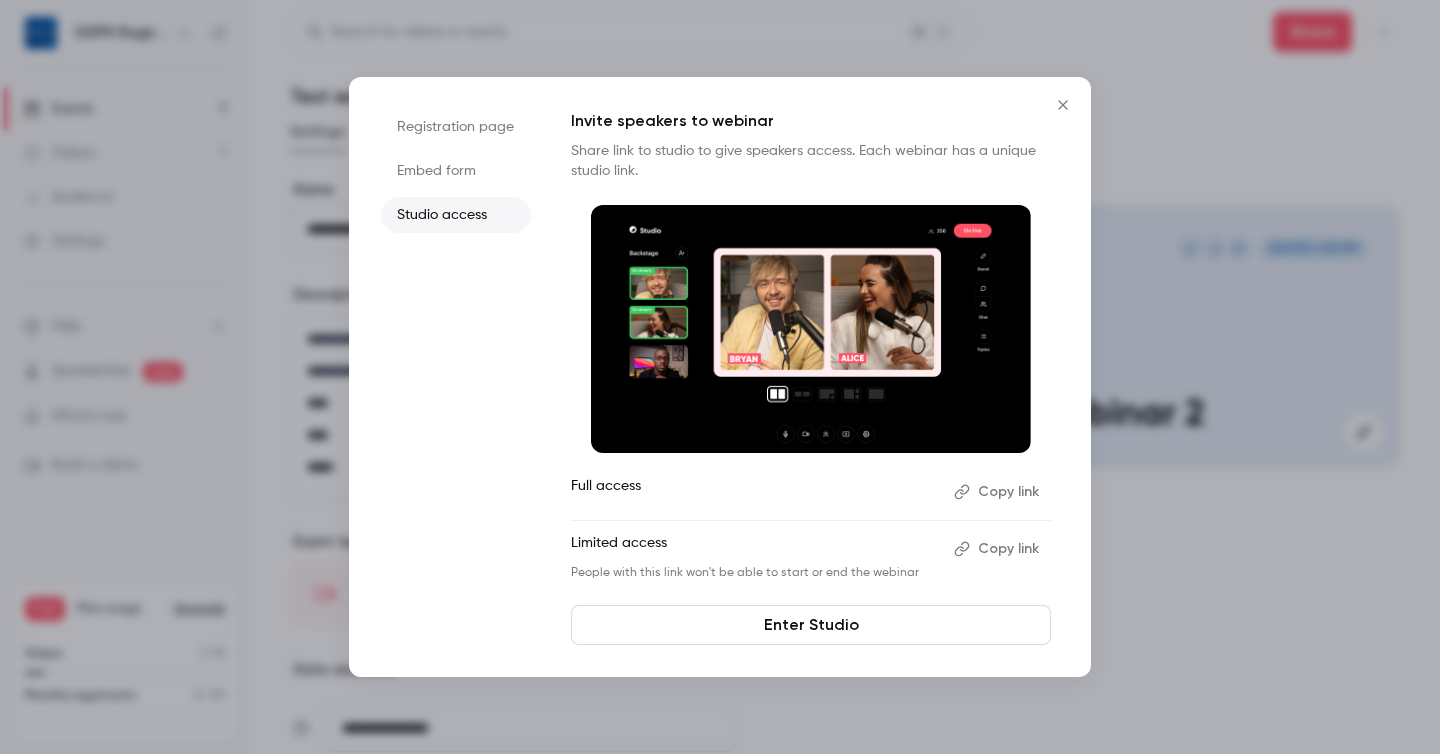 click 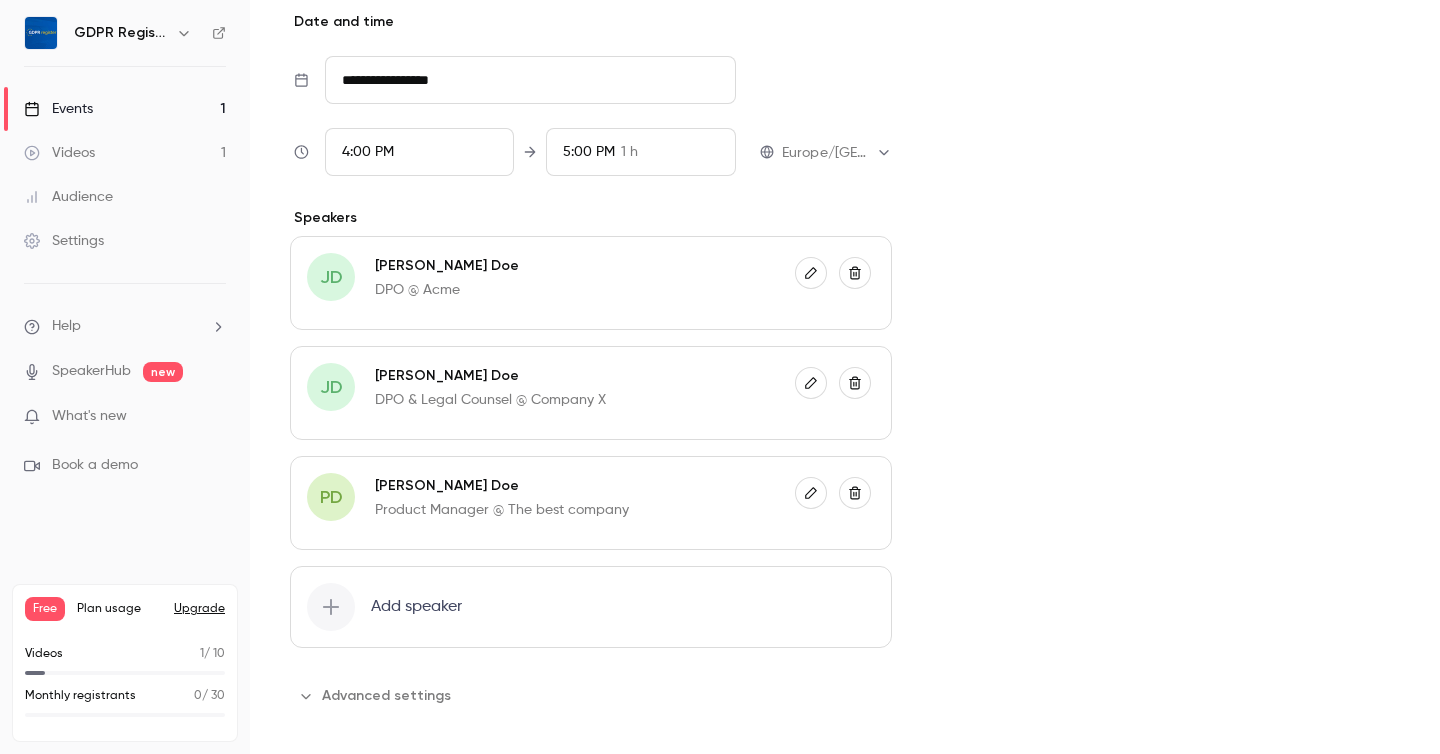 scroll, scrollTop: 710, scrollLeft: 0, axis: vertical 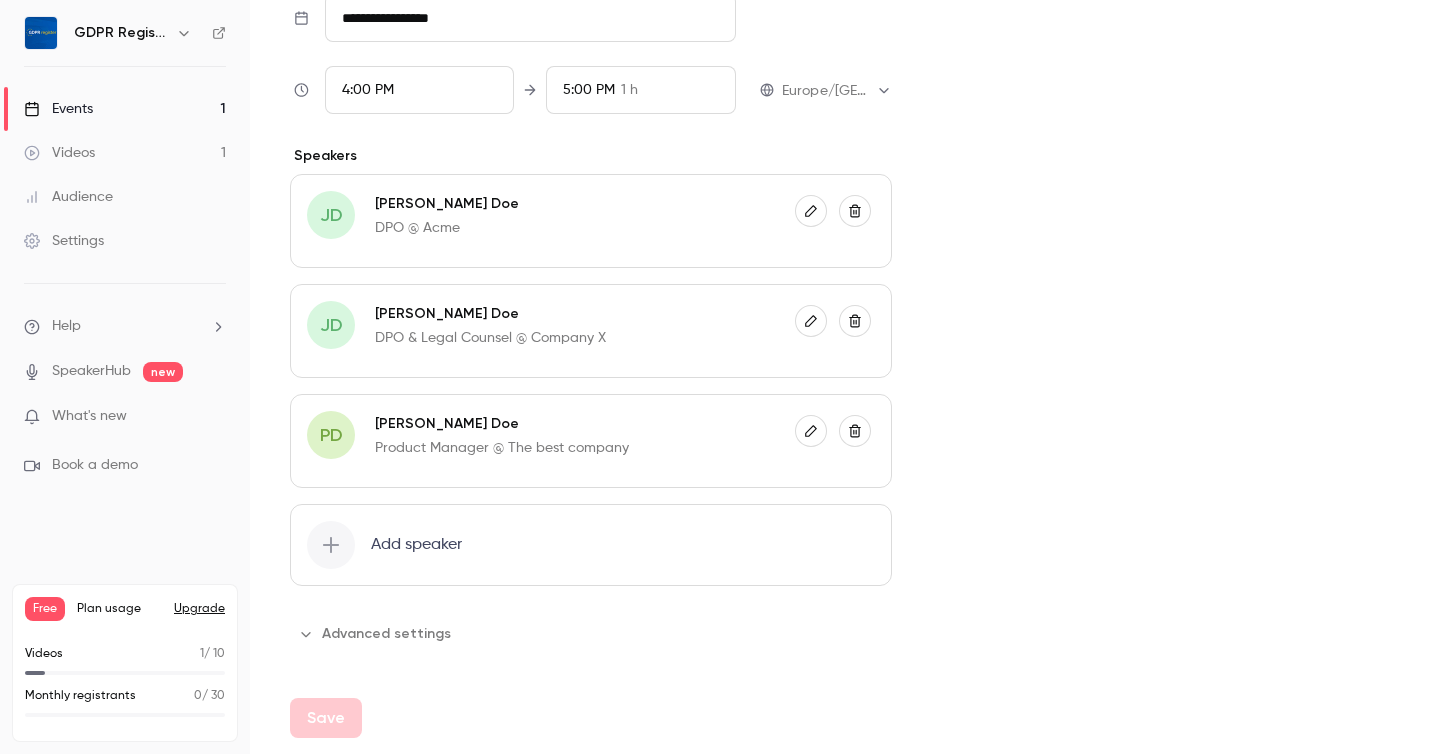 click on "Advanced settings" at bounding box center [376, 634] 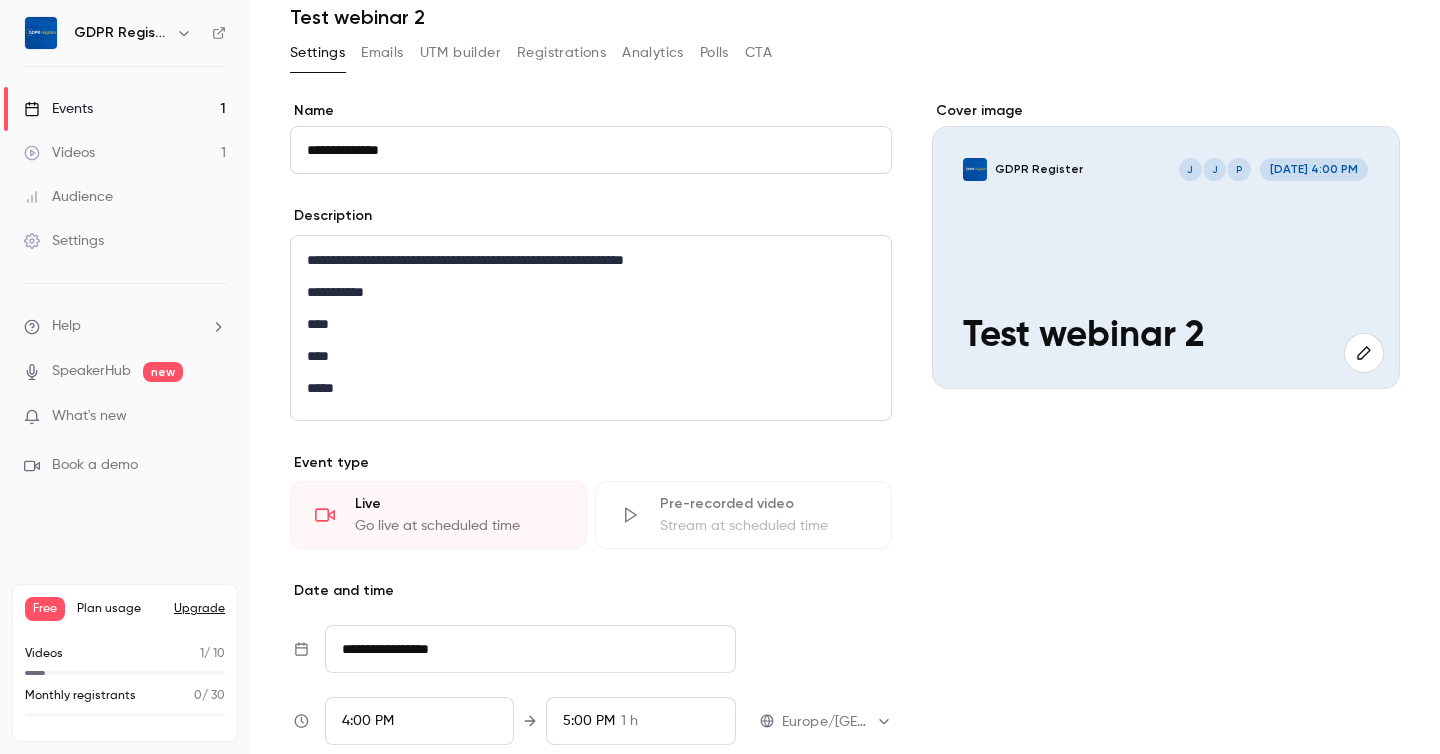 scroll, scrollTop: 0, scrollLeft: 0, axis: both 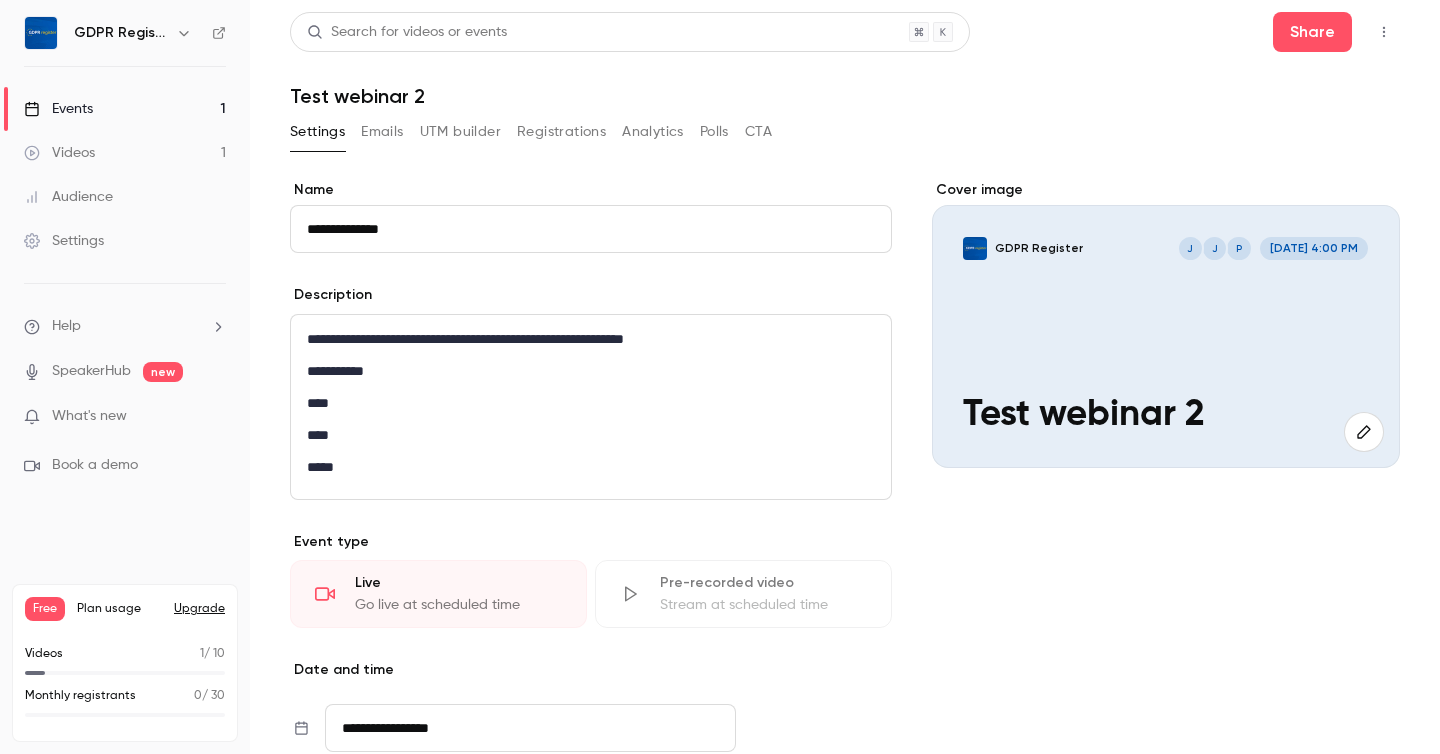 click on "GDPR Register P J J [DATE] 4:00 PM Test webinar 2" at bounding box center [1166, 336] 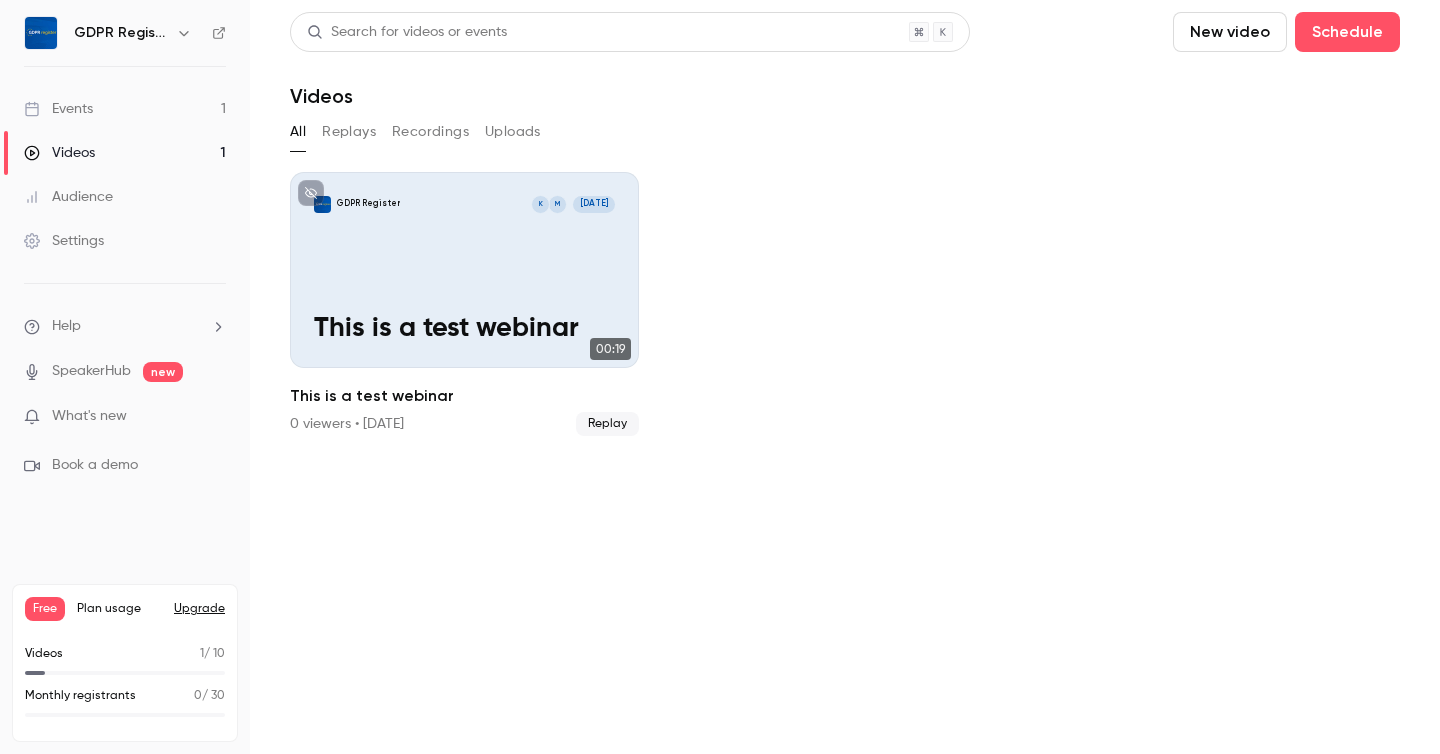 click on "Events" at bounding box center (58, 109) 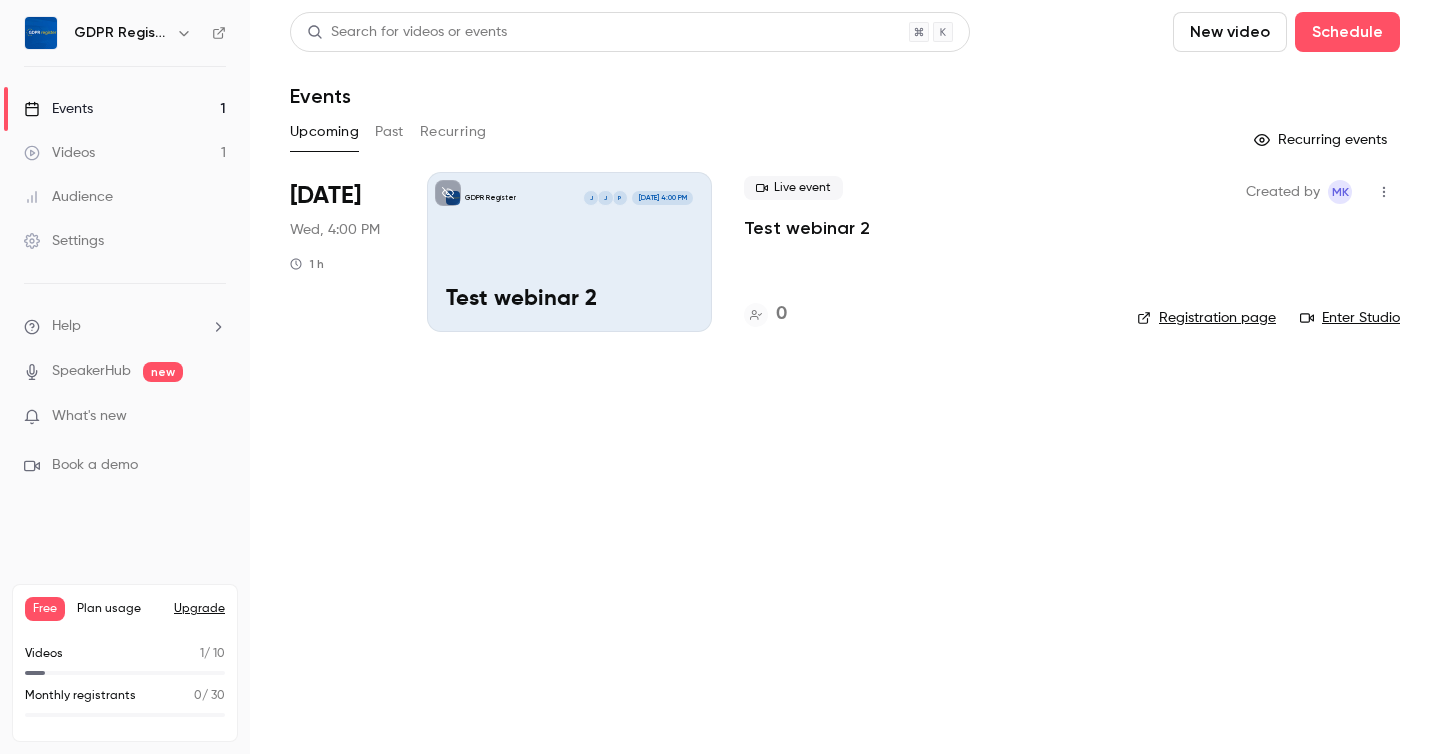click on "GDPR Register P J J [DATE] 4:00 PM Test webinar 2" at bounding box center (569, 252) 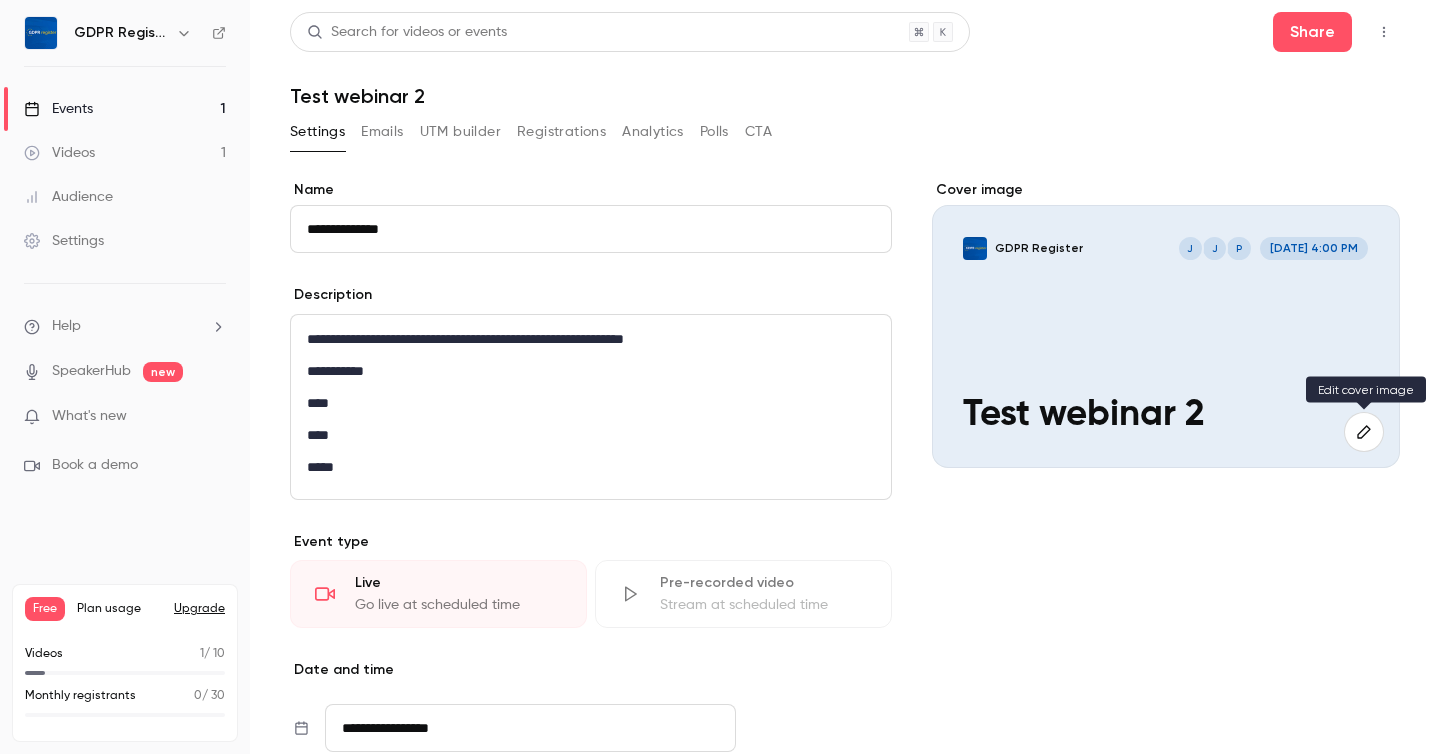 click 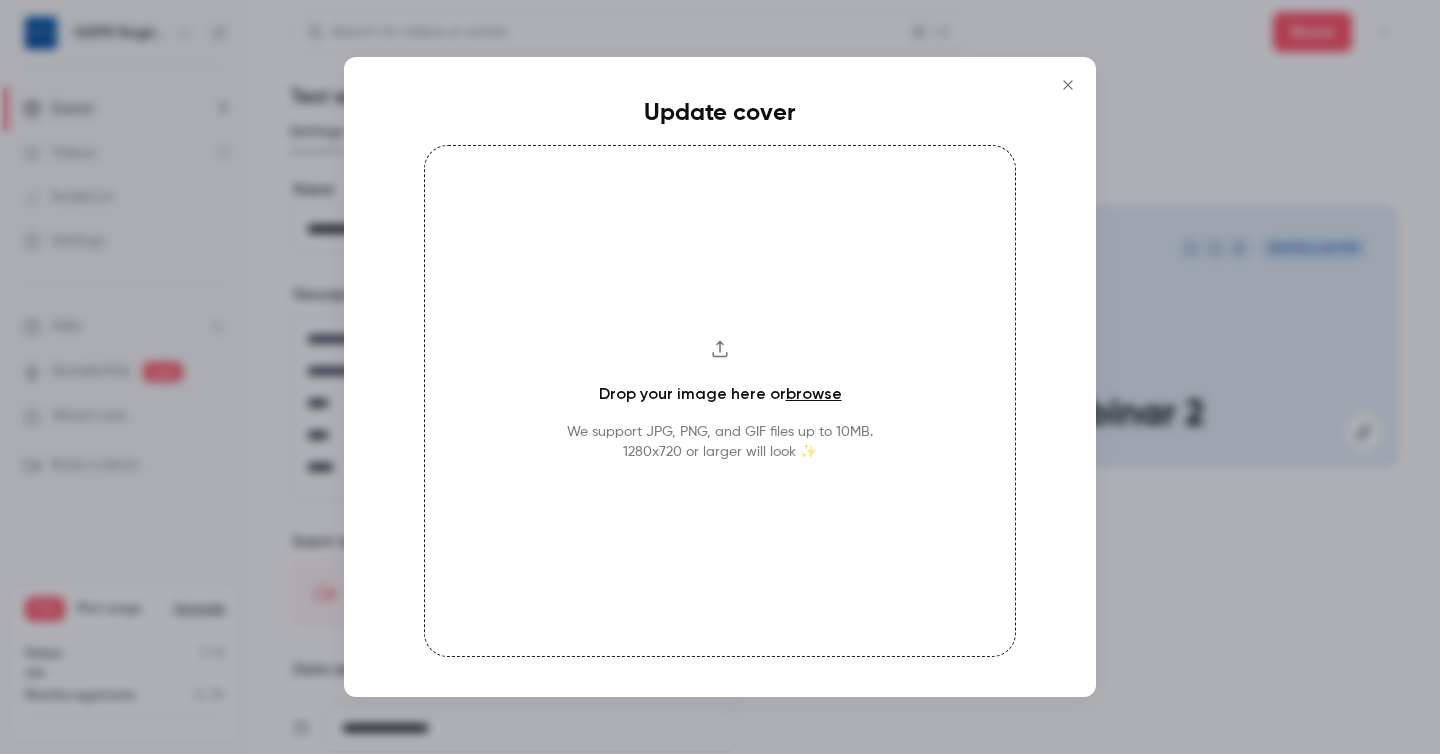 click on "browse" at bounding box center [814, 393] 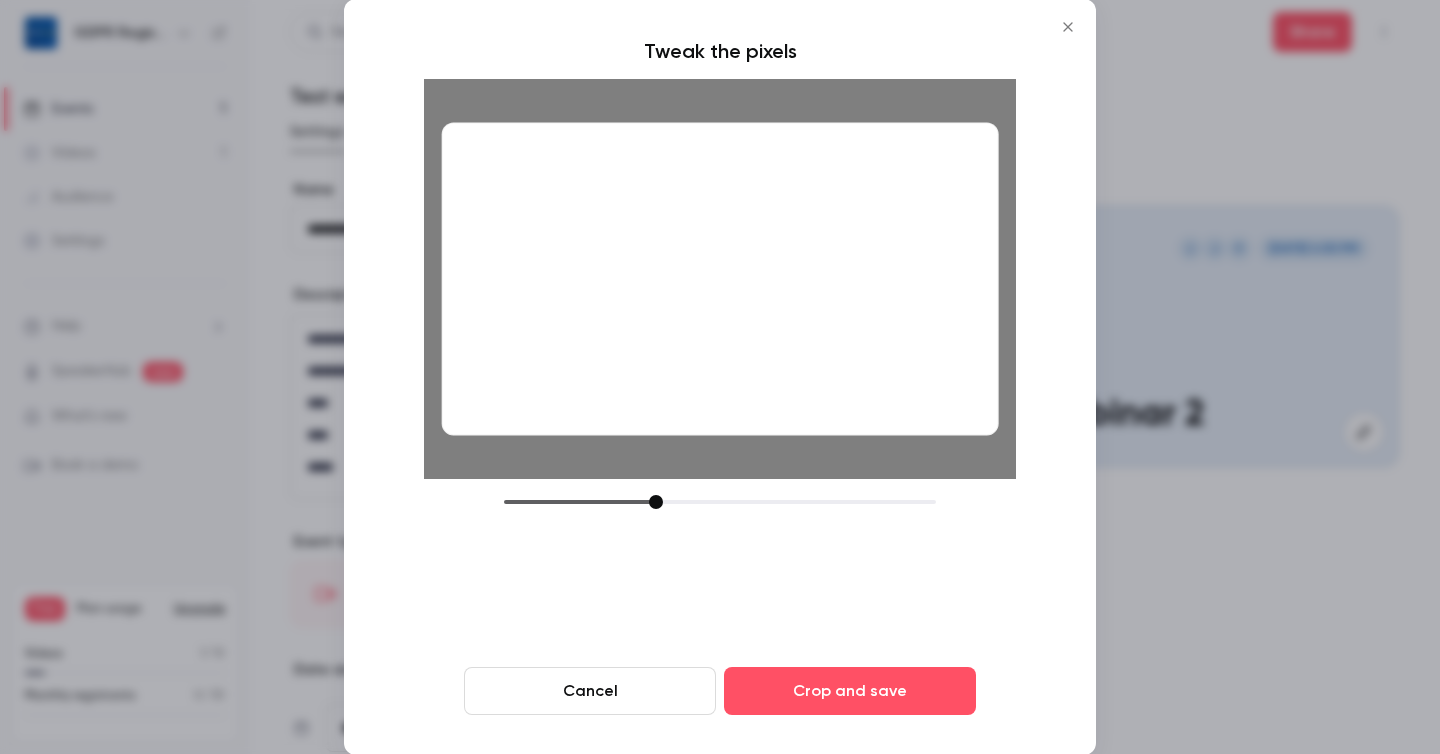 drag, startPoint x: 647, startPoint y: 504, endPoint x: 656, endPoint y: 509, distance: 10.29563 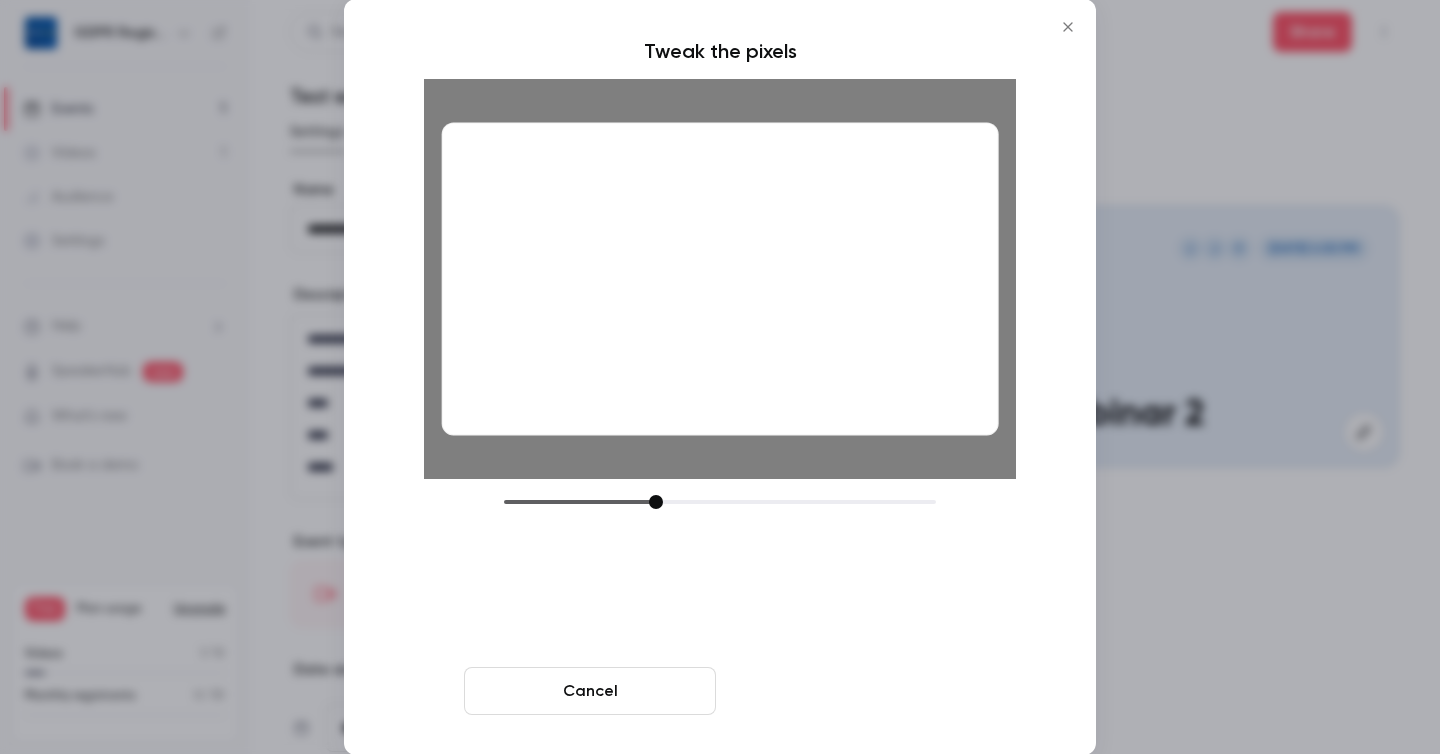 click on "Crop and save" at bounding box center (850, 691) 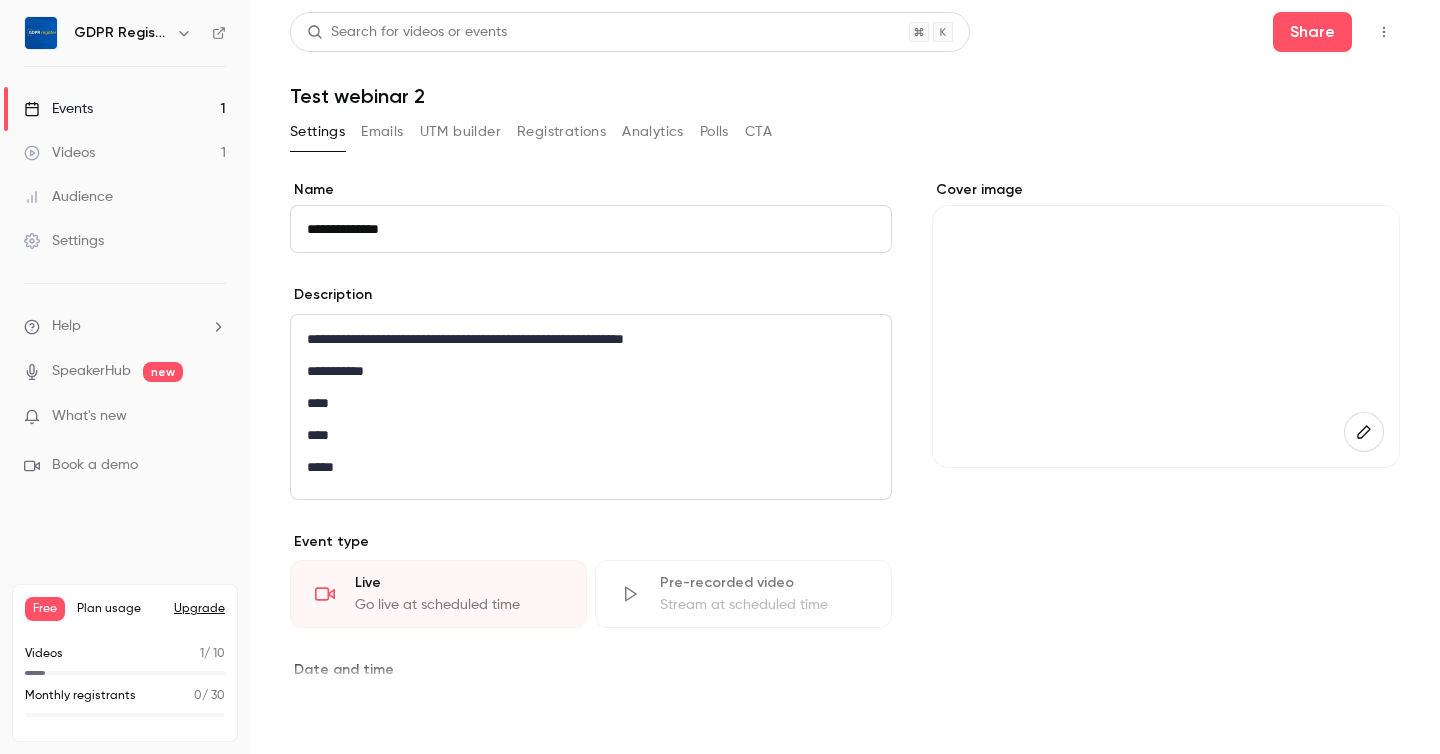 click on "Save" at bounding box center [326, 718] 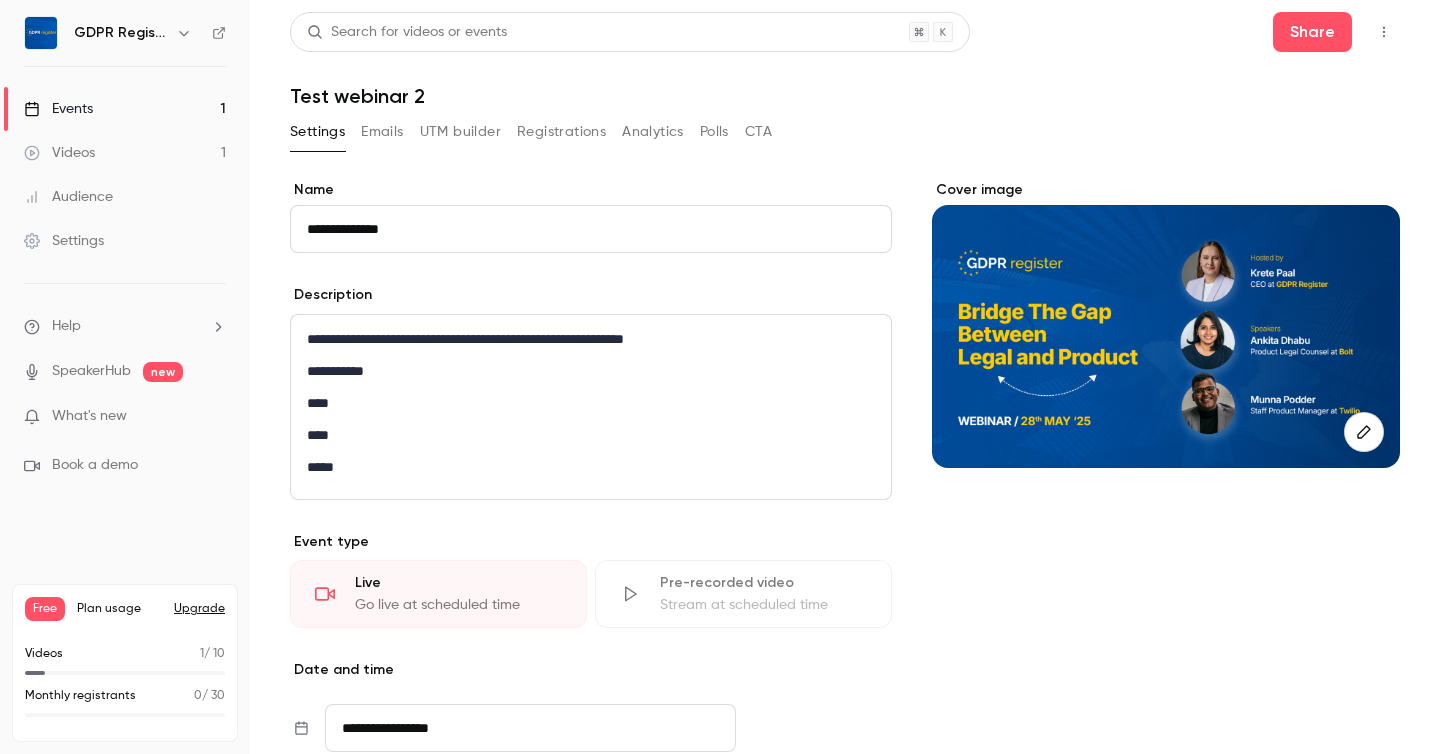 click on "UTM builder" at bounding box center [460, 132] 